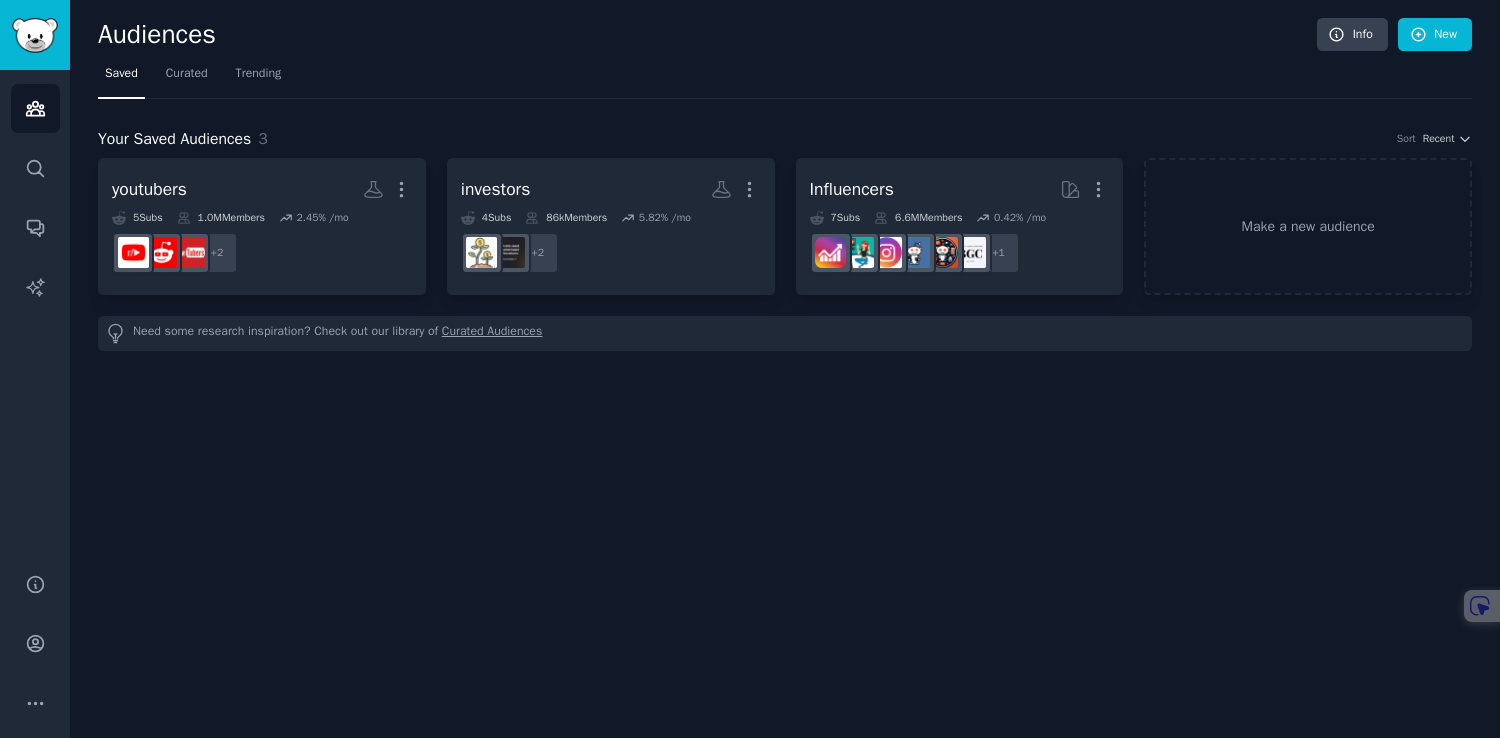 scroll, scrollTop: 0, scrollLeft: 0, axis: both 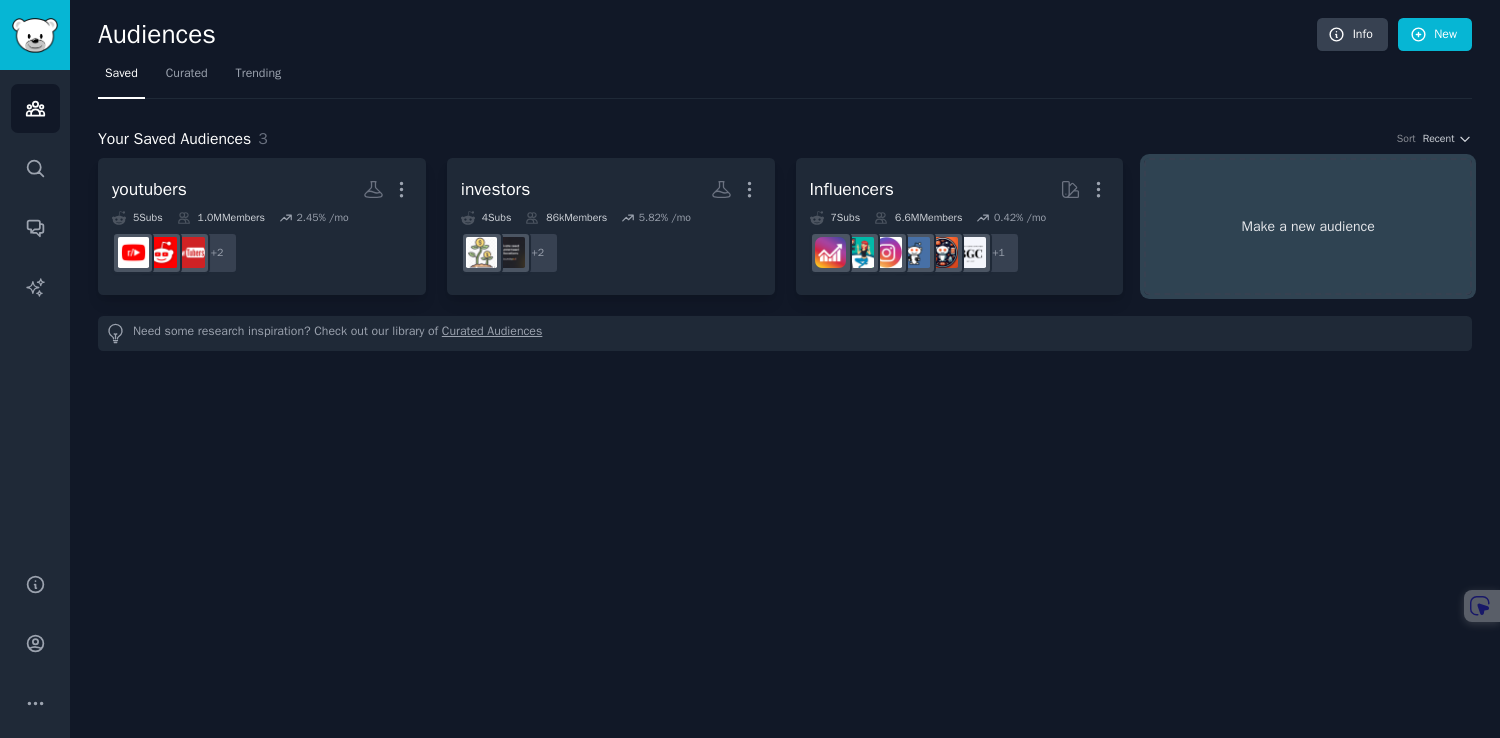 click on "Make a new audience" at bounding box center [1308, 226] 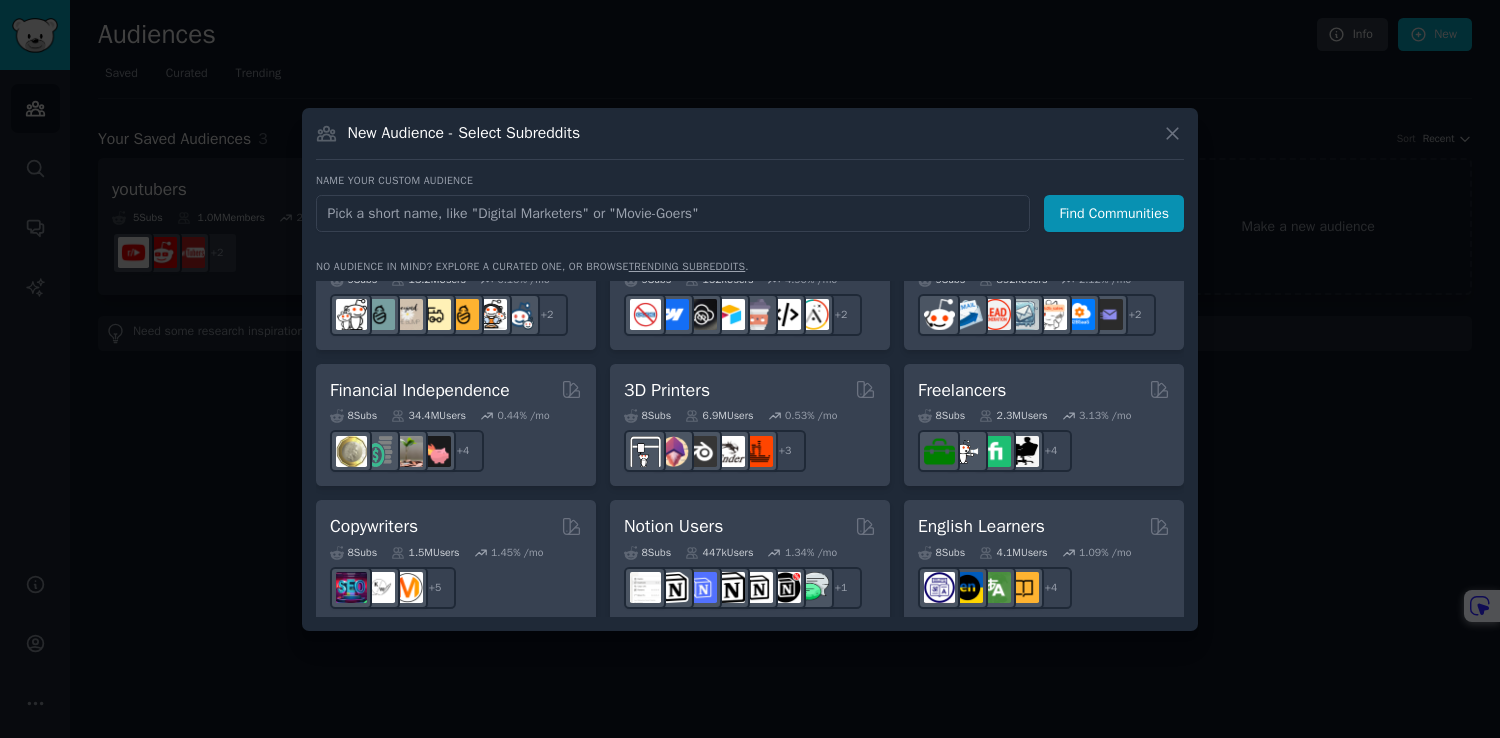 scroll, scrollTop: 1007, scrollLeft: 0, axis: vertical 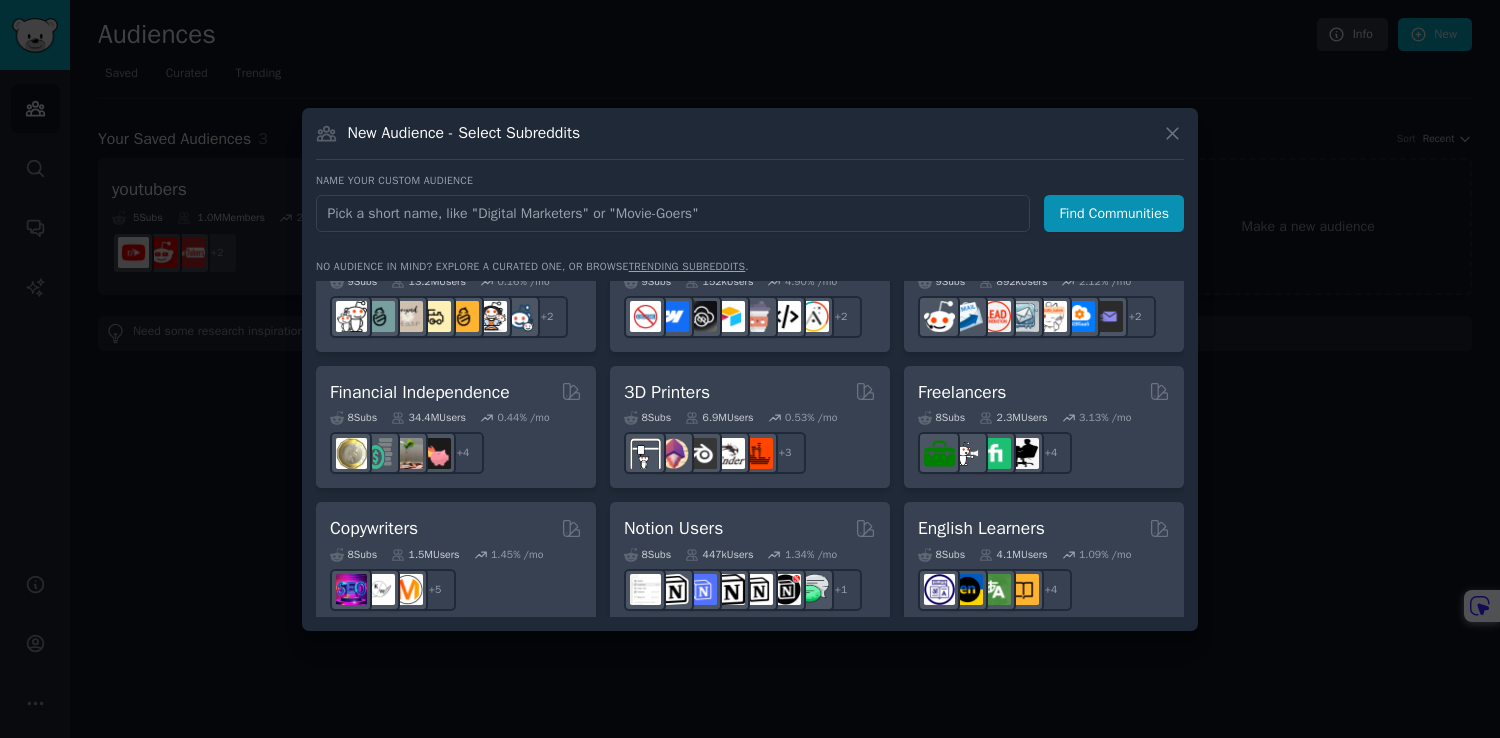 click at bounding box center (673, 213) 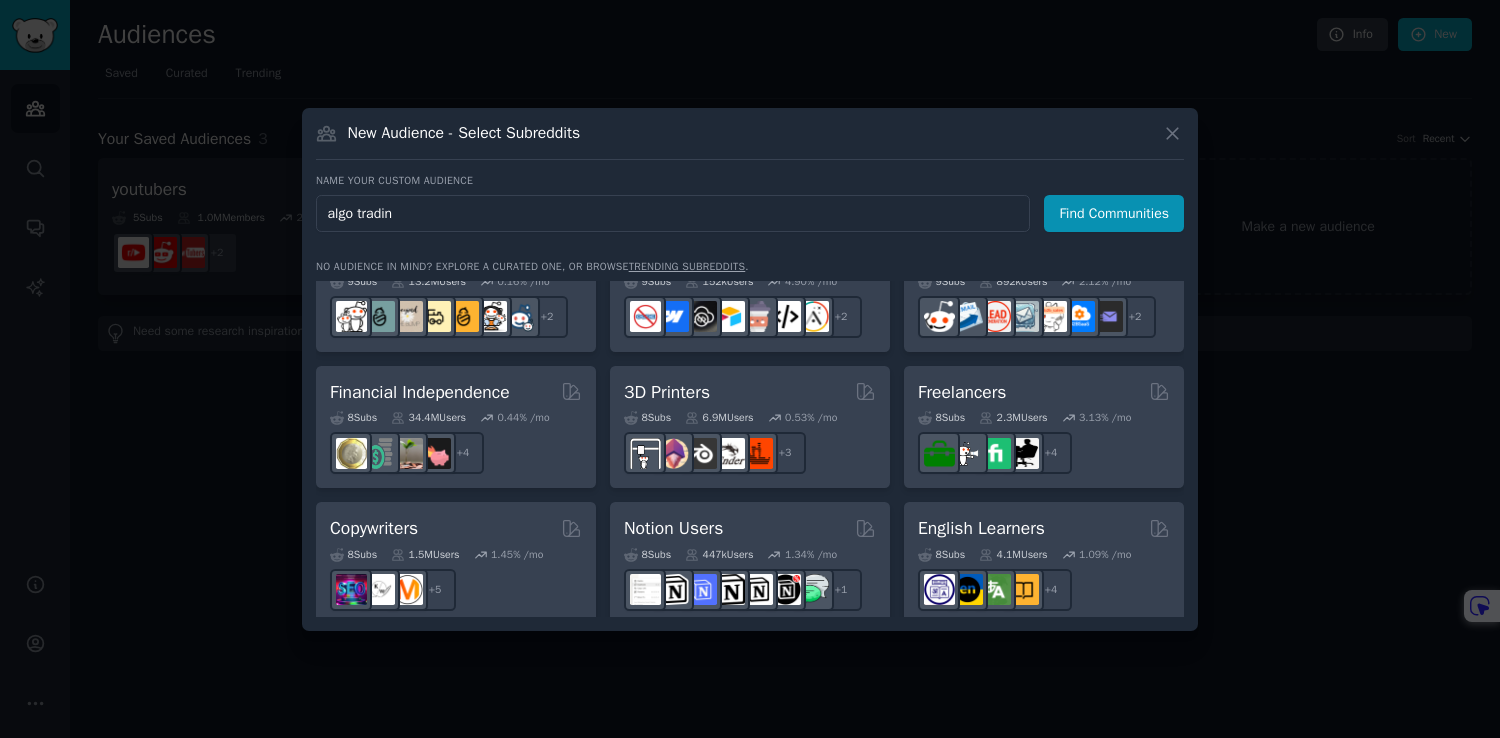 type on "algo trading" 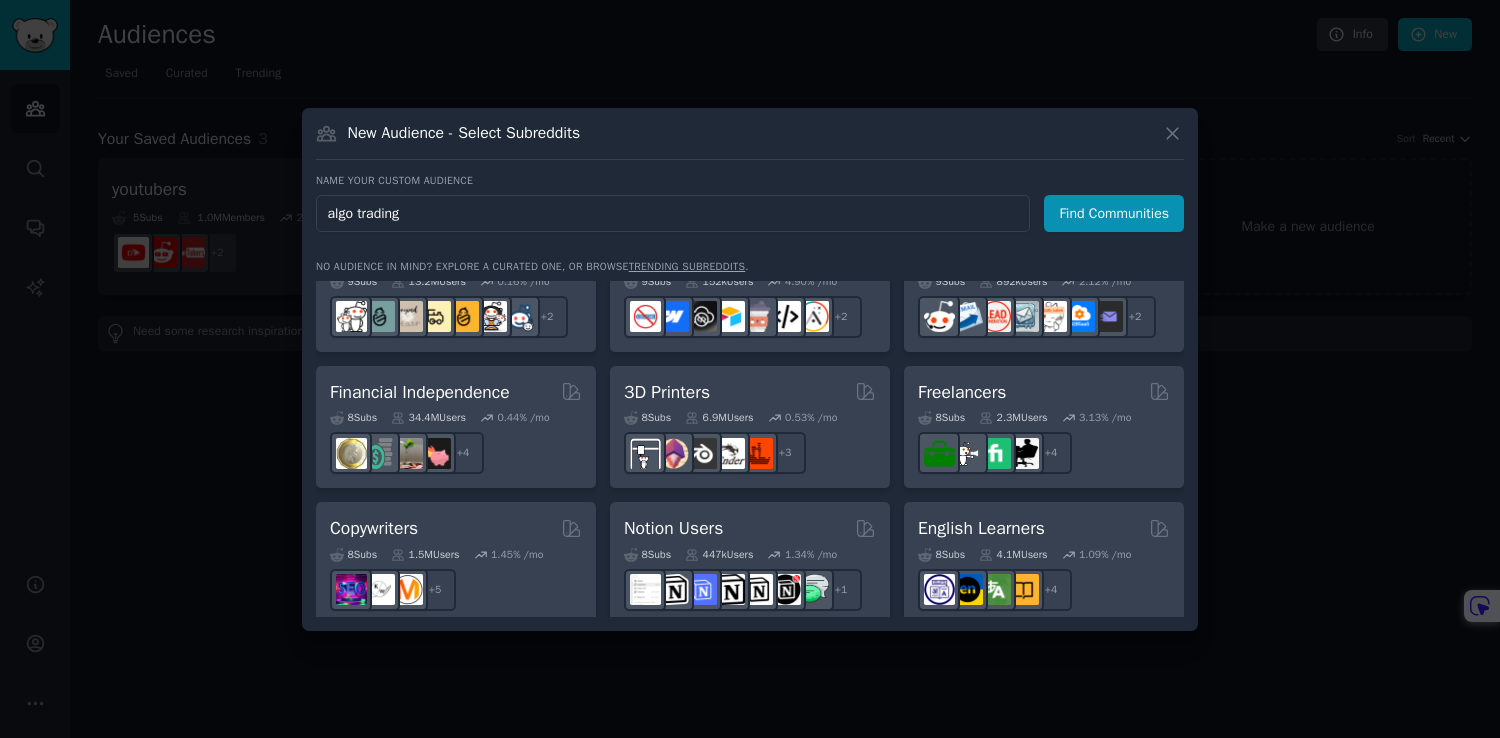 click on "Find Communities" at bounding box center (1114, 213) 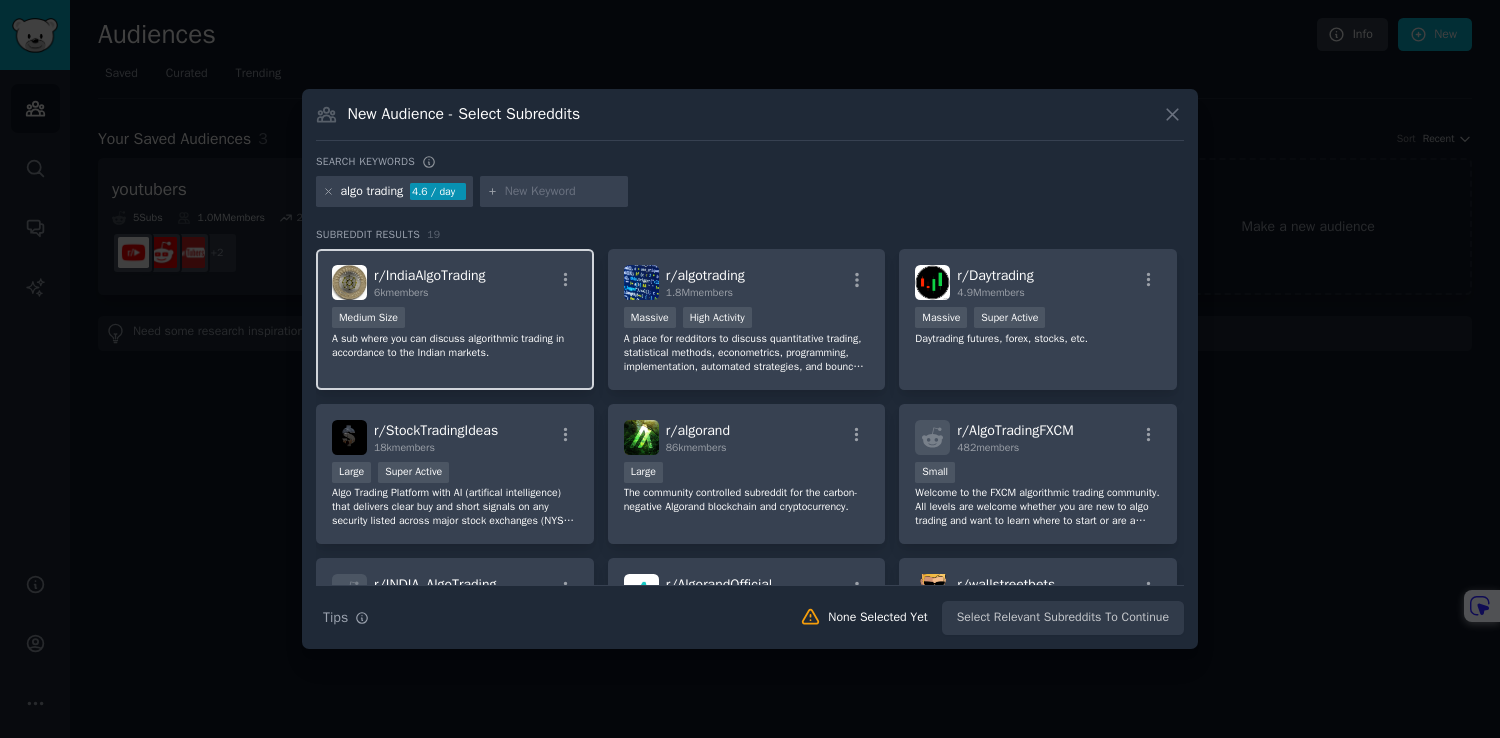 click on "1000 - 10,000 members Medium Size" at bounding box center [455, 319] 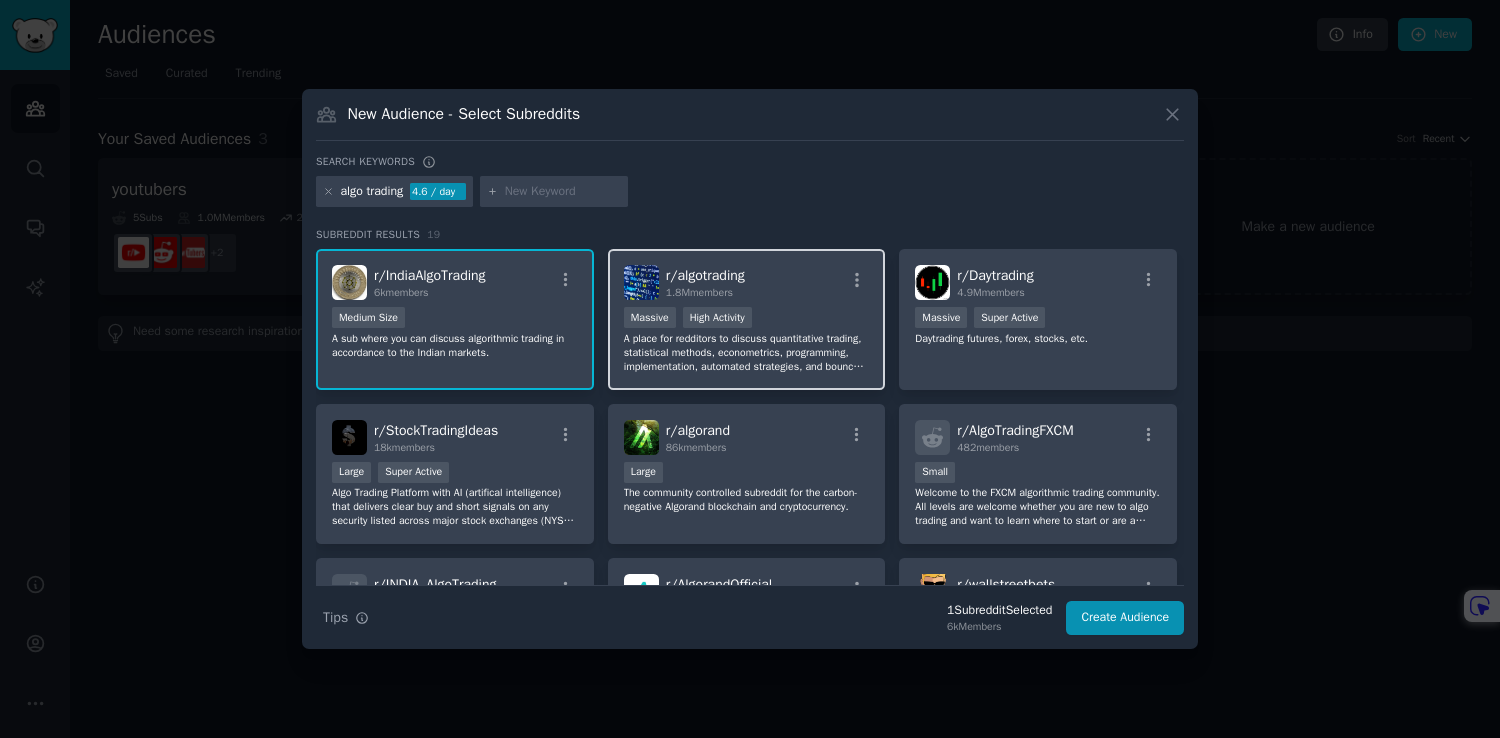 click on "Massive High Activity" at bounding box center [747, 319] 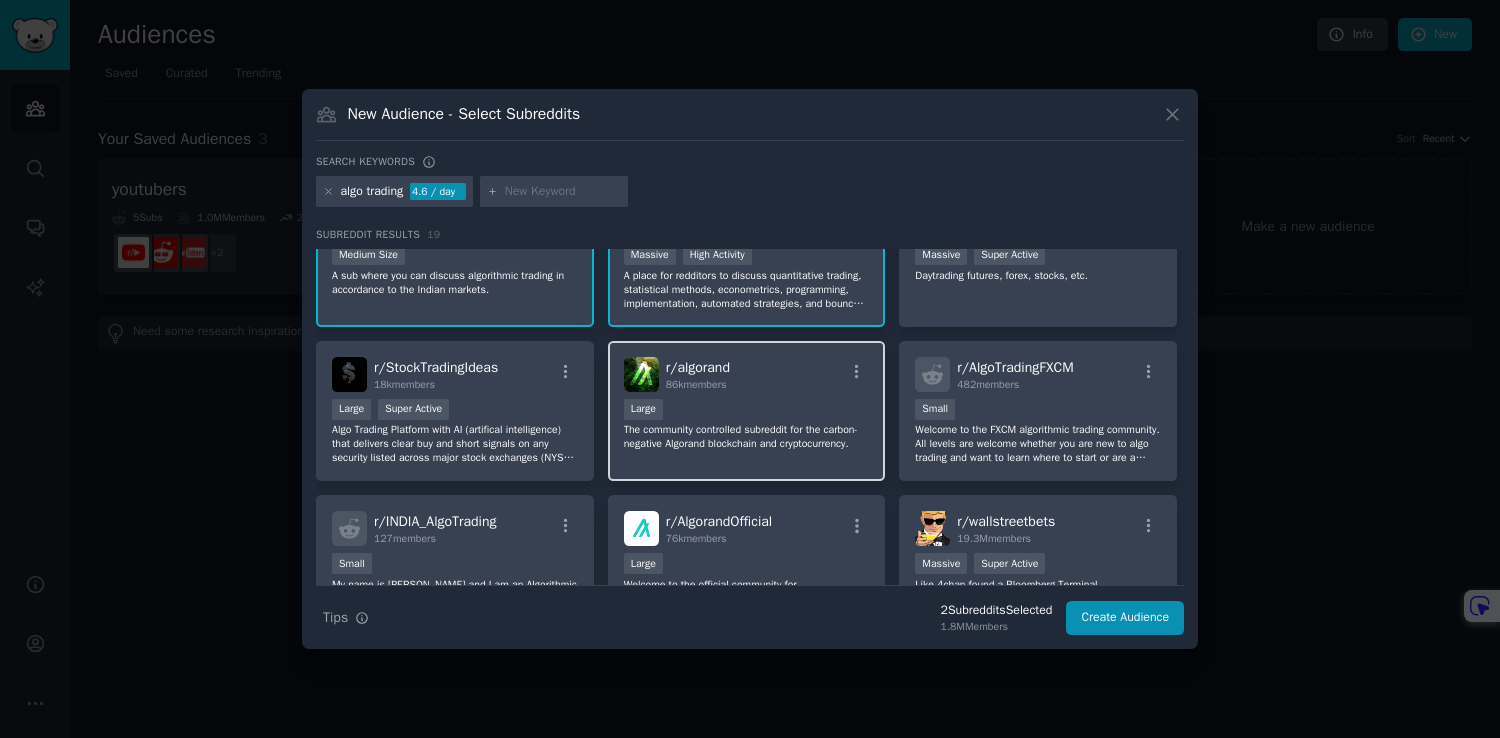 scroll, scrollTop: 69, scrollLeft: 0, axis: vertical 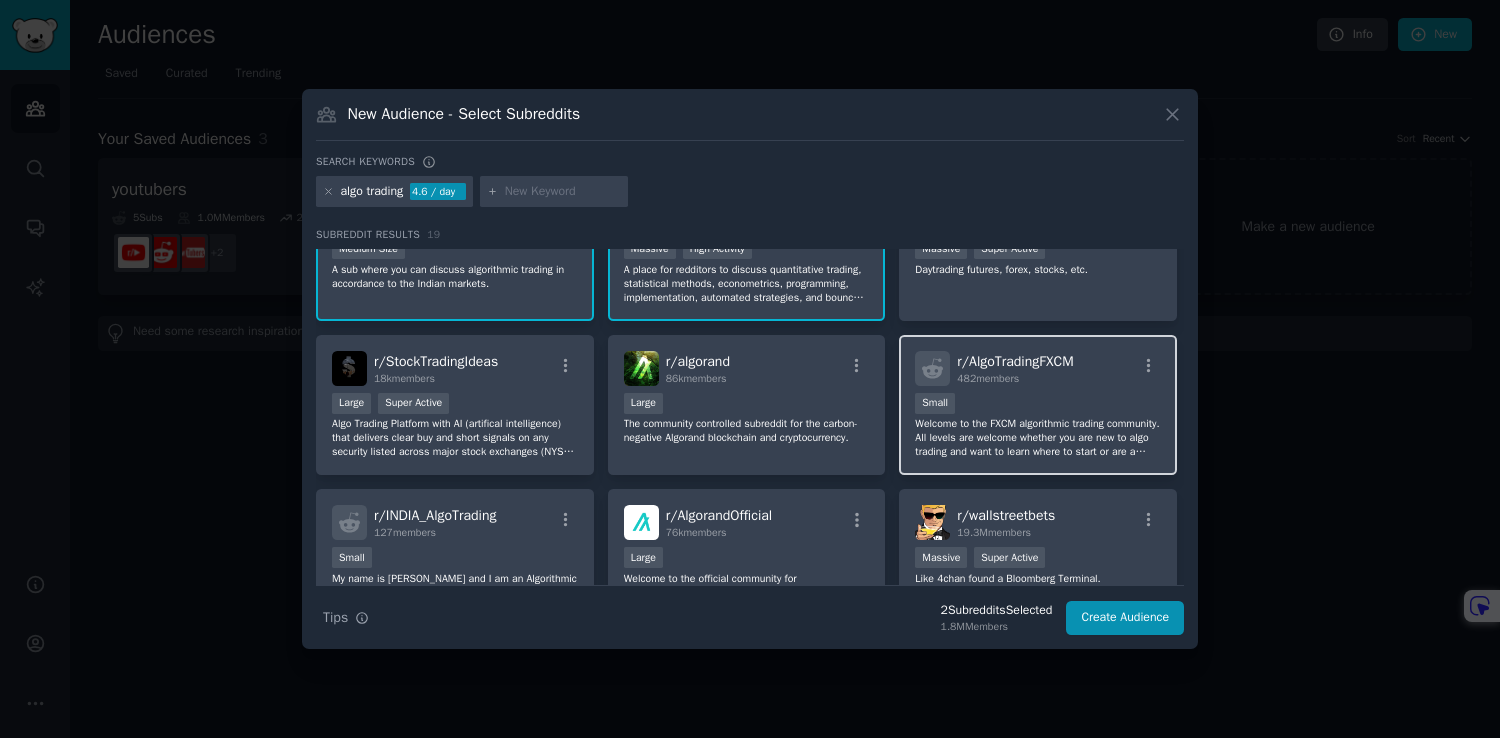 click on "Small" at bounding box center [1038, 405] 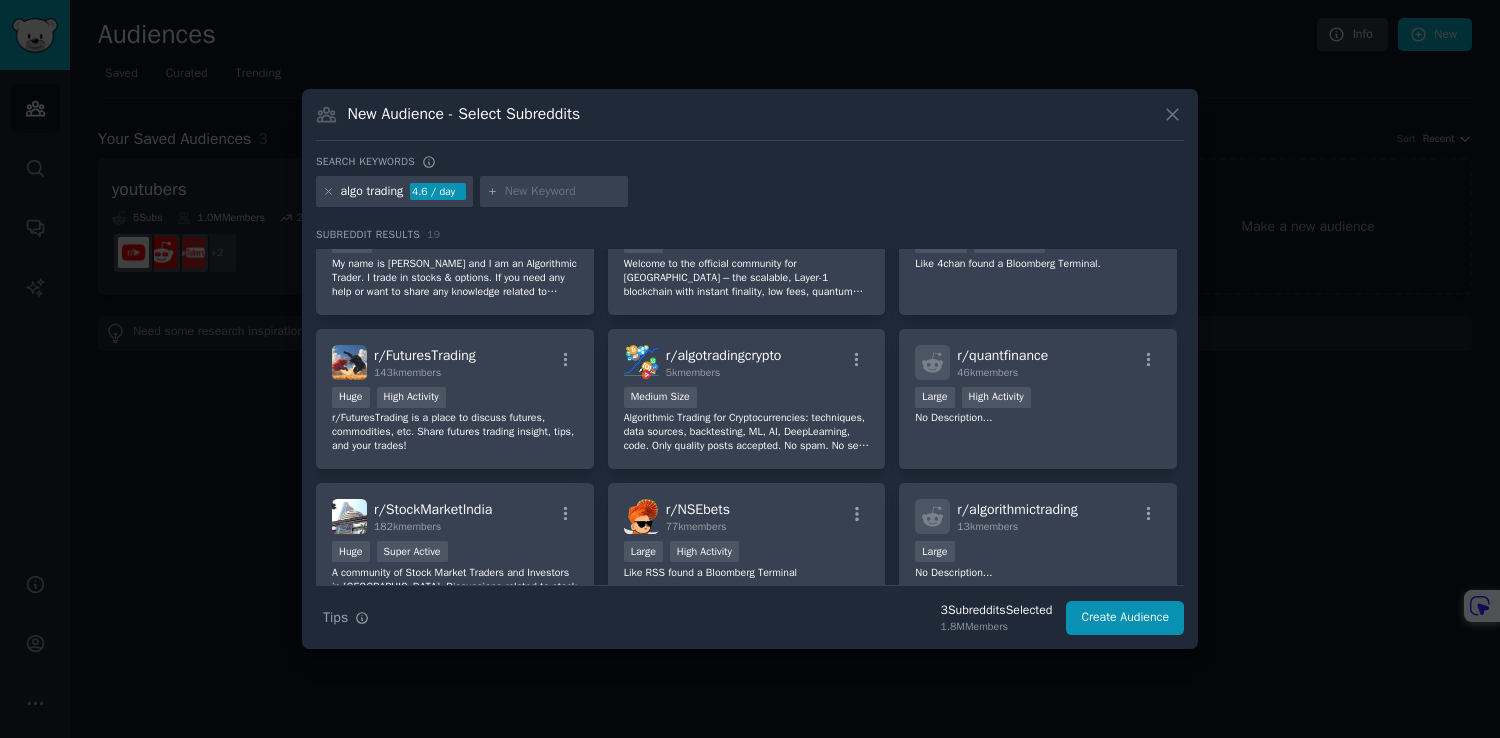 scroll, scrollTop: 383, scrollLeft: 0, axis: vertical 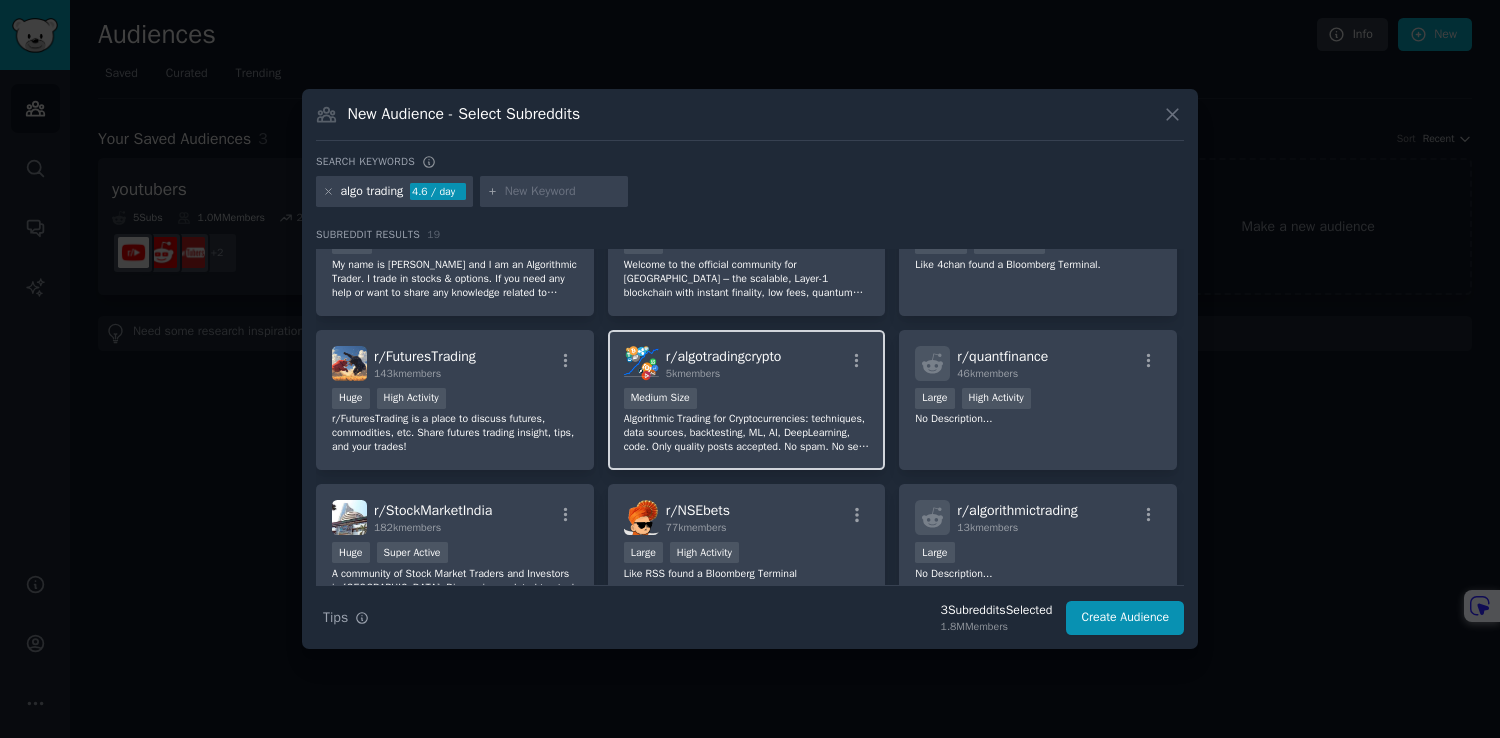 click on "Medium Size" at bounding box center (747, 400) 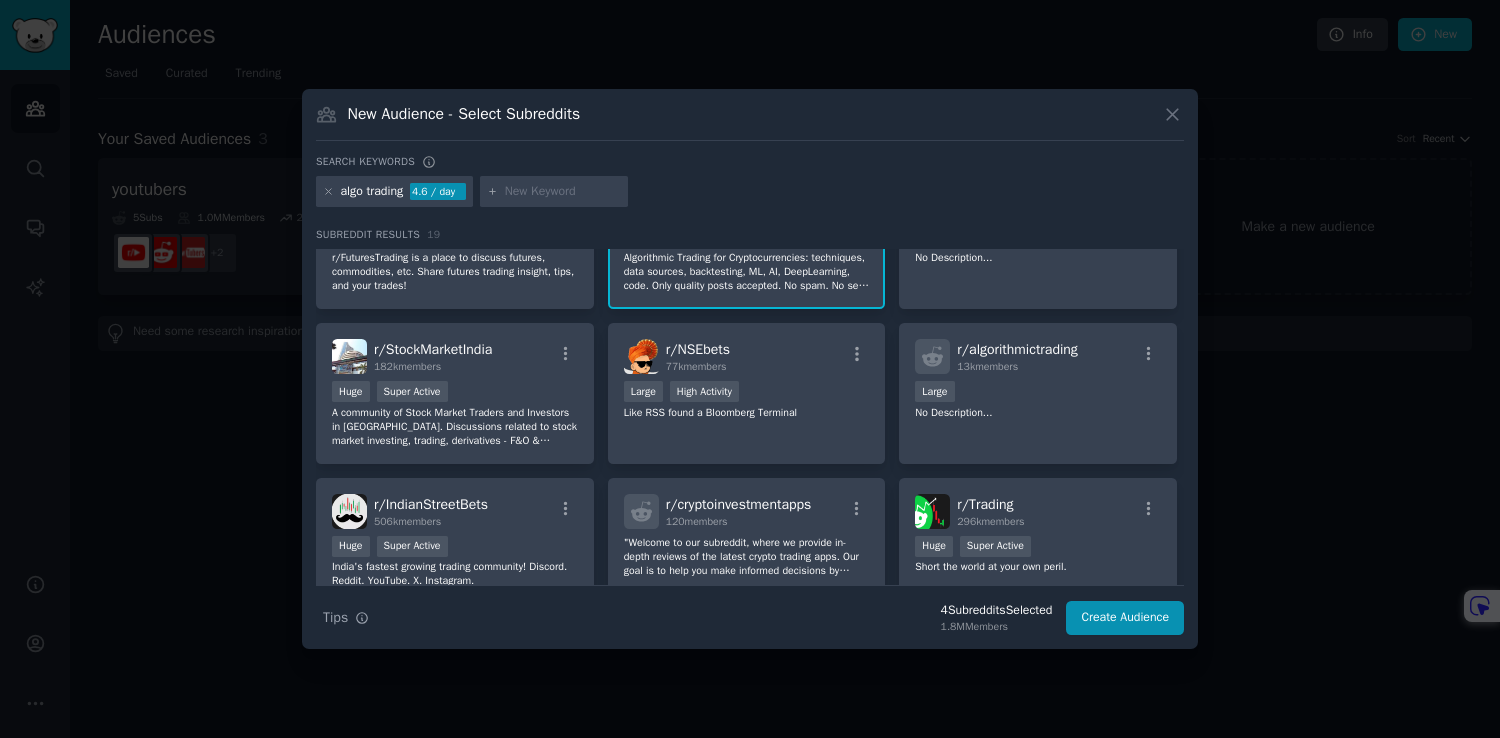 scroll, scrollTop: 549, scrollLeft: 0, axis: vertical 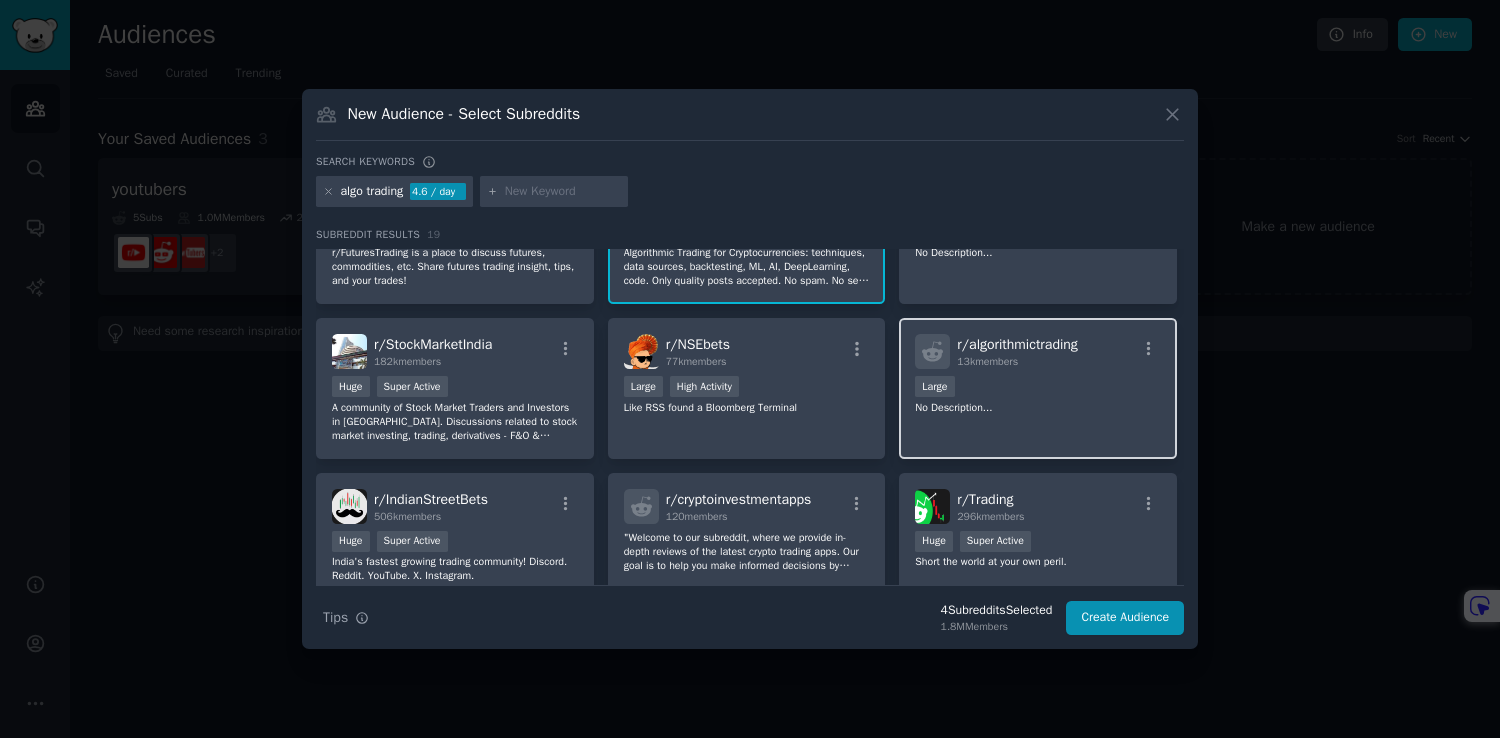 click on "r/ algorithmictrading 13k  members Large No Description..." at bounding box center [1038, 388] 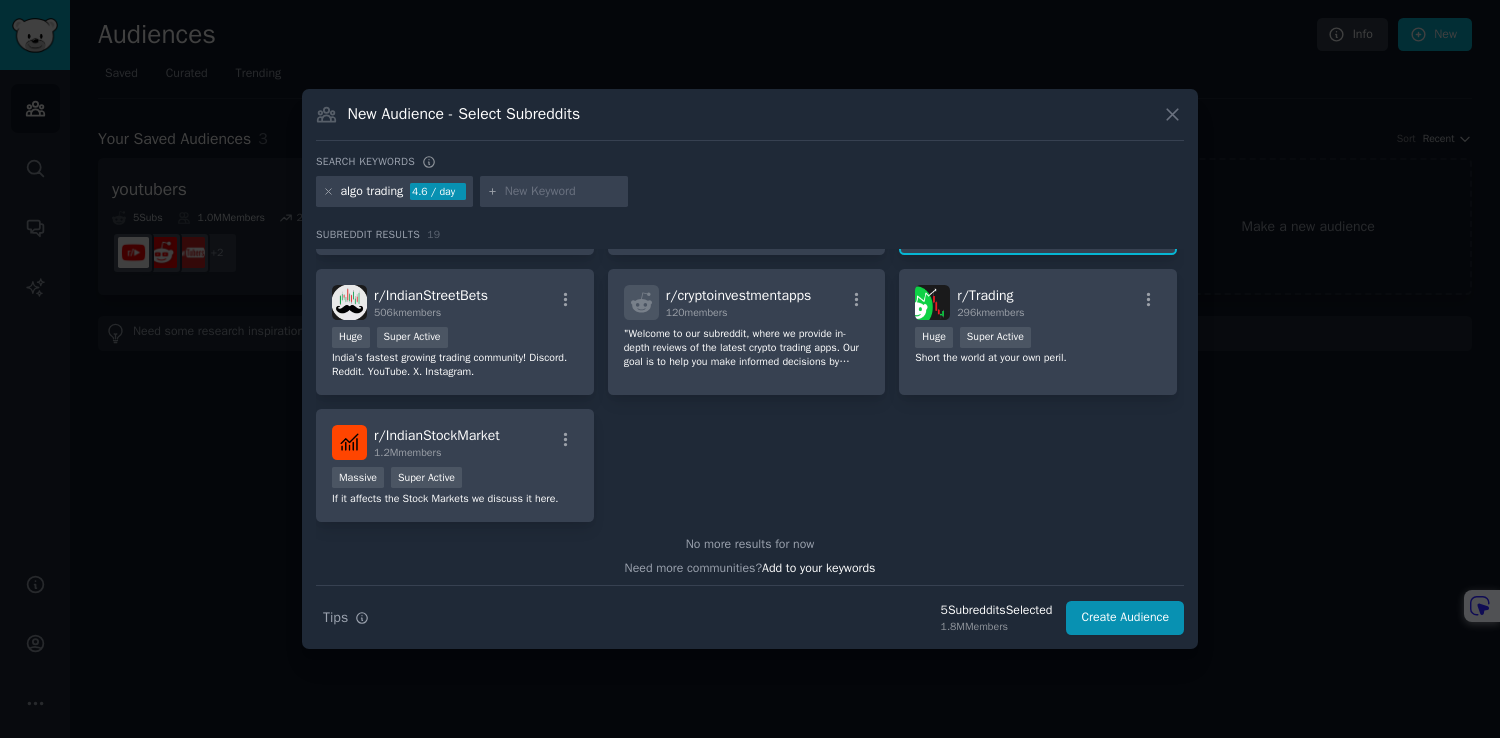 scroll, scrollTop: 773, scrollLeft: 0, axis: vertical 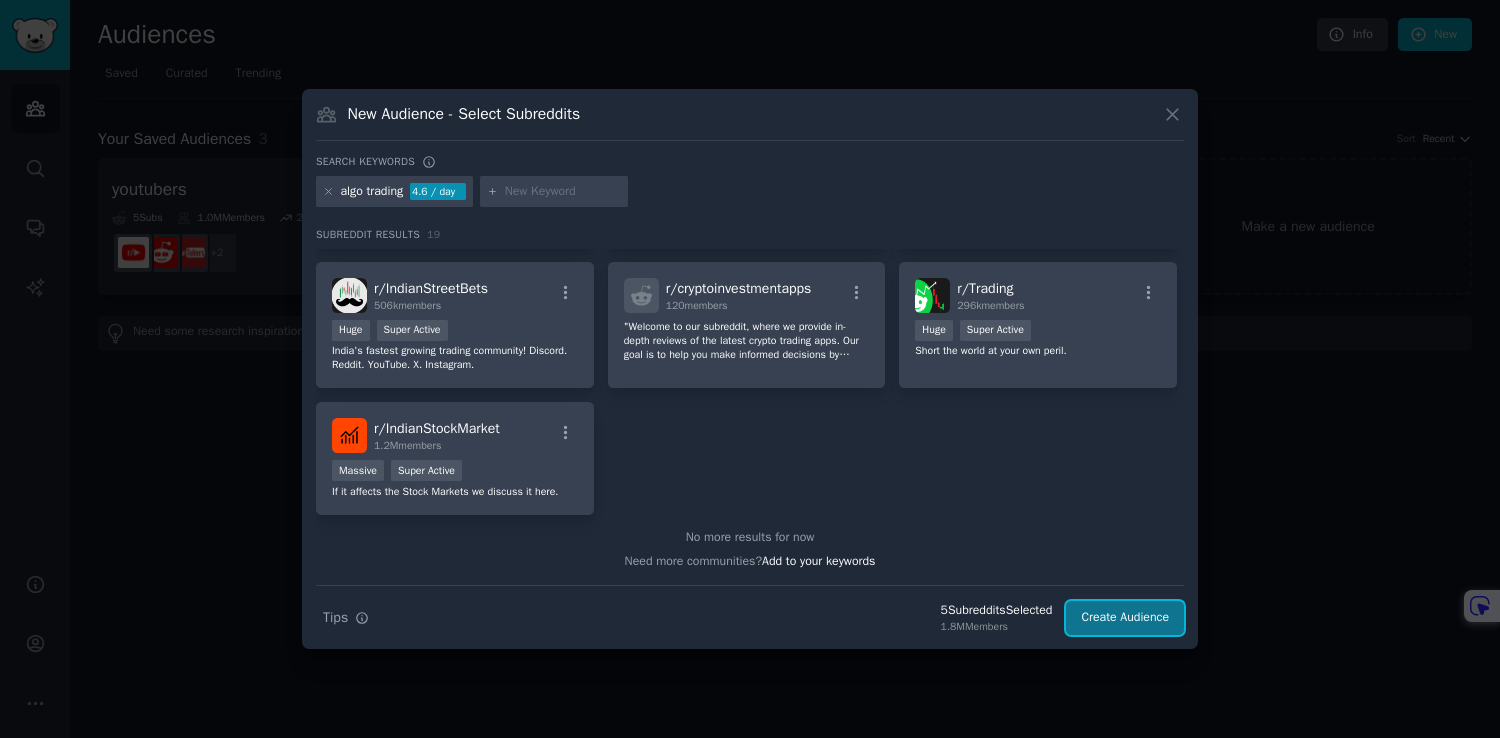click on "Create Audience" at bounding box center (1125, 618) 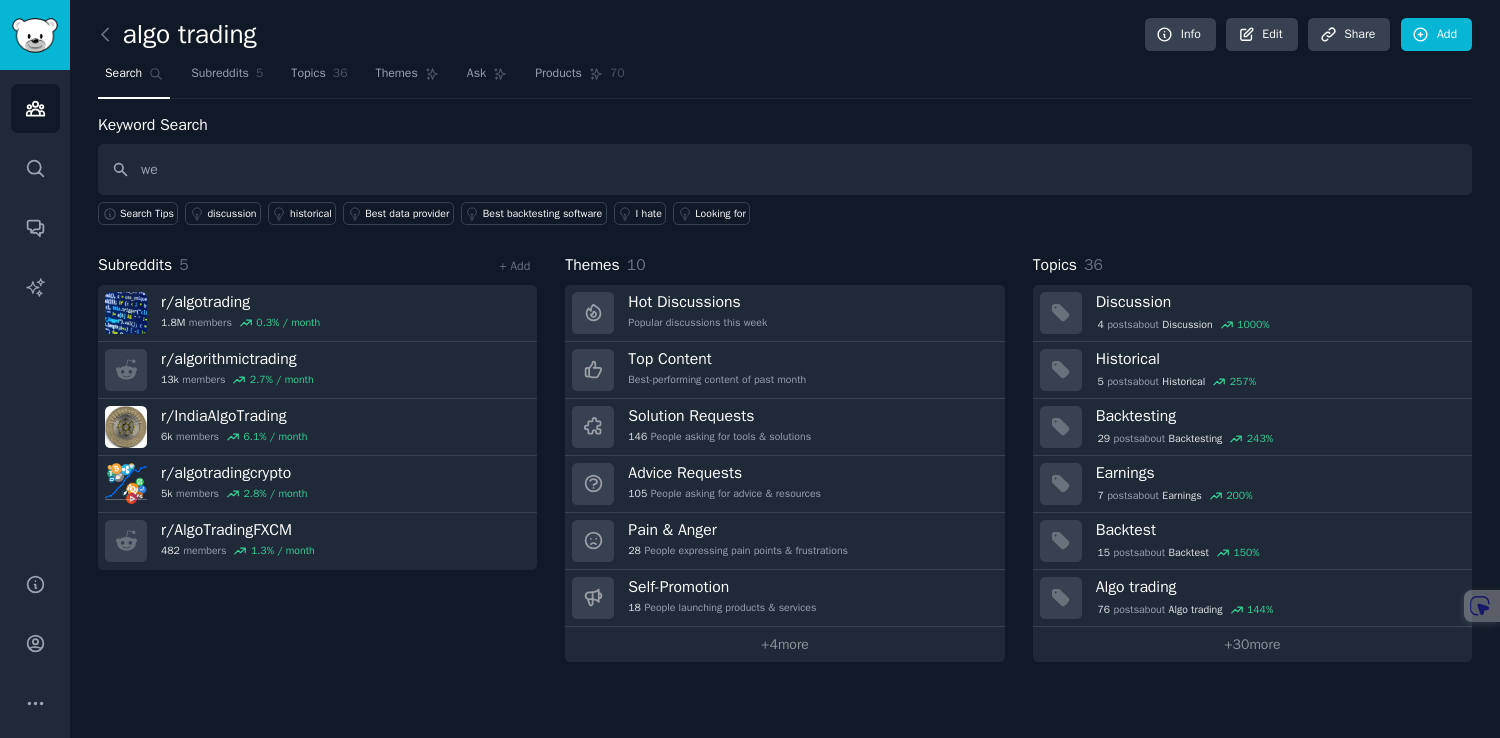type on "w" 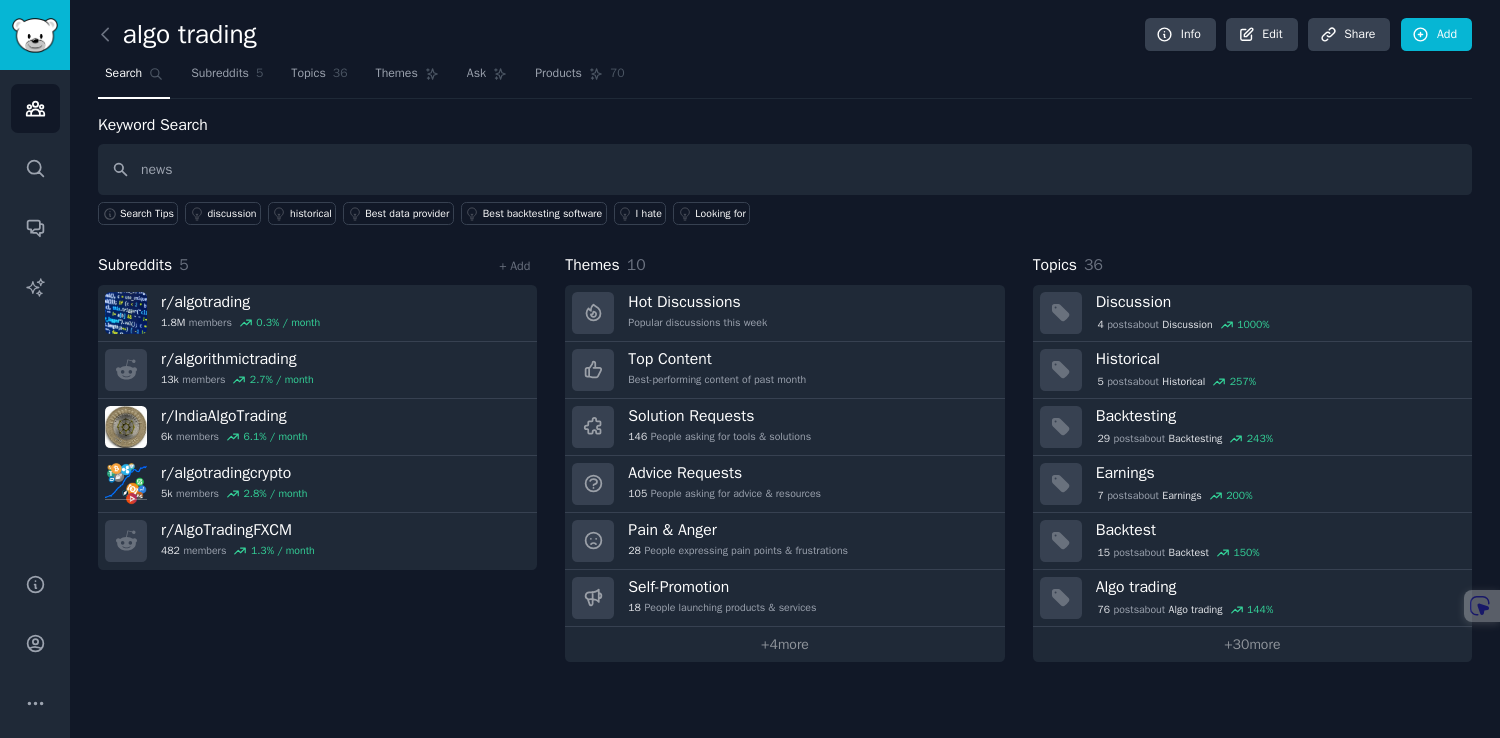 type on "news" 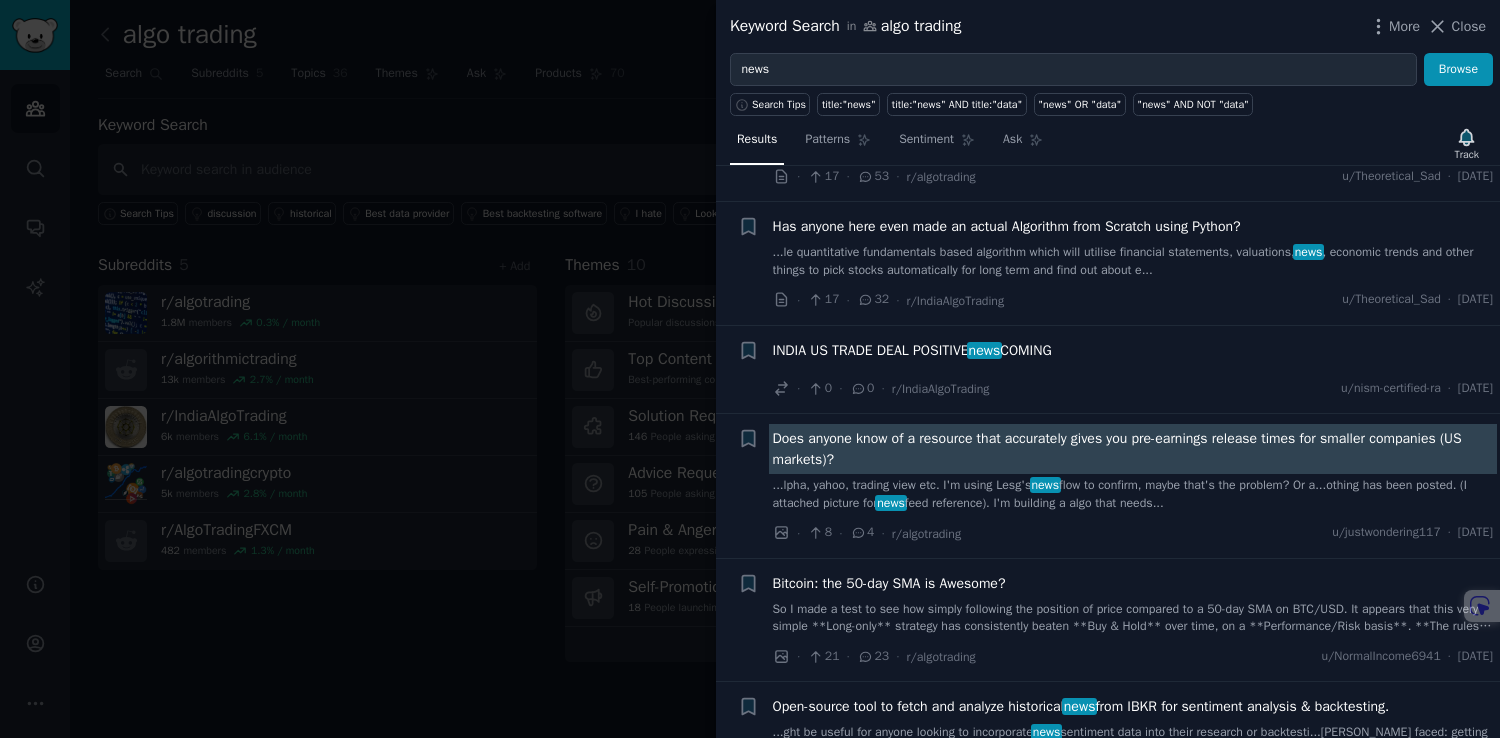 scroll, scrollTop: 128, scrollLeft: 0, axis: vertical 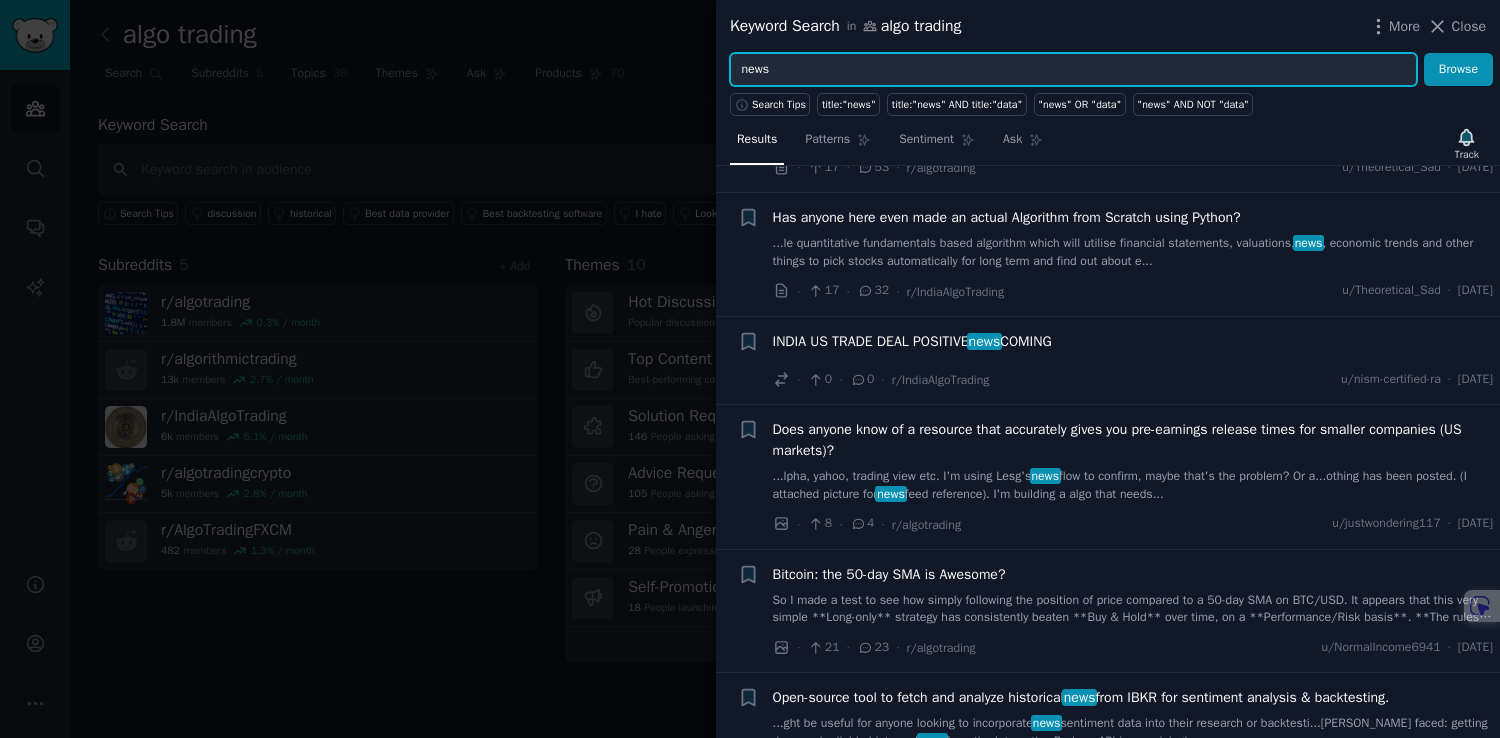 click on "news" at bounding box center [1073, 70] 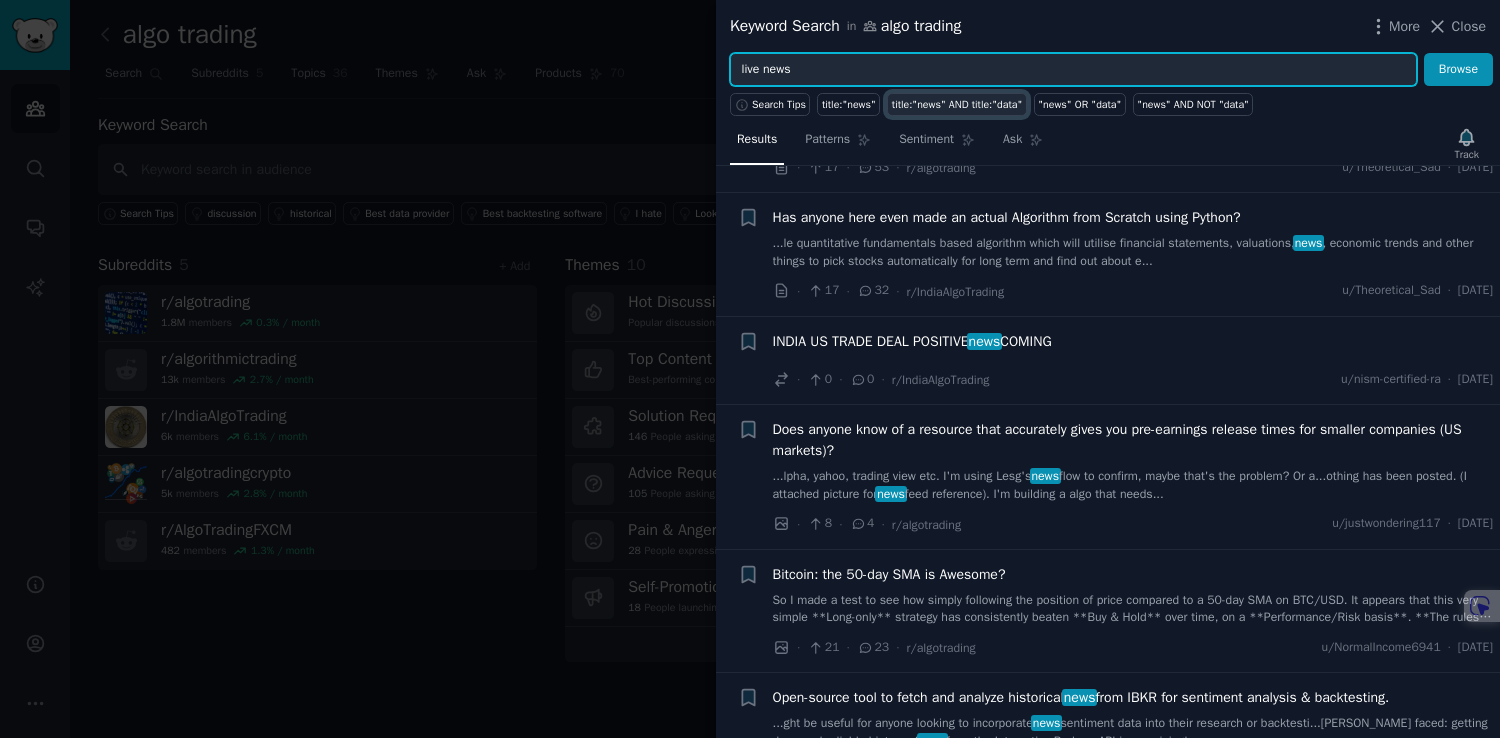 click on "Browse" at bounding box center (1458, 70) 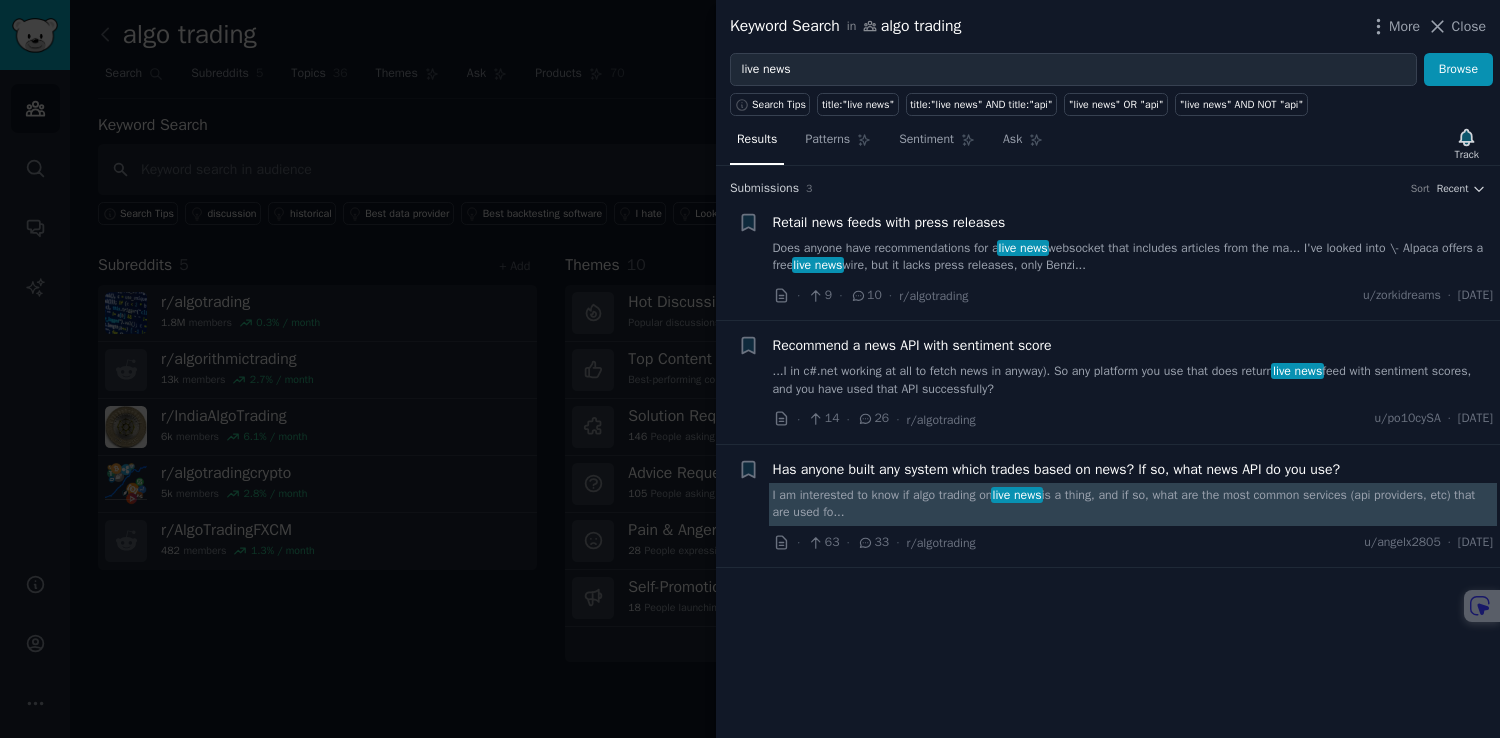 click on "I am interested to know if algo trading on  live news  is a thing, and if so, what are the most common services (api providers, etc) that are used fo..." at bounding box center (1133, 504) 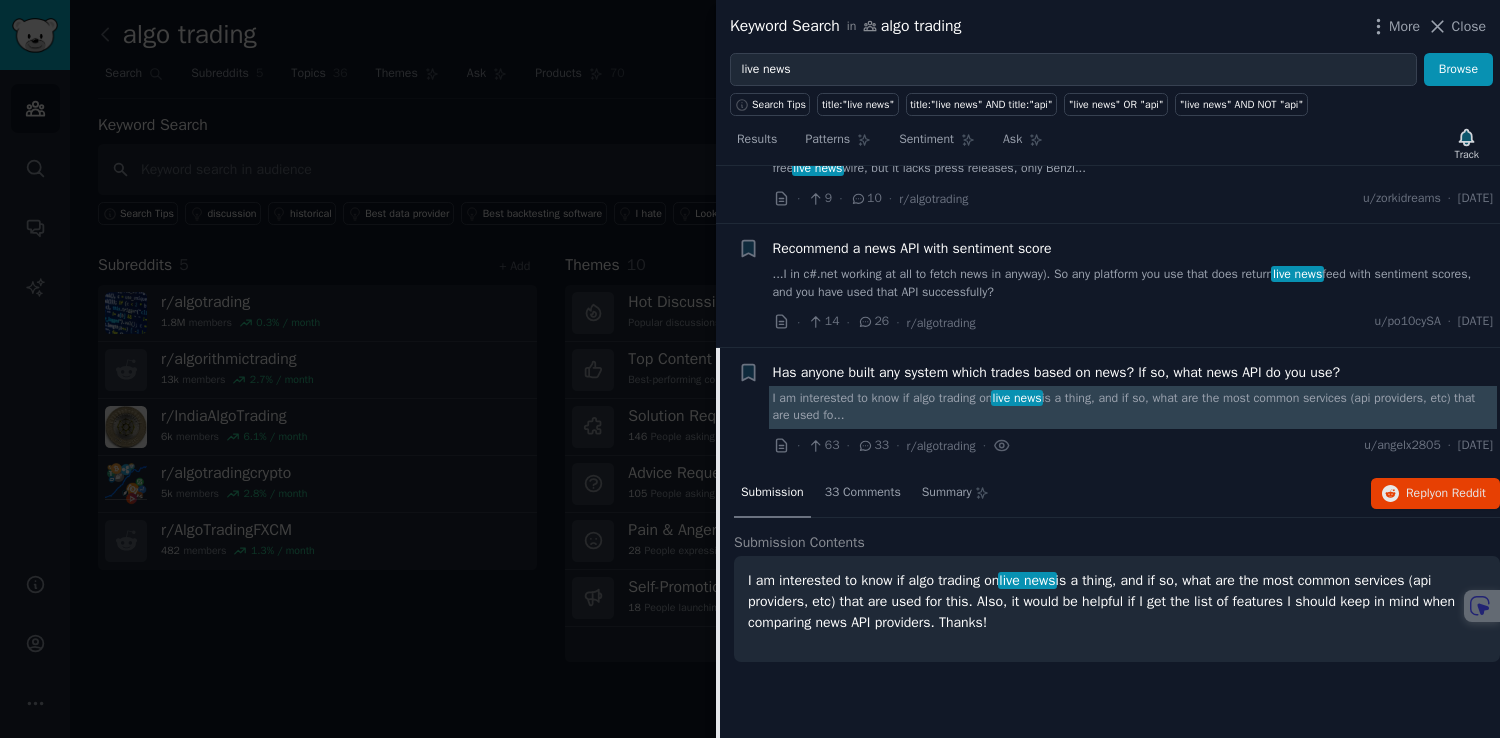 scroll, scrollTop: 130, scrollLeft: 0, axis: vertical 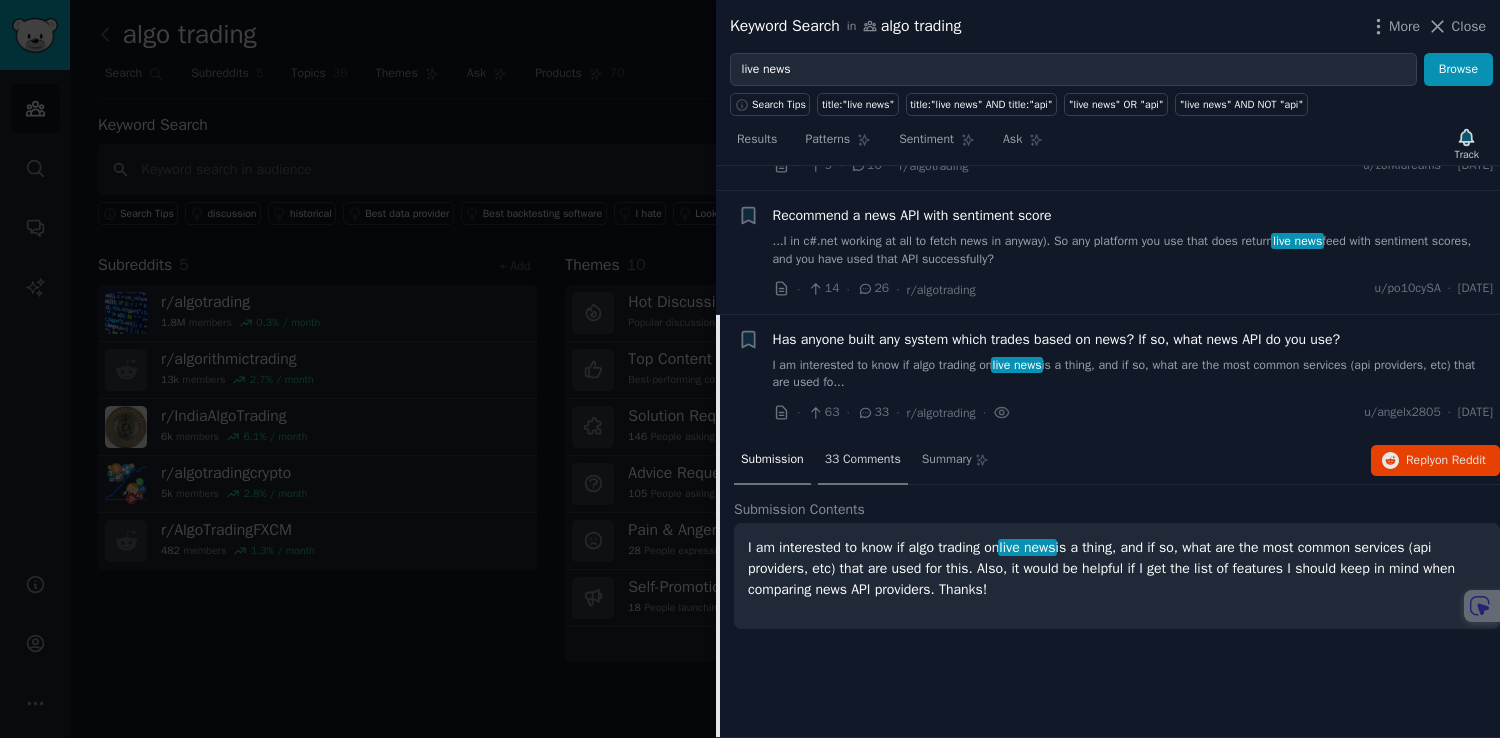 click on "33 Comments" at bounding box center [863, 461] 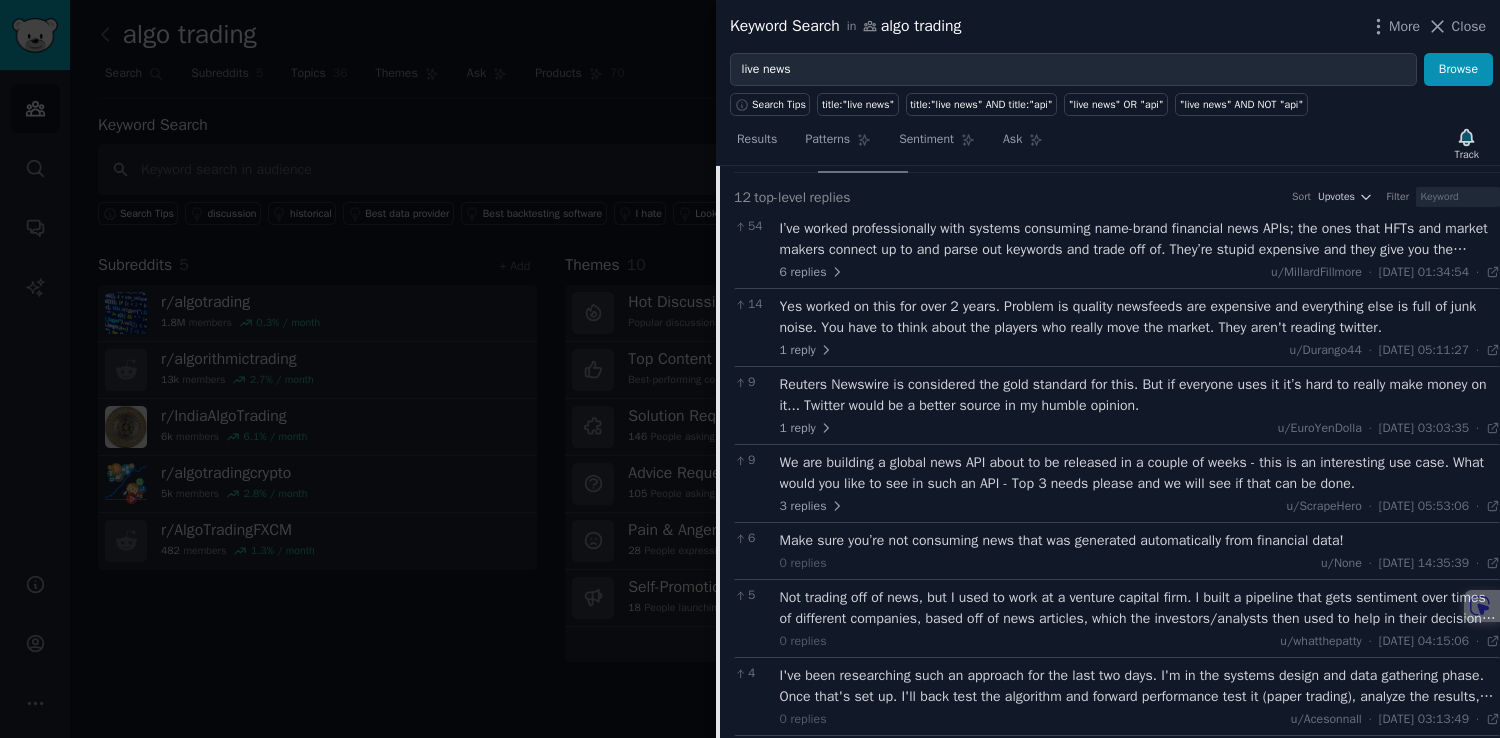 scroll, scrollTop: 0, scrollLeft: 0, axis: both 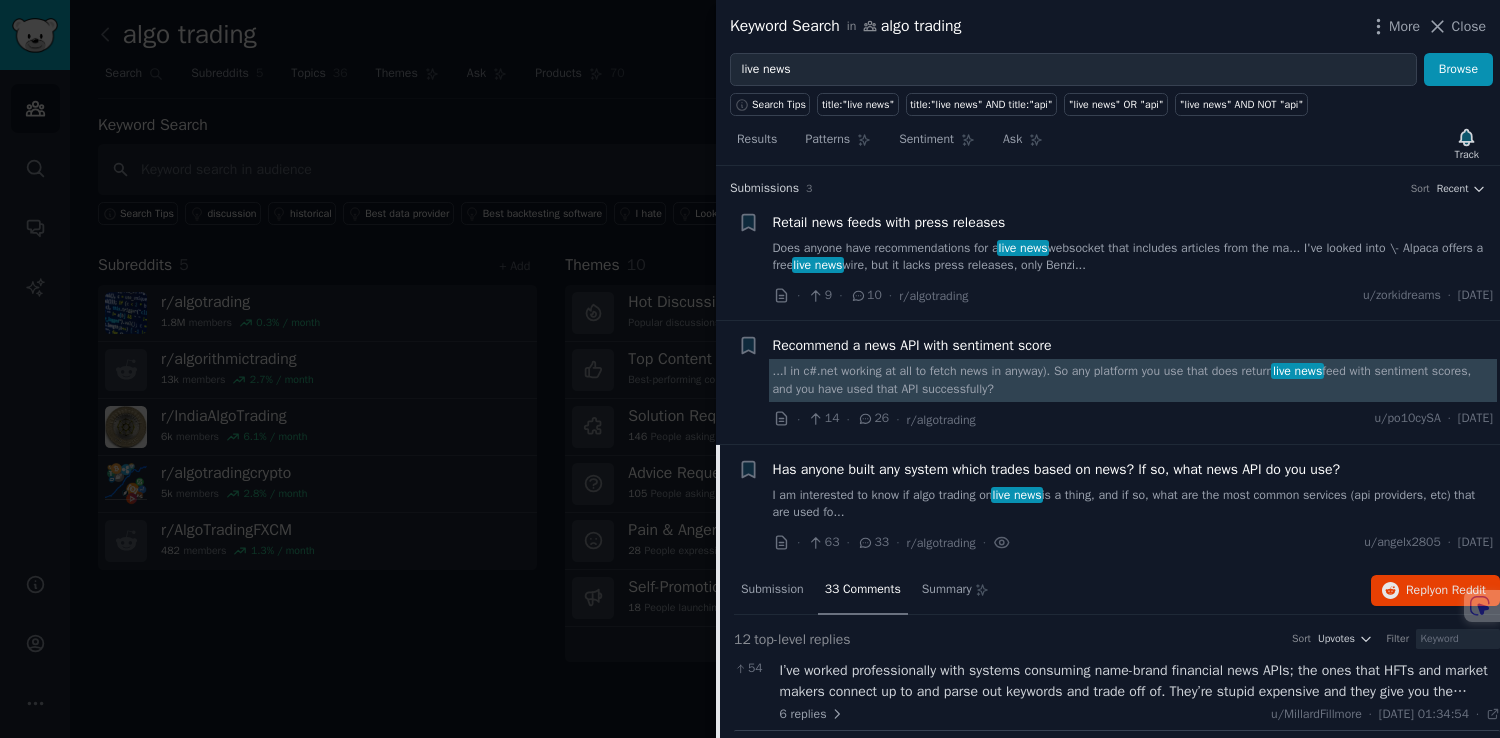 click on "...I in c#.net working at all to fetch news in anyway).
So any platform you use that does return  live news  feed with sentiment scores, and you have used that API successfully?" at bounding box center [1133, 380] 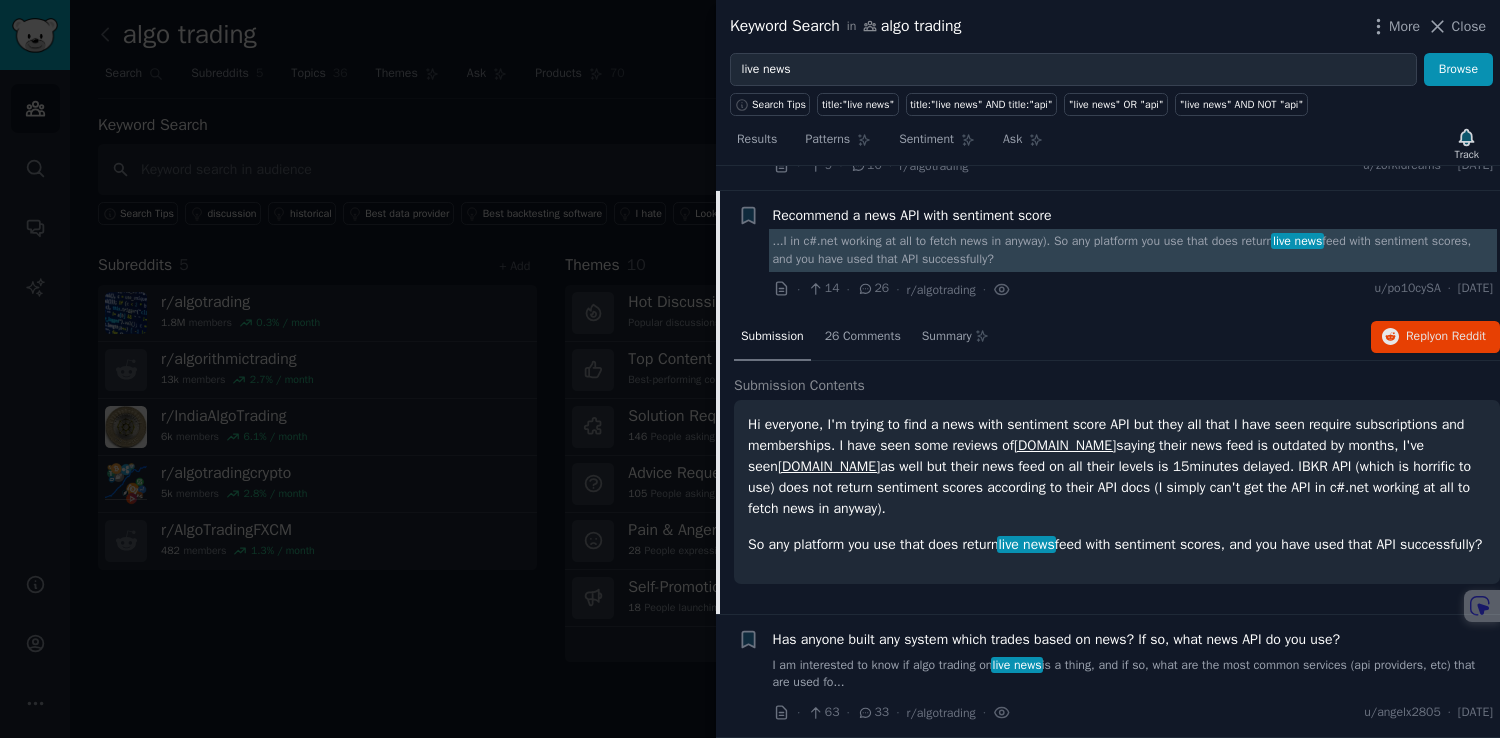 scroll, scrollTop: 142, scrollLeft: 0, axis: vertical 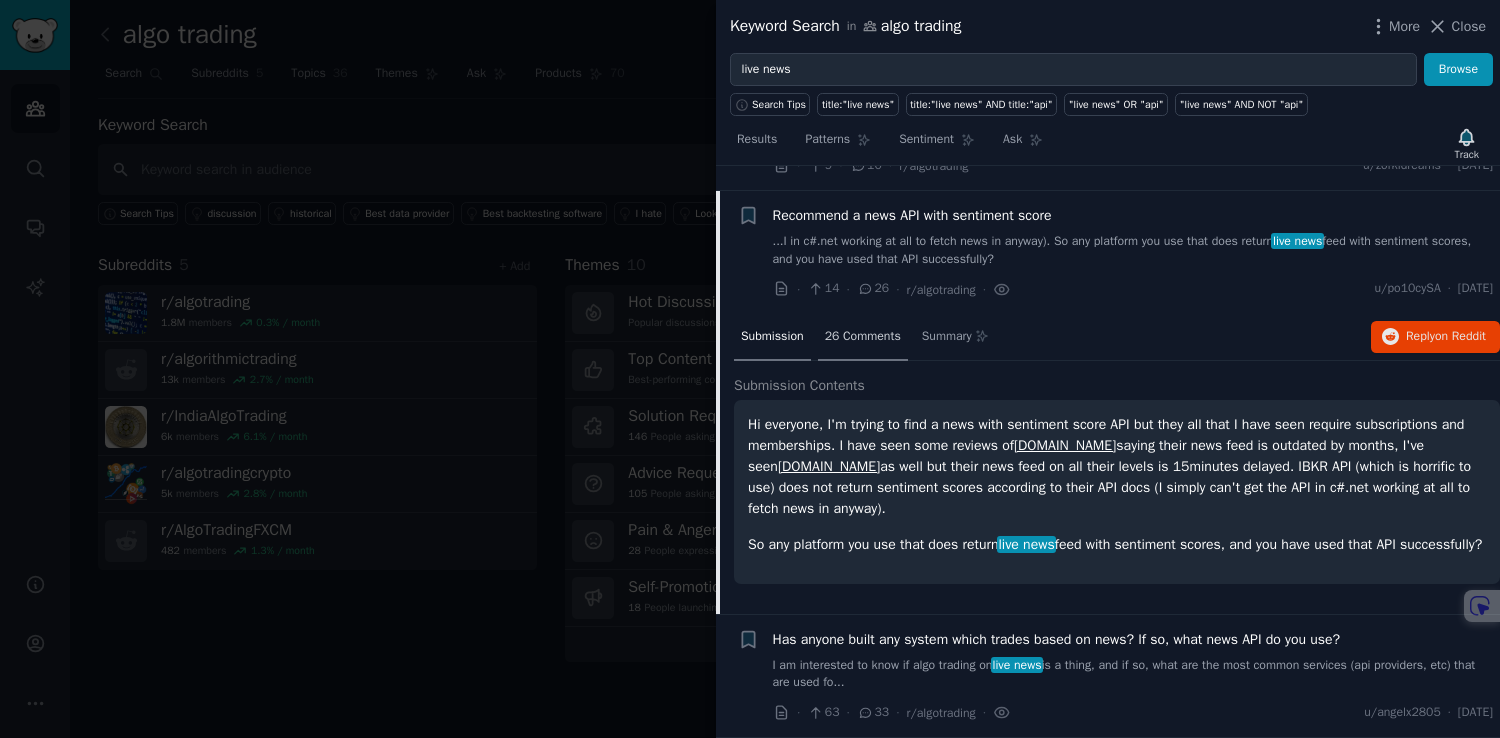 click on "26 Comments" at bounding box center (863, 338) 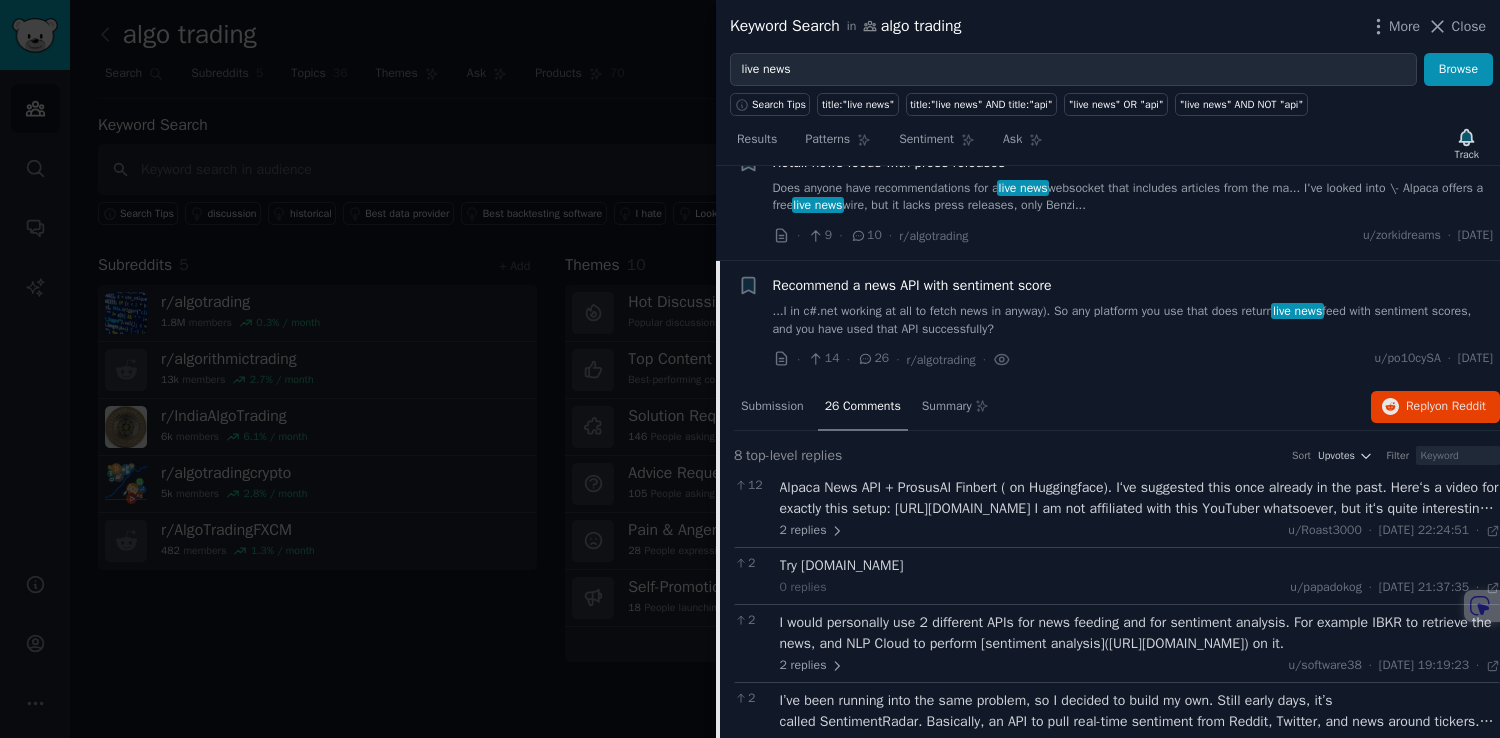 scroll, scrollTop: 0, scrollLeft: 0, axis: both 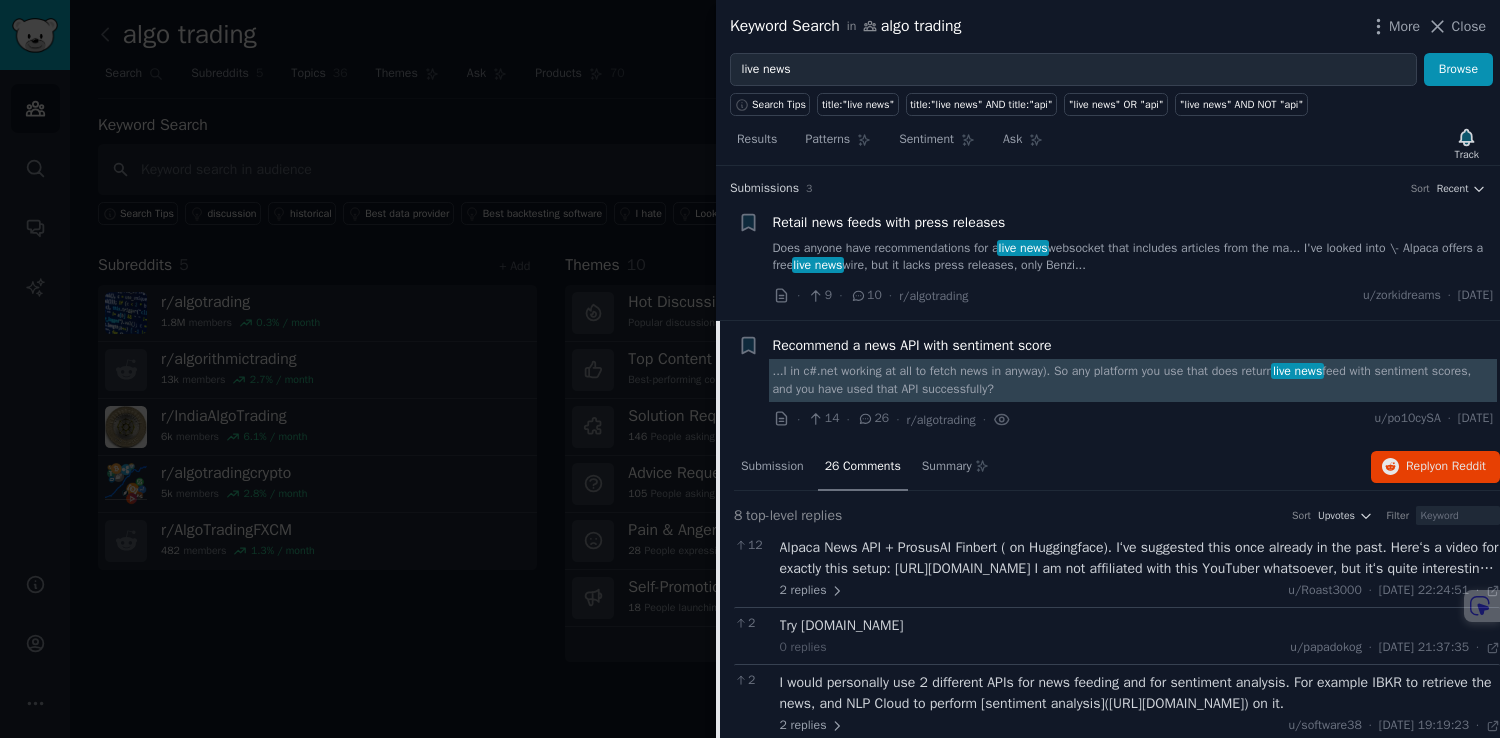 click on "...I in c#.net working at all to fetch news in anyway).
So any platform you use that does return  live news  feed with sentiment scores, and you have used that API successfully?" at bounding box center [1133, 380] 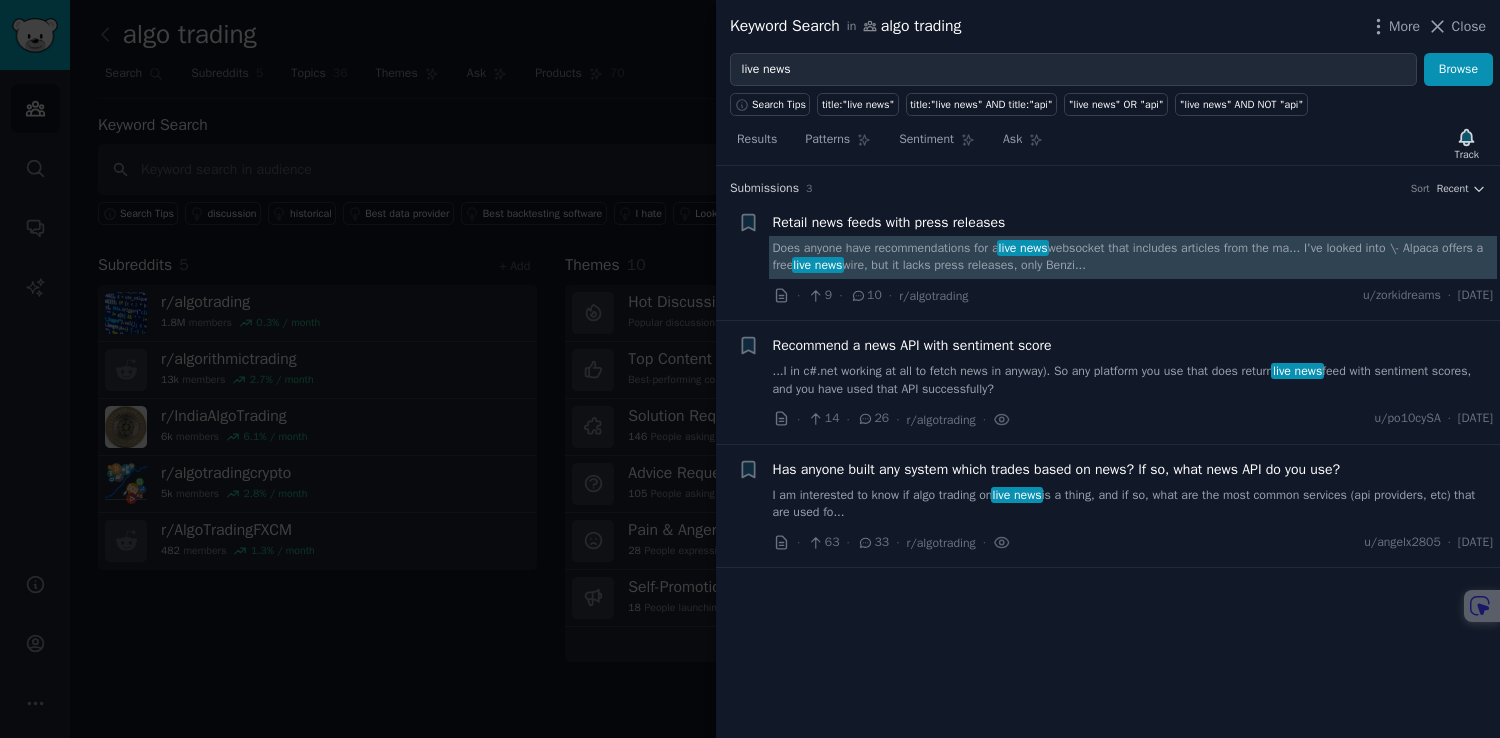click on "Does anyone have recommendations for a  live news  websocket that includes articles from the ma...
I've looked into
\- Alpaca offers a free  live news wire, but it lacks press releases, only Benzi..." at bounding box center (1133, 257) 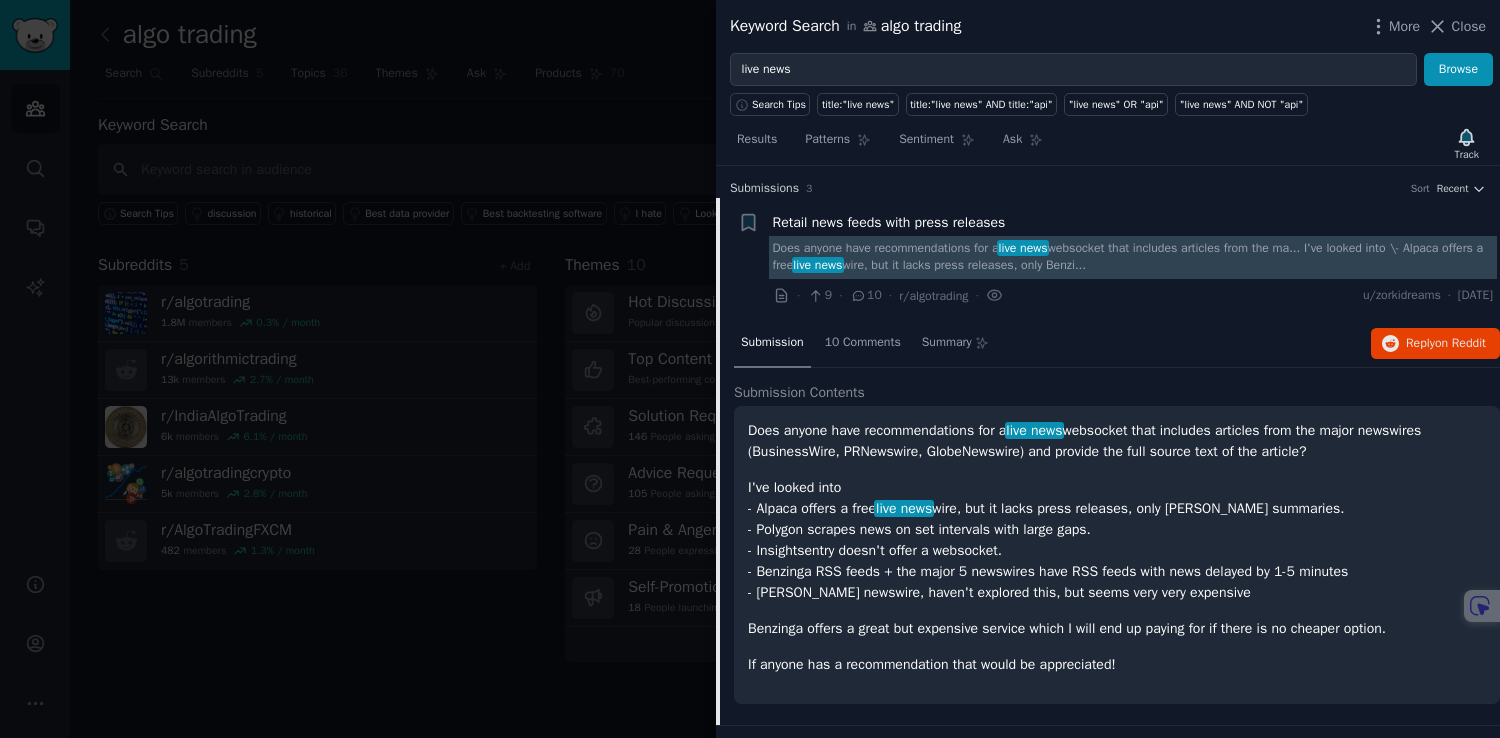 scroll, scrollTop: 31, scrollLeft: 0, axis: vertical 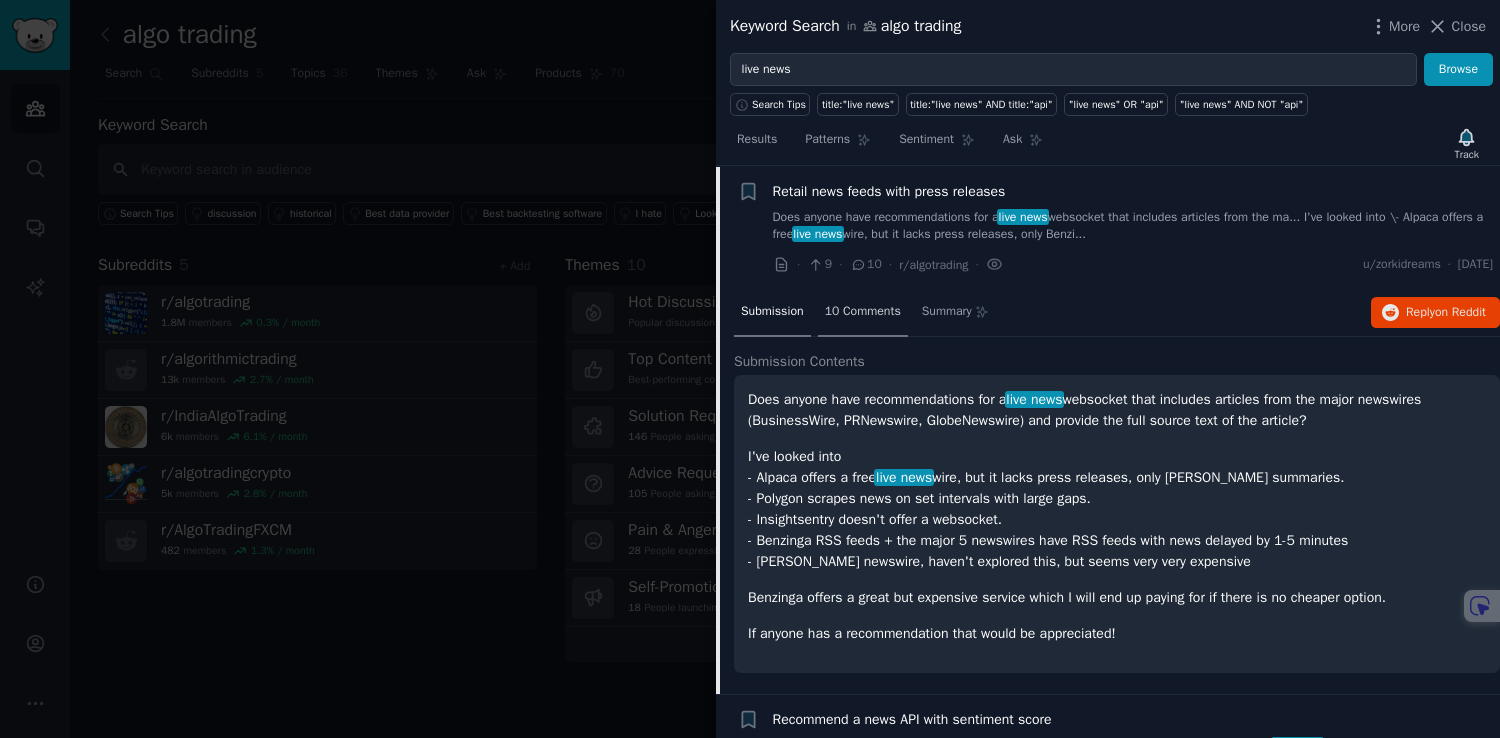 click on "10 Comments" at bounding box center [863, 312] 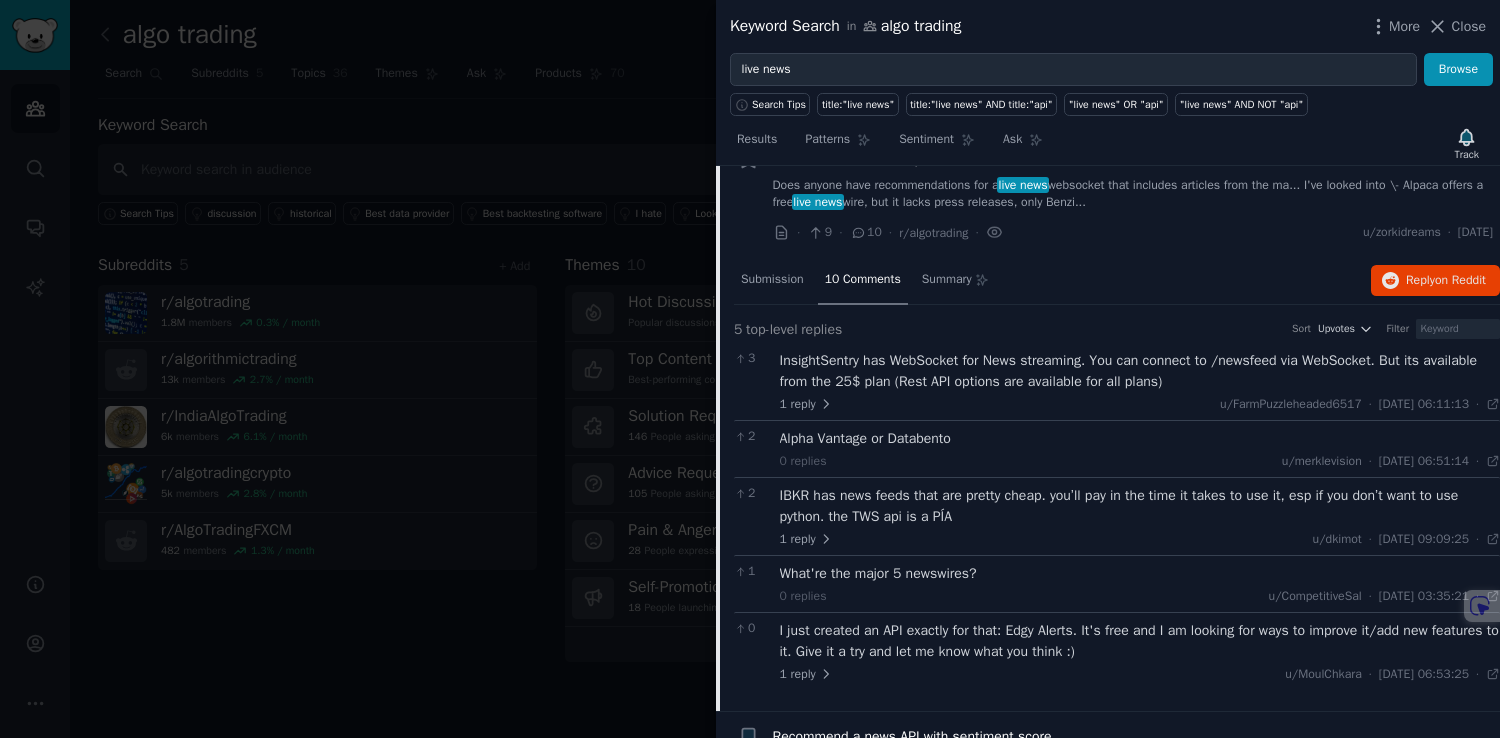 scroll, scrollTop: 0, scrollLeft: 0, axis: both 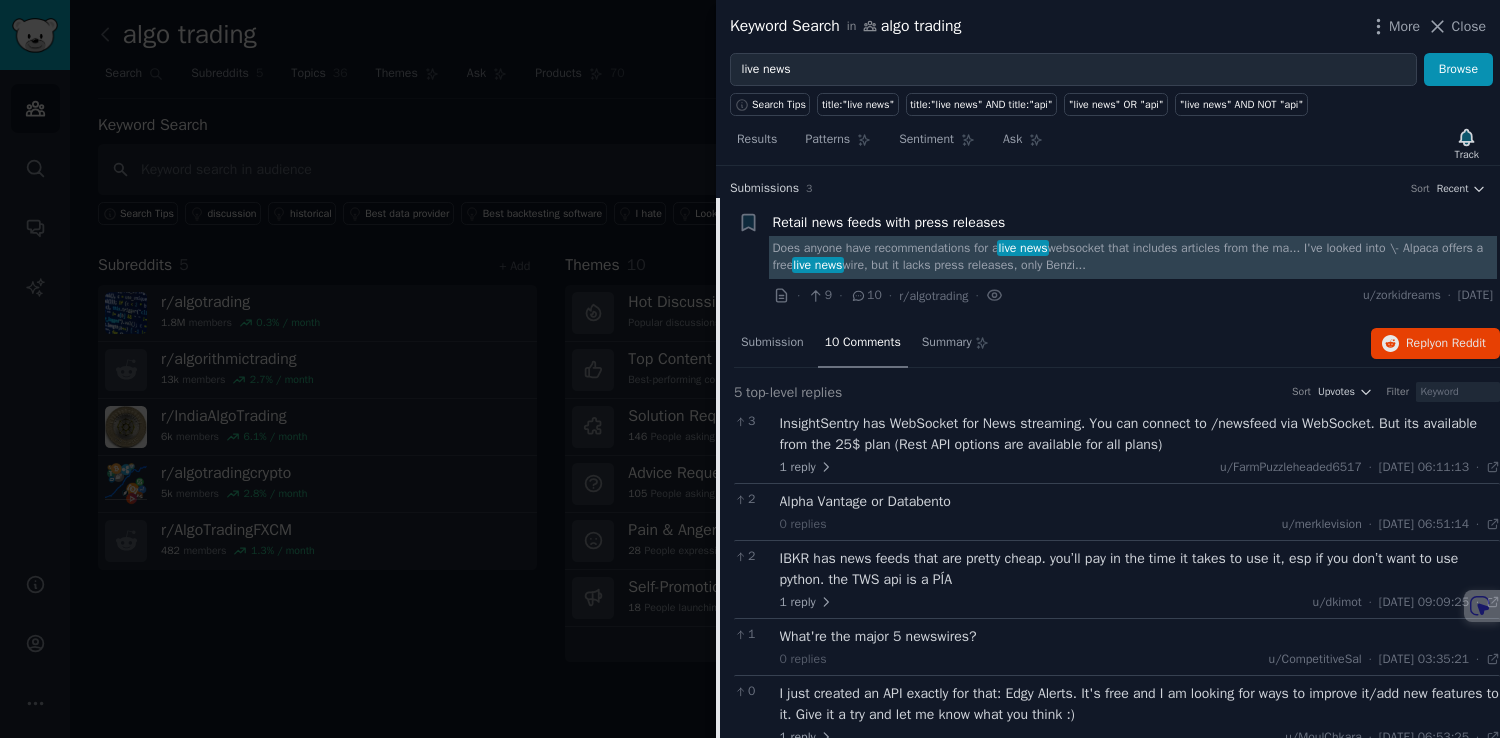 click on "Does anyone have recommendations for a  live news  websocket that includes articles from the ma...
I've looked into
\- Alpaca offers a free  live news wire, but it lacks press releases, only Benzi..." at bounding box center [1133, 257] 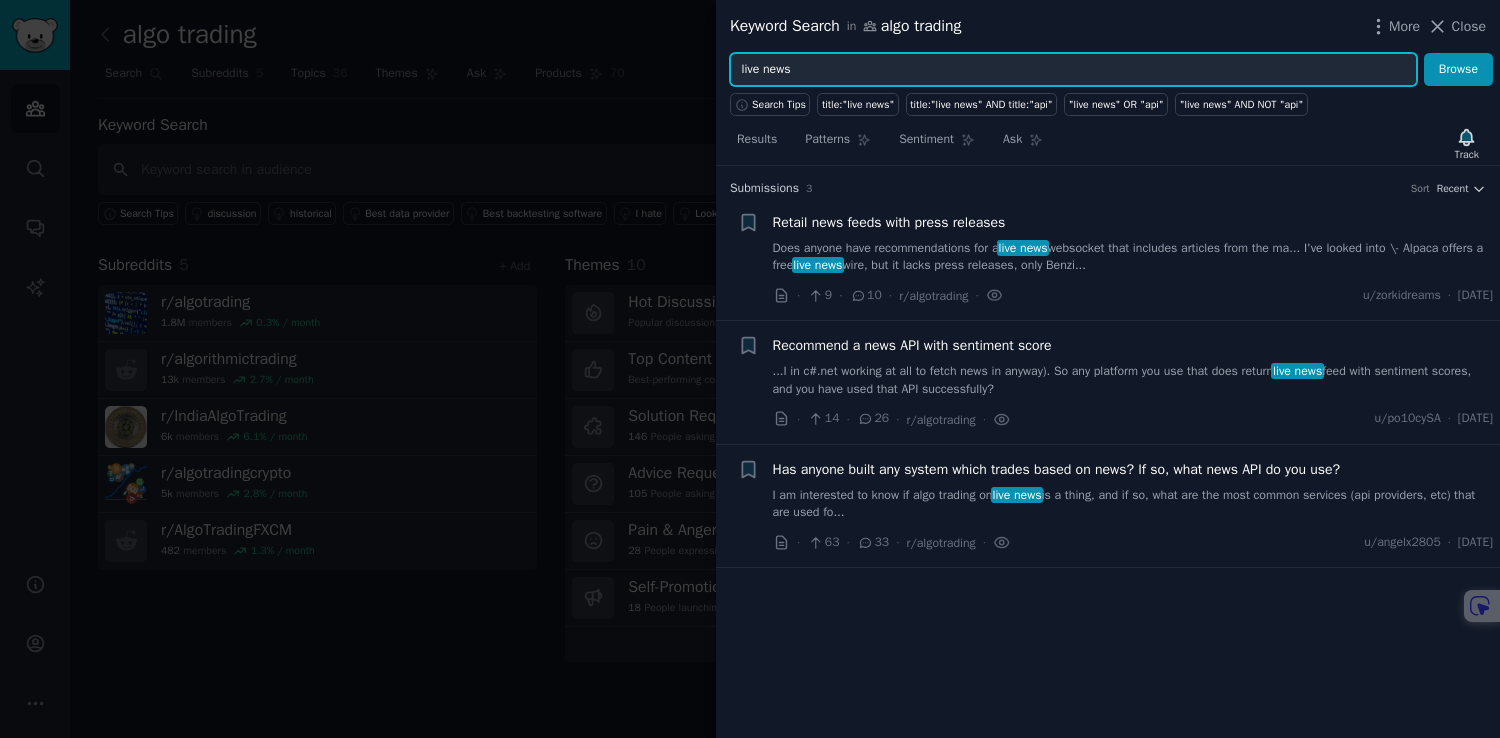click on "live news" at bounding box center [1073, 70] 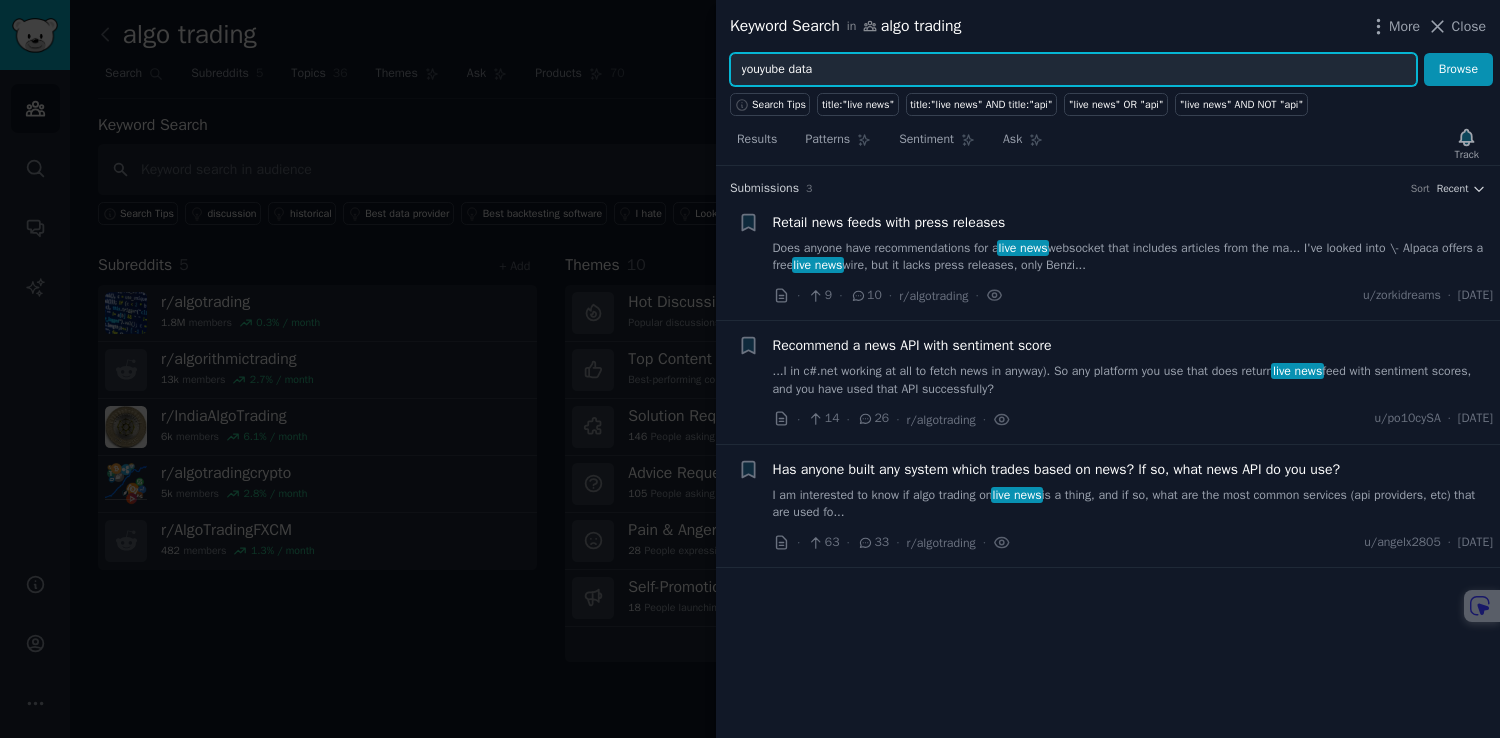 click on "Browse" at bounding box center [1458, 70] 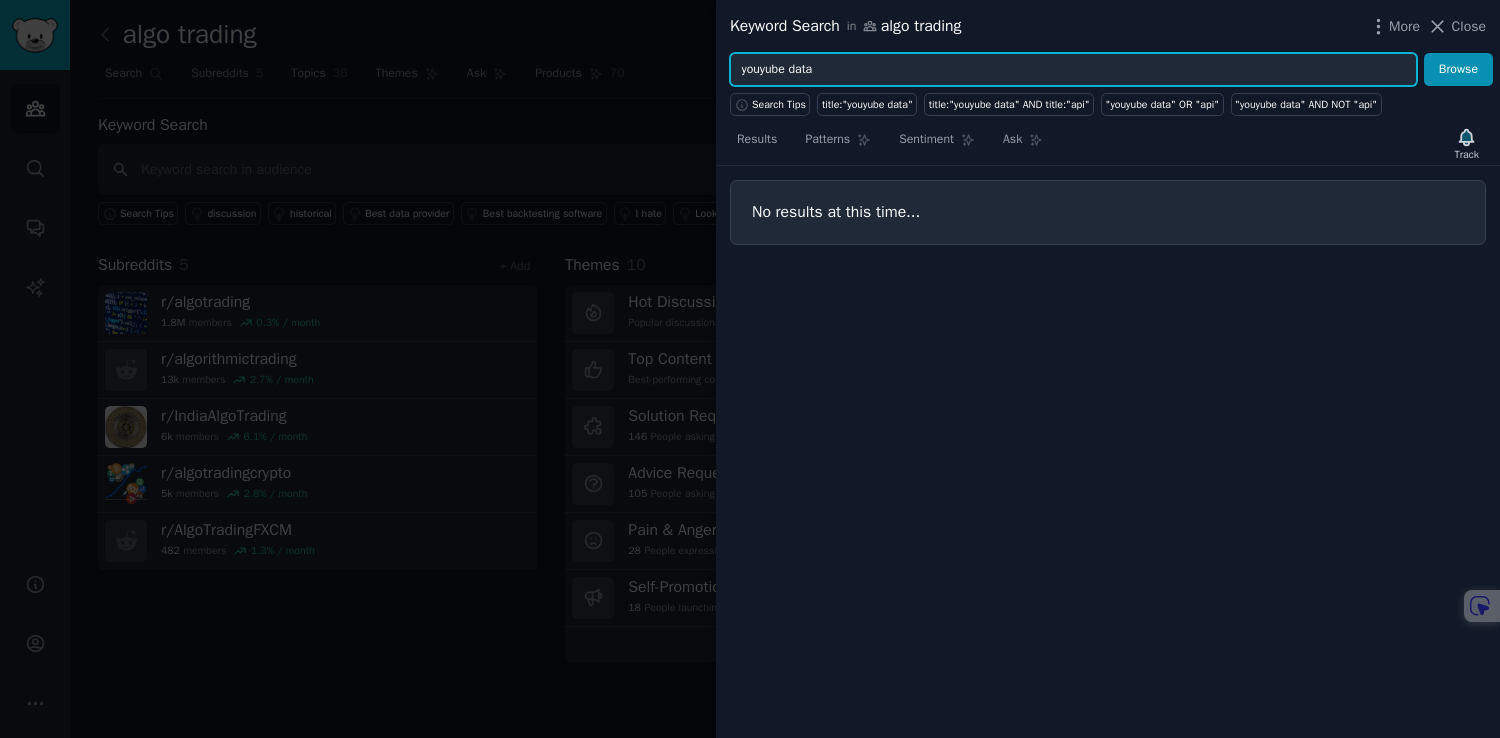 click on "youyube data" at bounding box center (1073, 70) 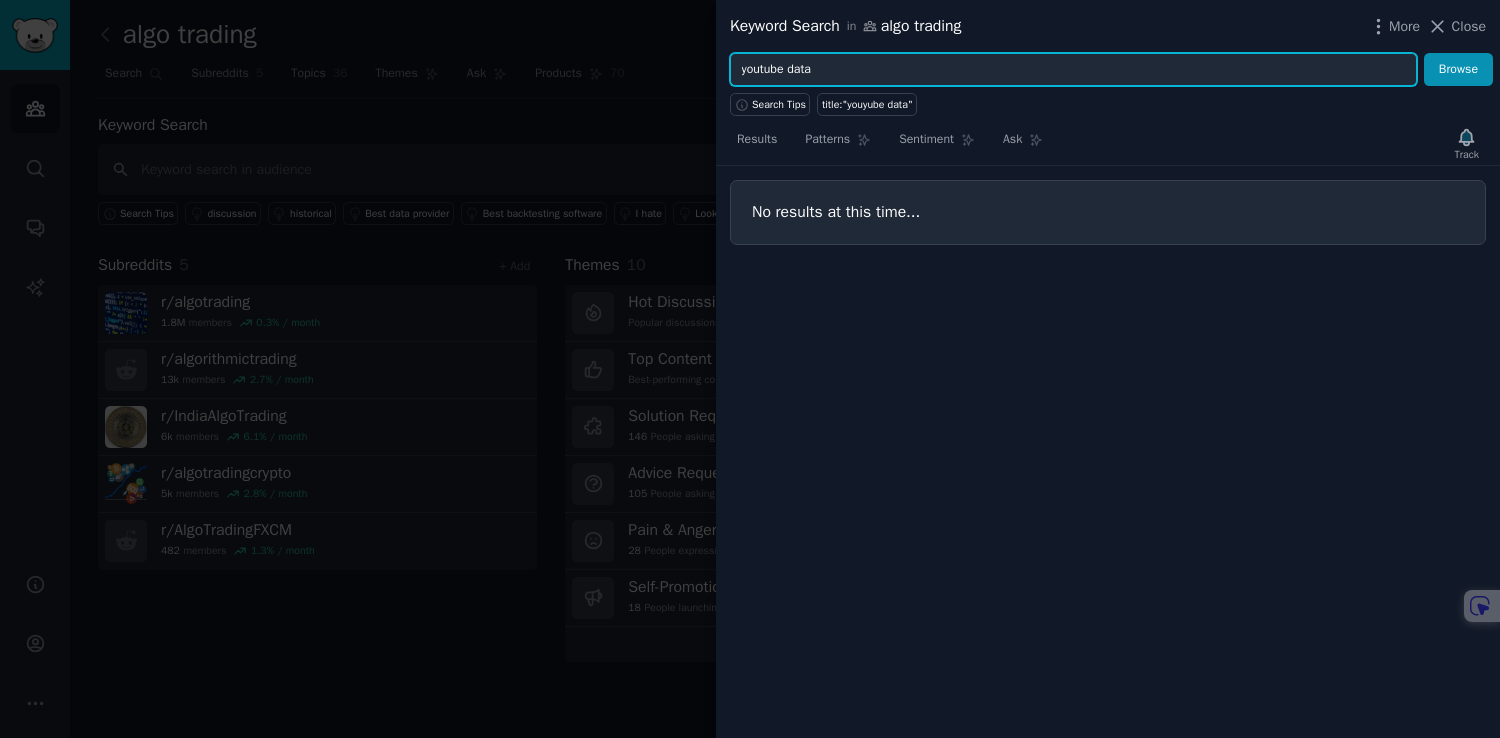 click on "Browse" at bounding box center (1458, 70) 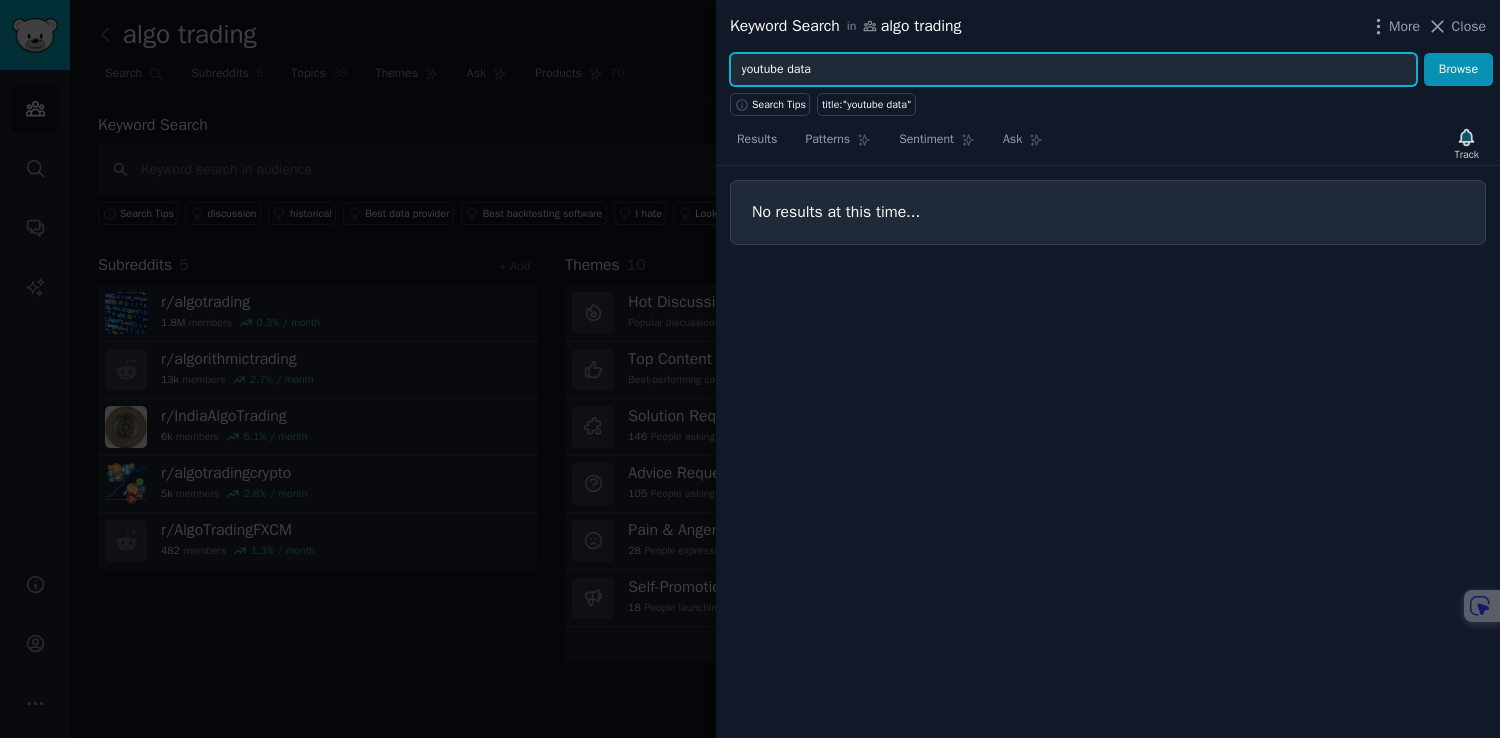 click on "youtube data" at bounding box center (1073, 70) 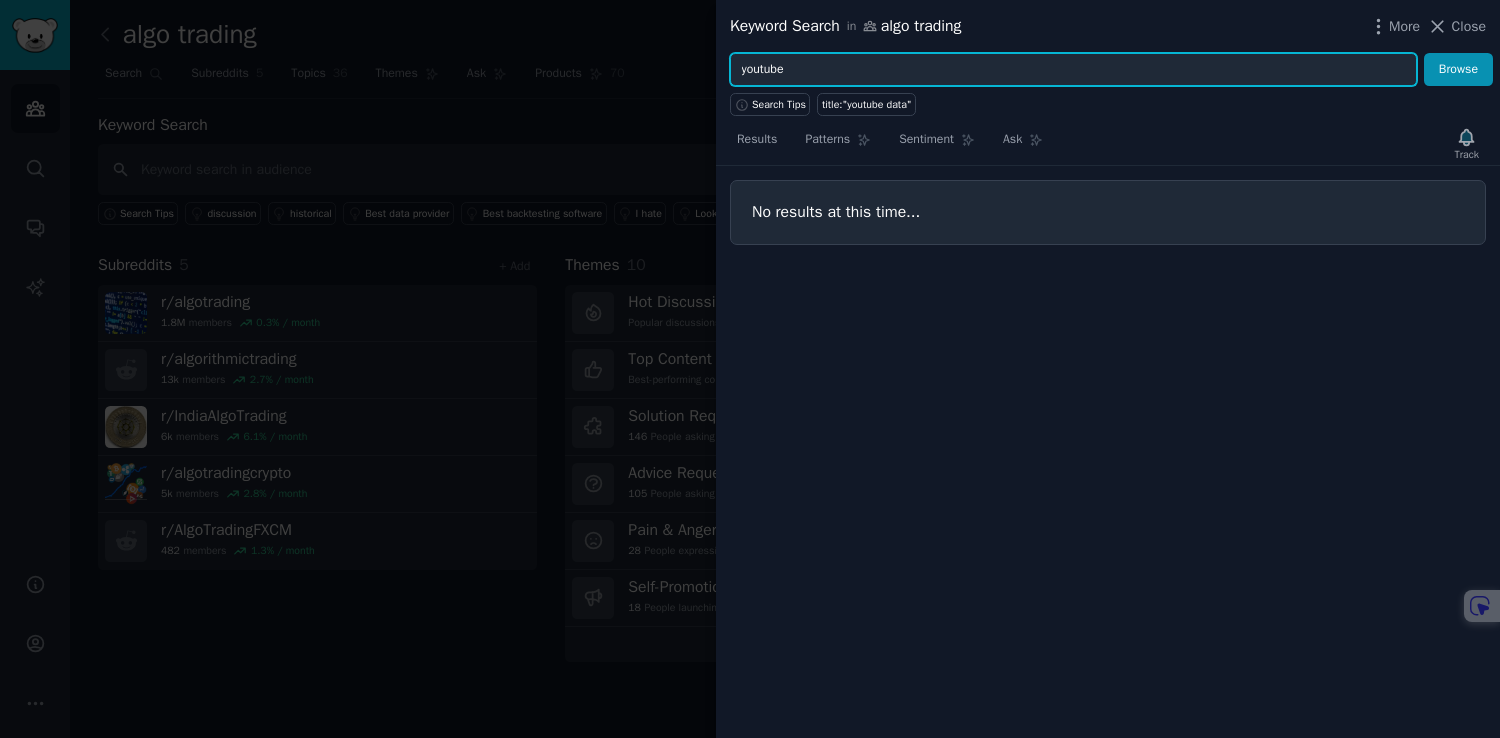 click on "Browse" at bounding box center (1458, 70) 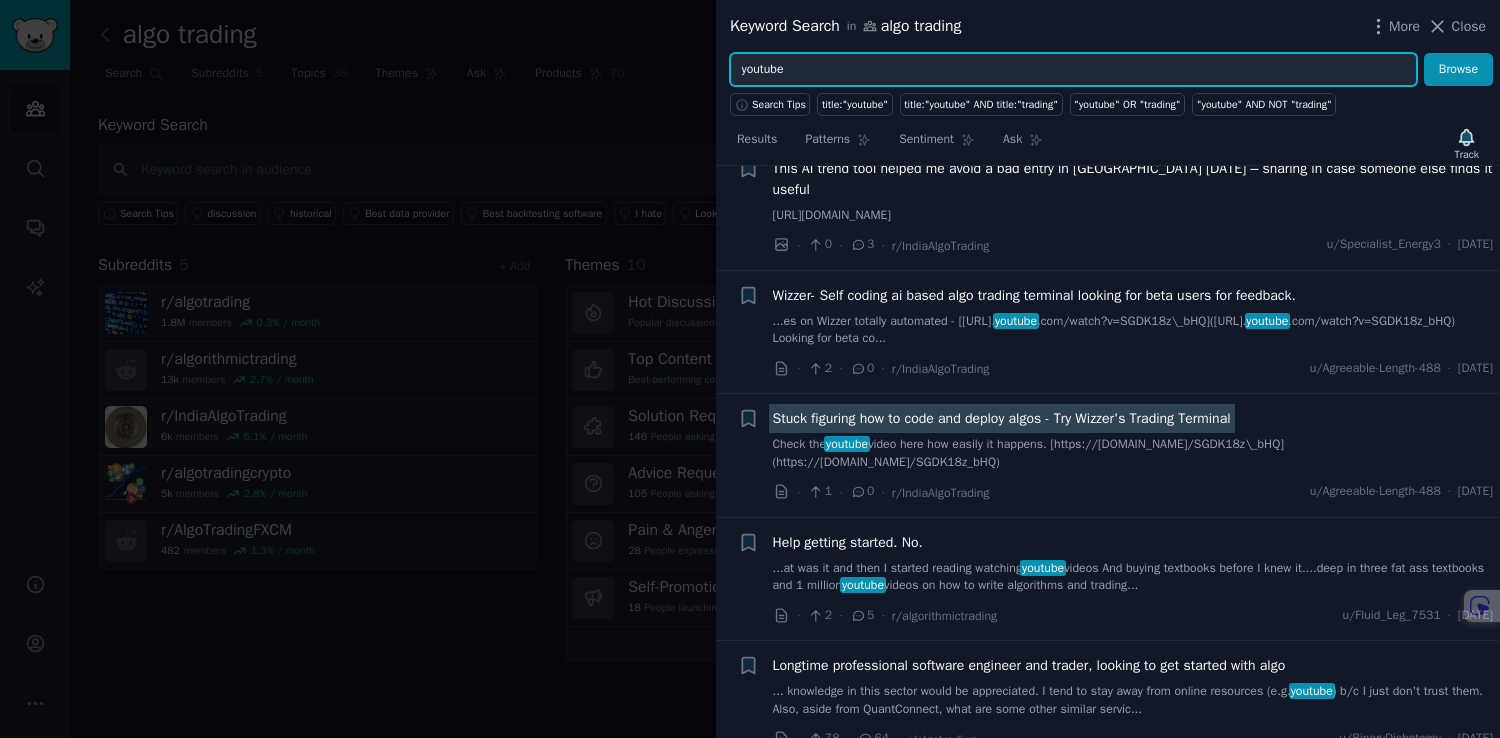 scroll, scrollTop: 308, scrollLeft: 0, axis: vertical 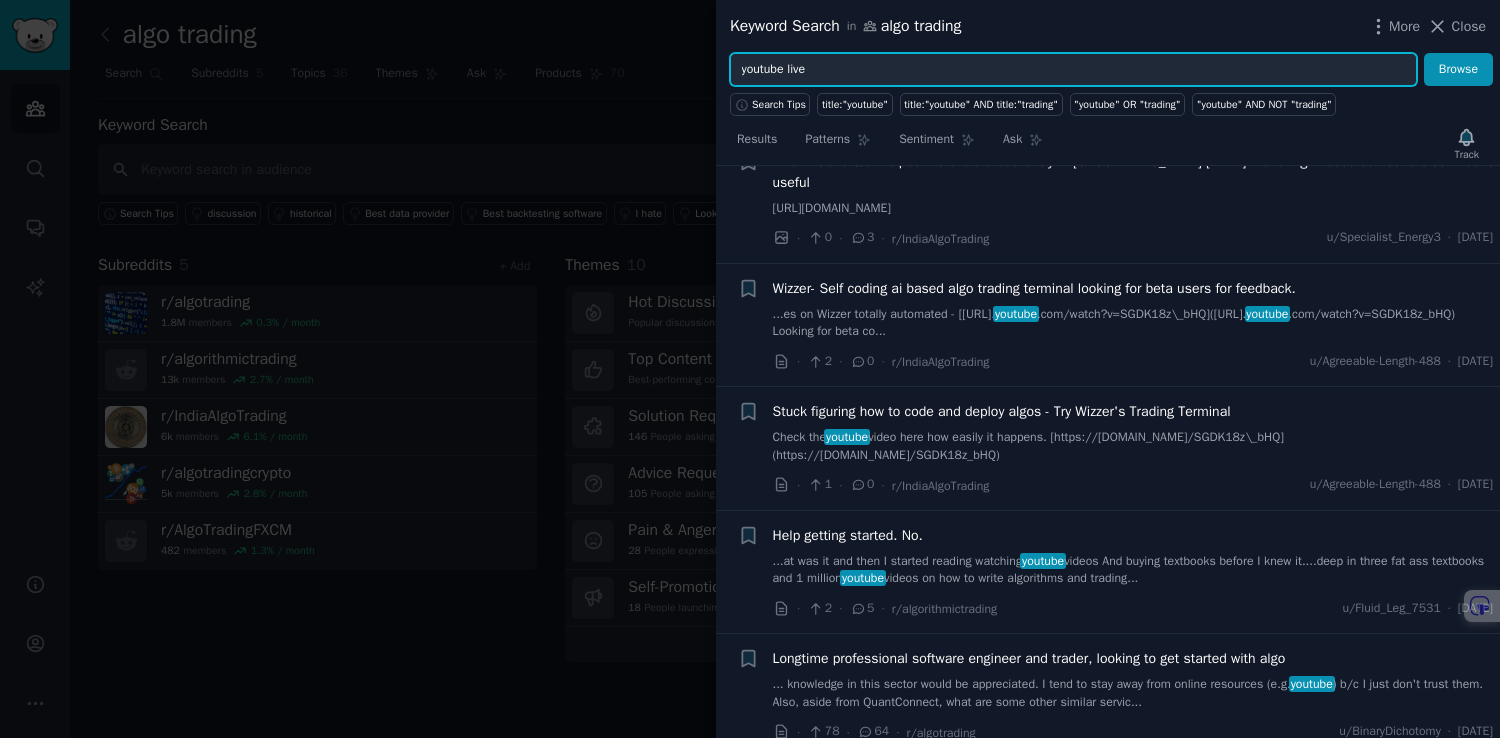 click on "Browse" at bounding box center [1458, 70] 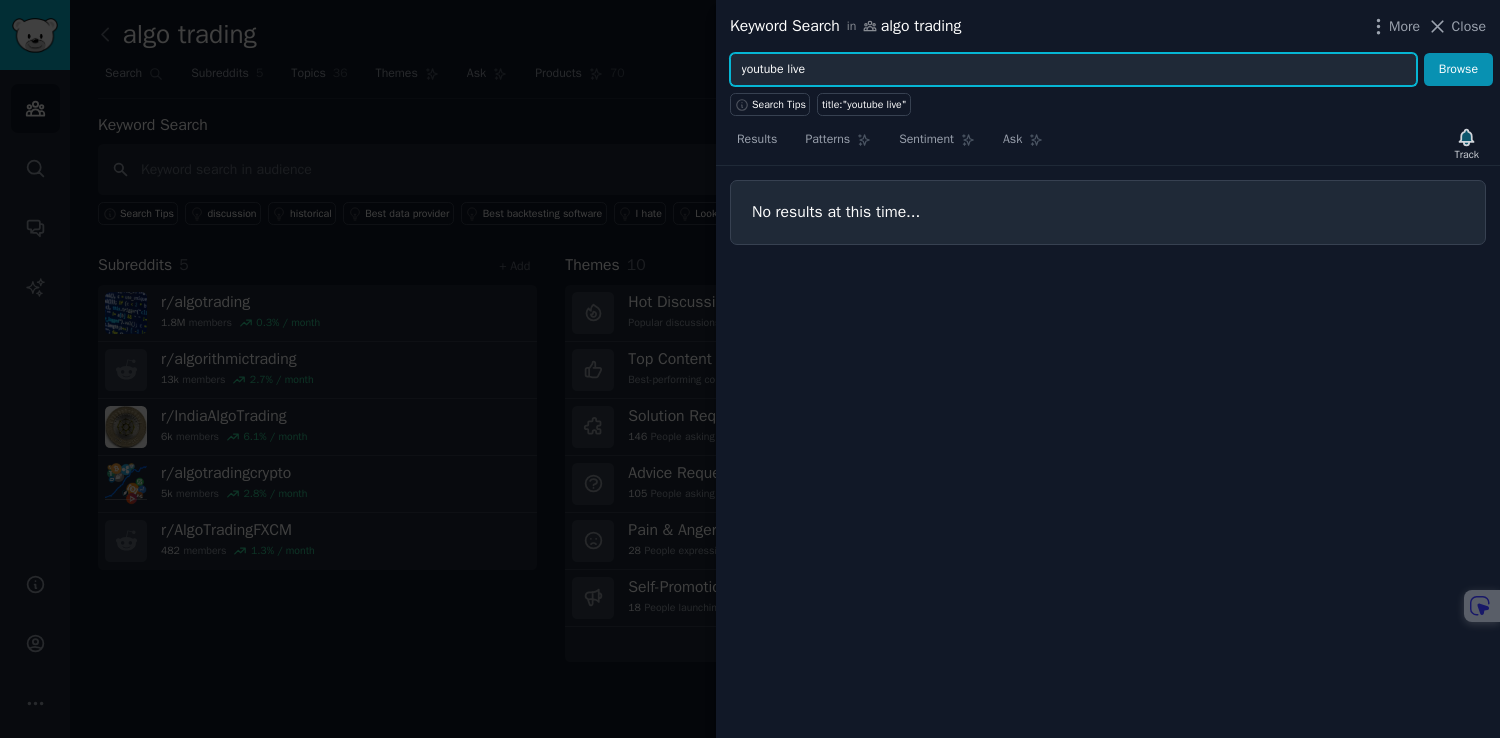click on "youtube live" at bounding box center (1073, 70) 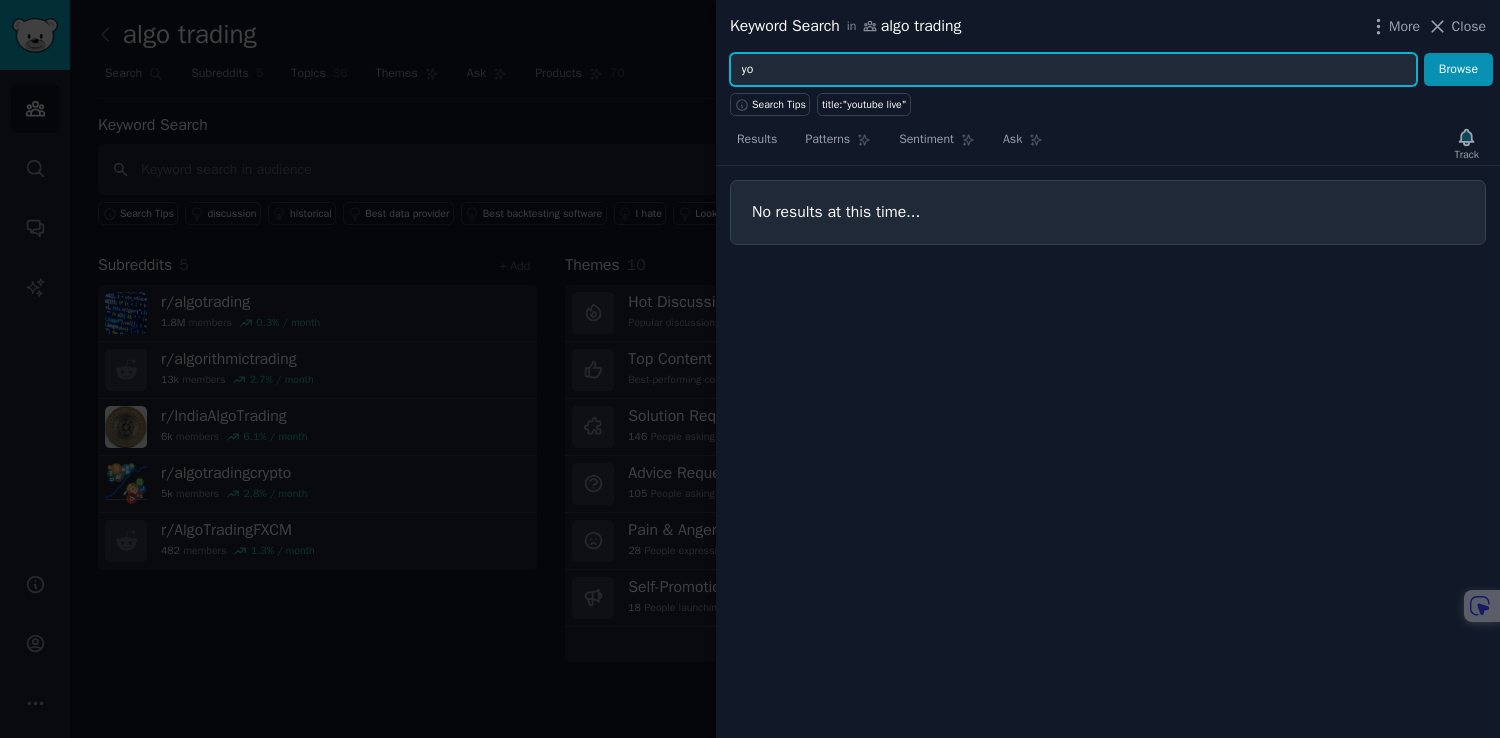 type on "y" 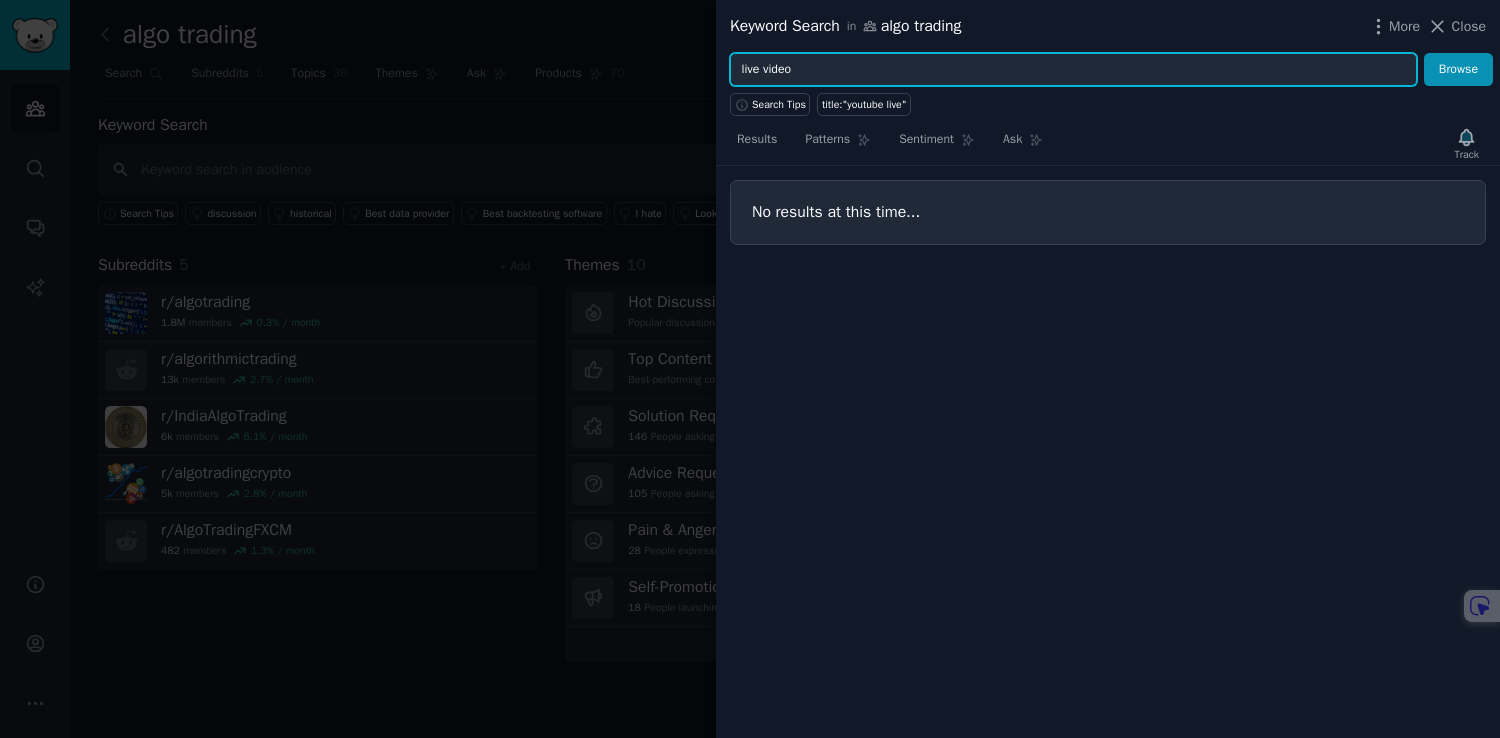 click on "Browse" at bounding box center [1458, 70] 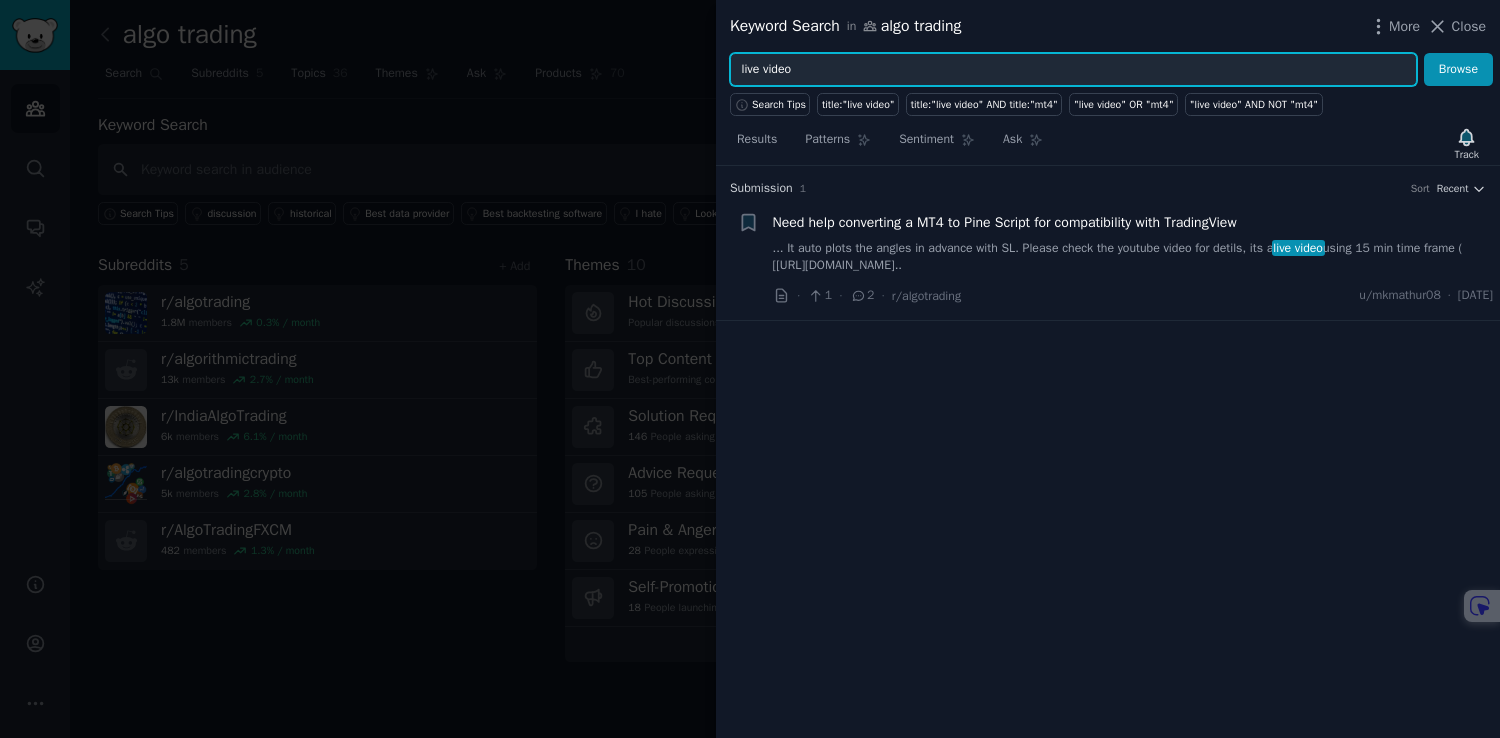 click on "live video" at bounding box center (1073, 70) 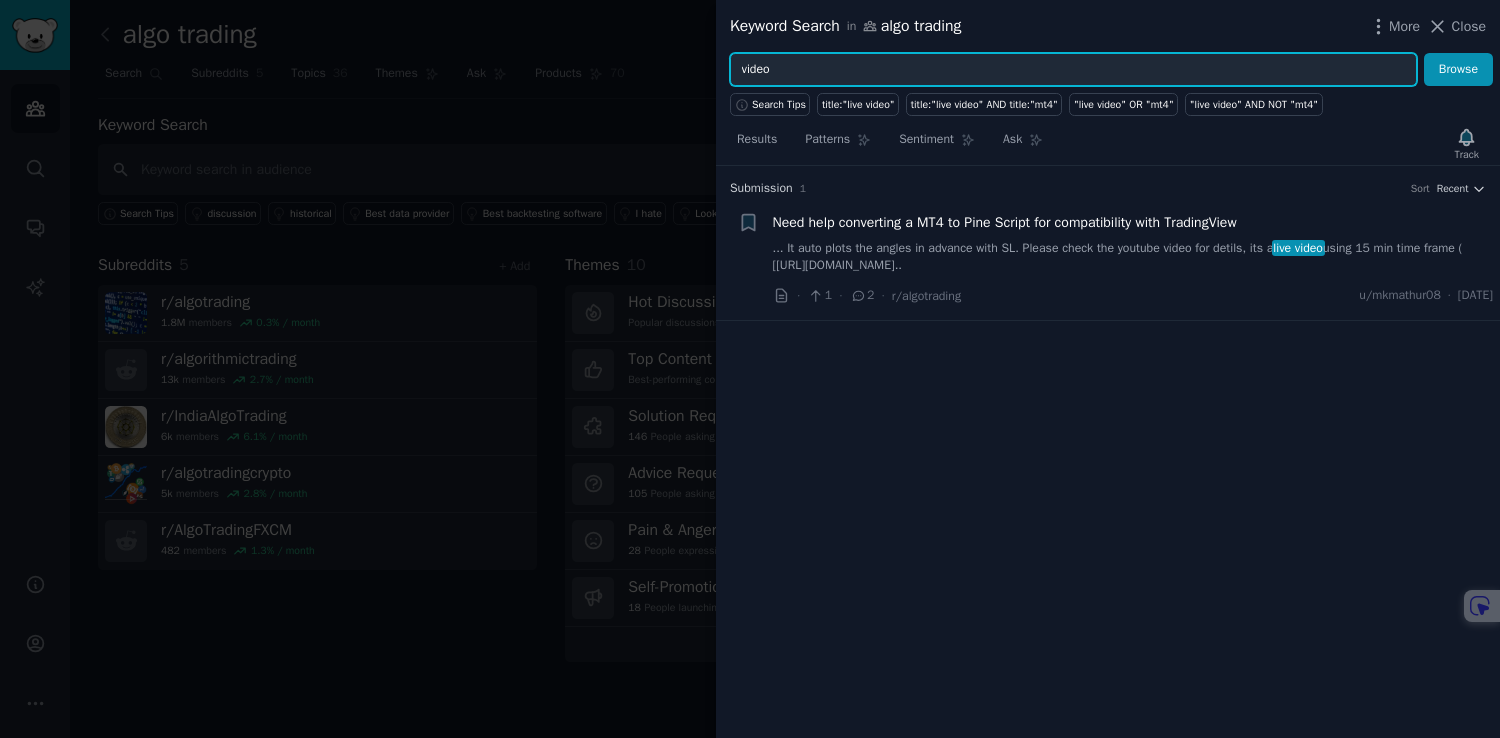 click on "video" at bounding box center [1073, 70] 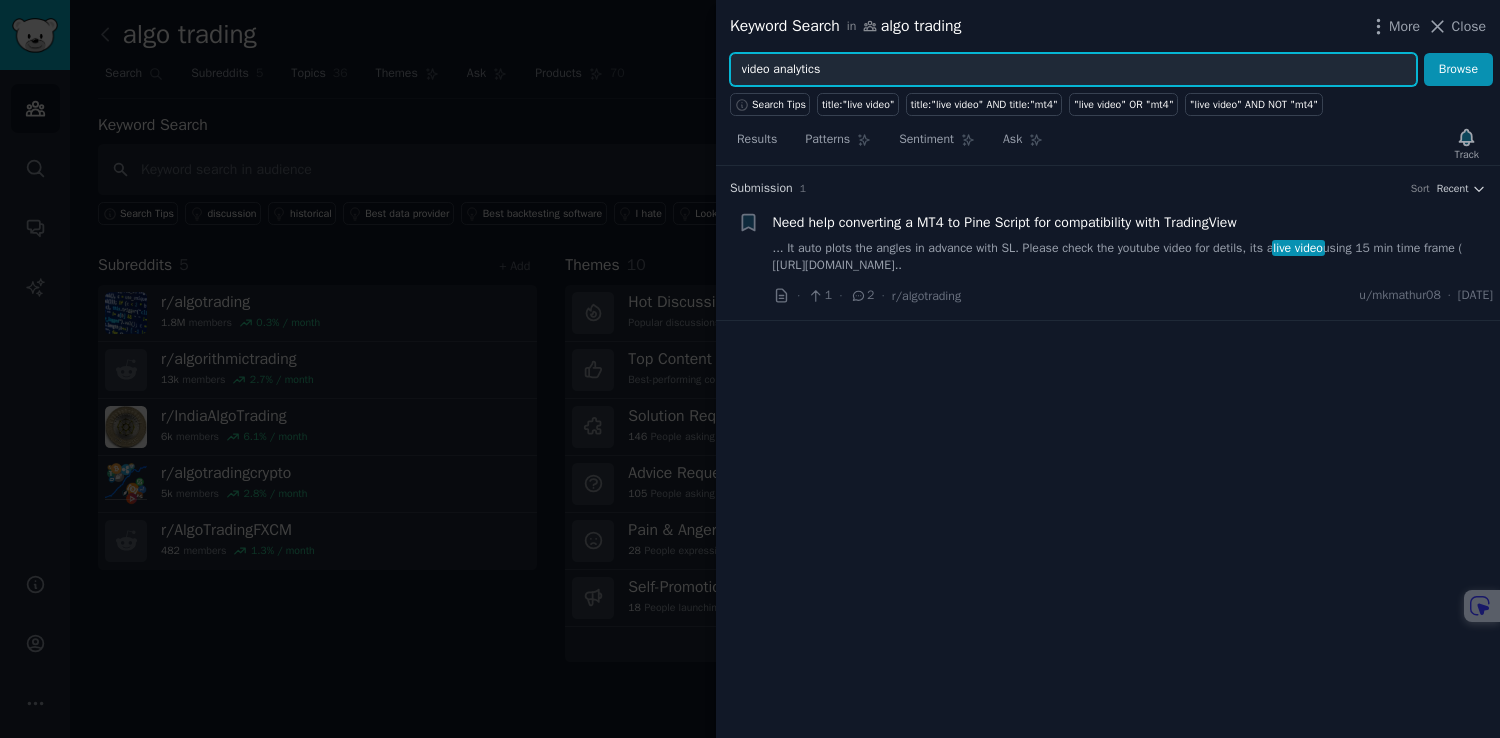 click on "Browse" at bounding box center (1458, 70) 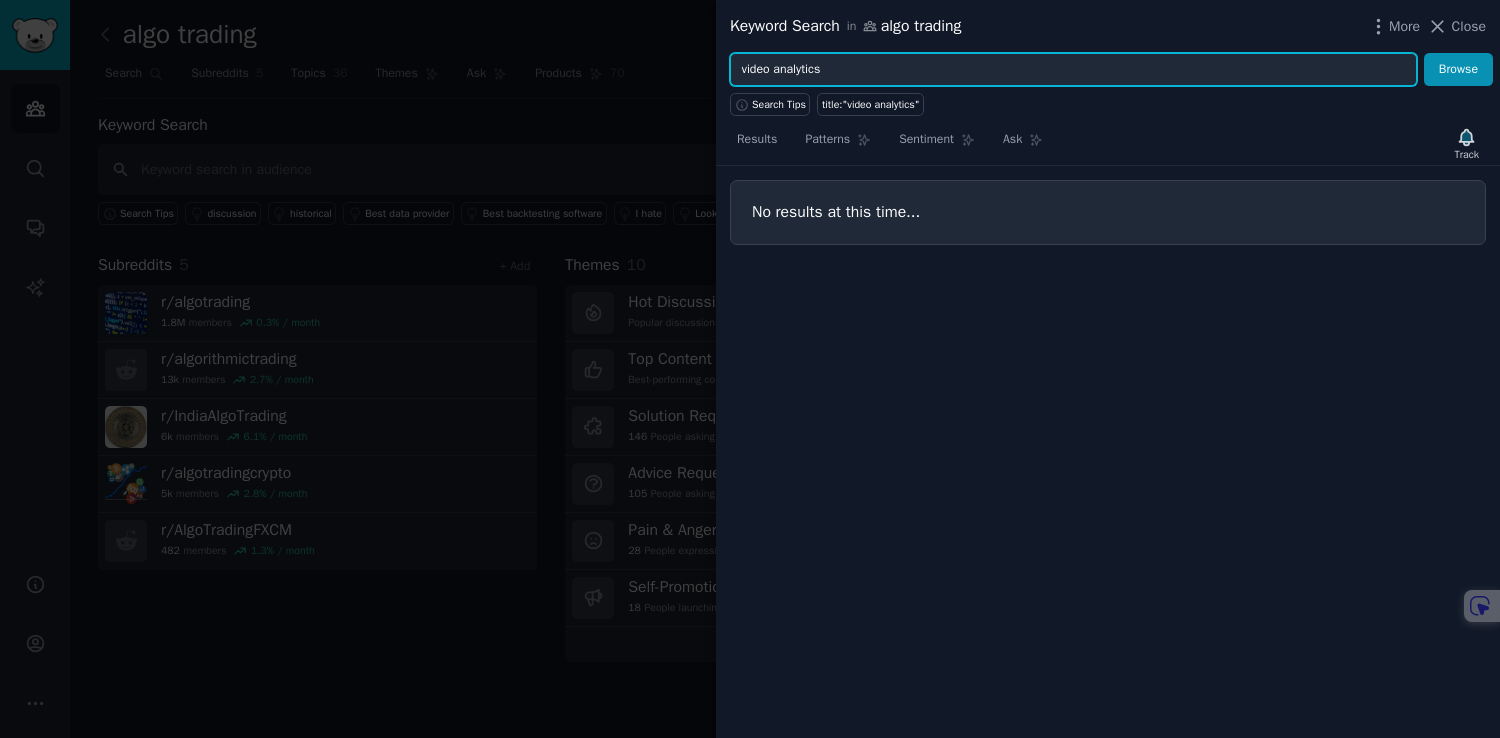 click on "video analytics" at bounding box center [1073, 70] 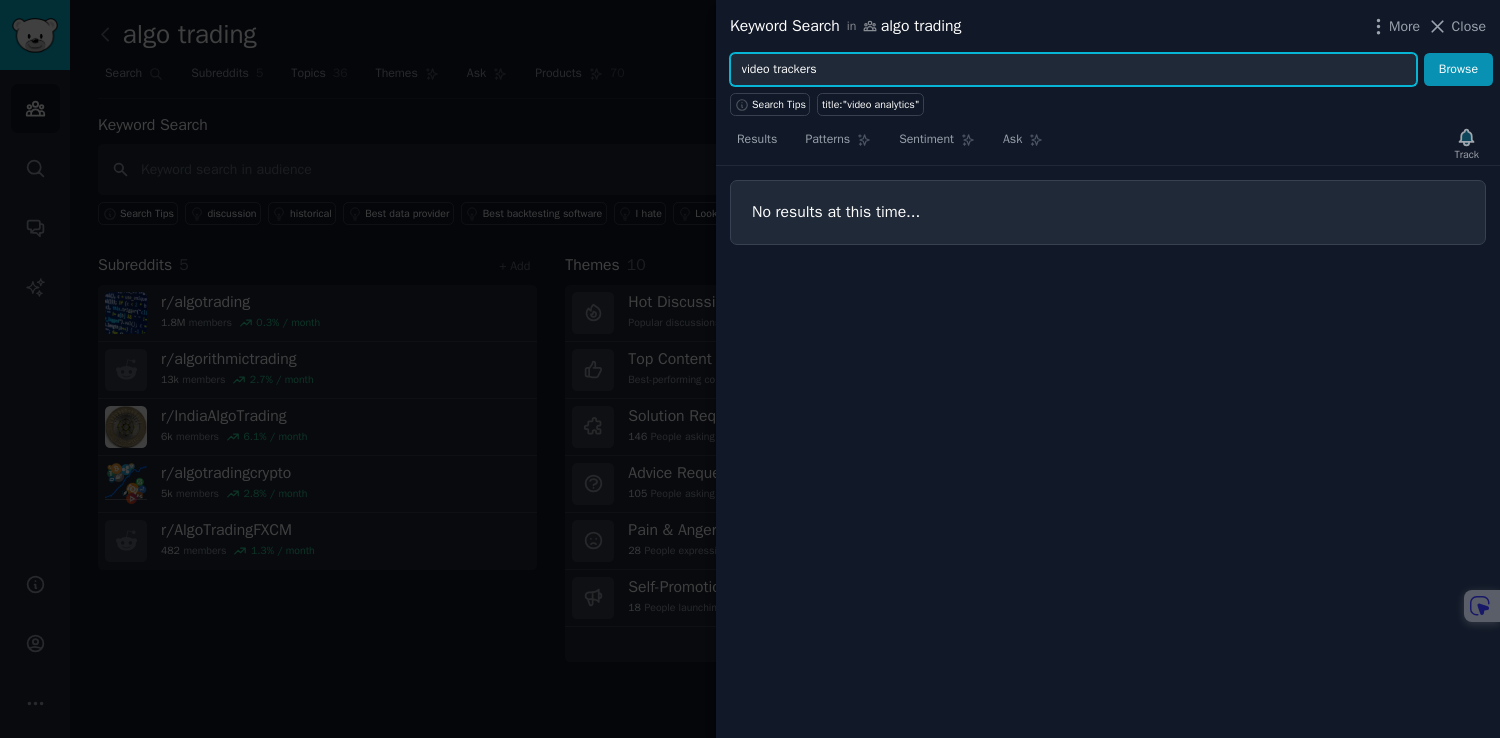 click on "Browse" at bounding box center [1458, 70] 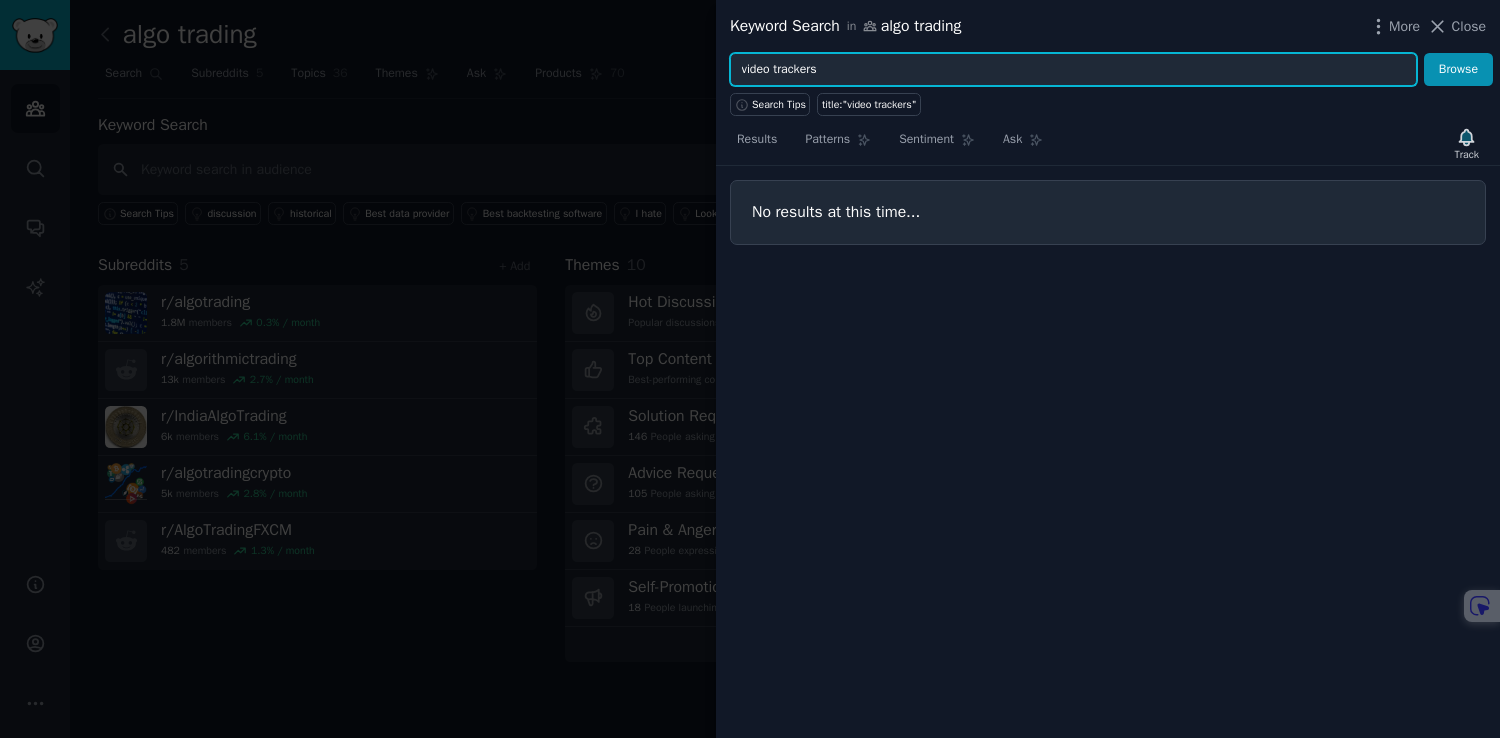 click on "video trackers" at bounding box center (1073, 70) 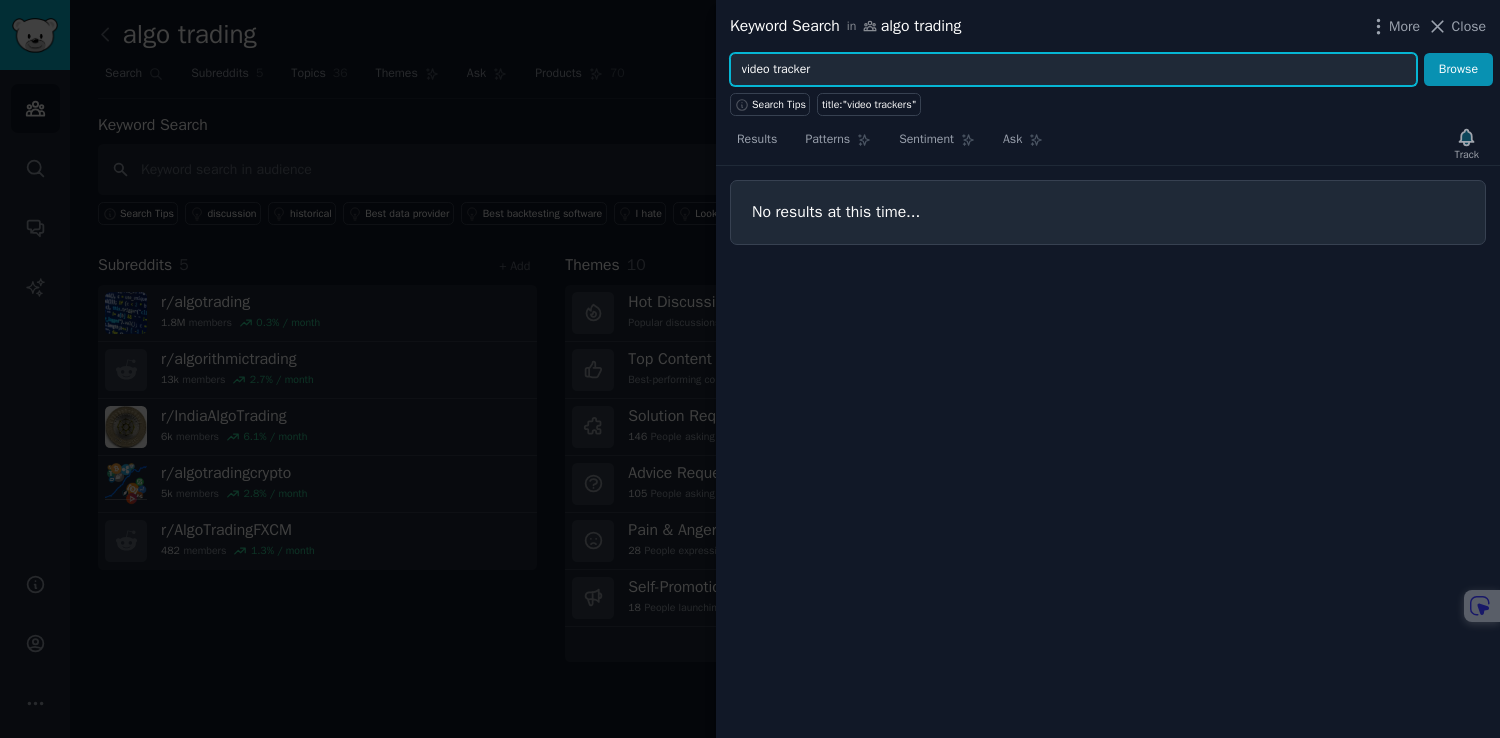 click on "Browse" at bounding box center (1458, 70) 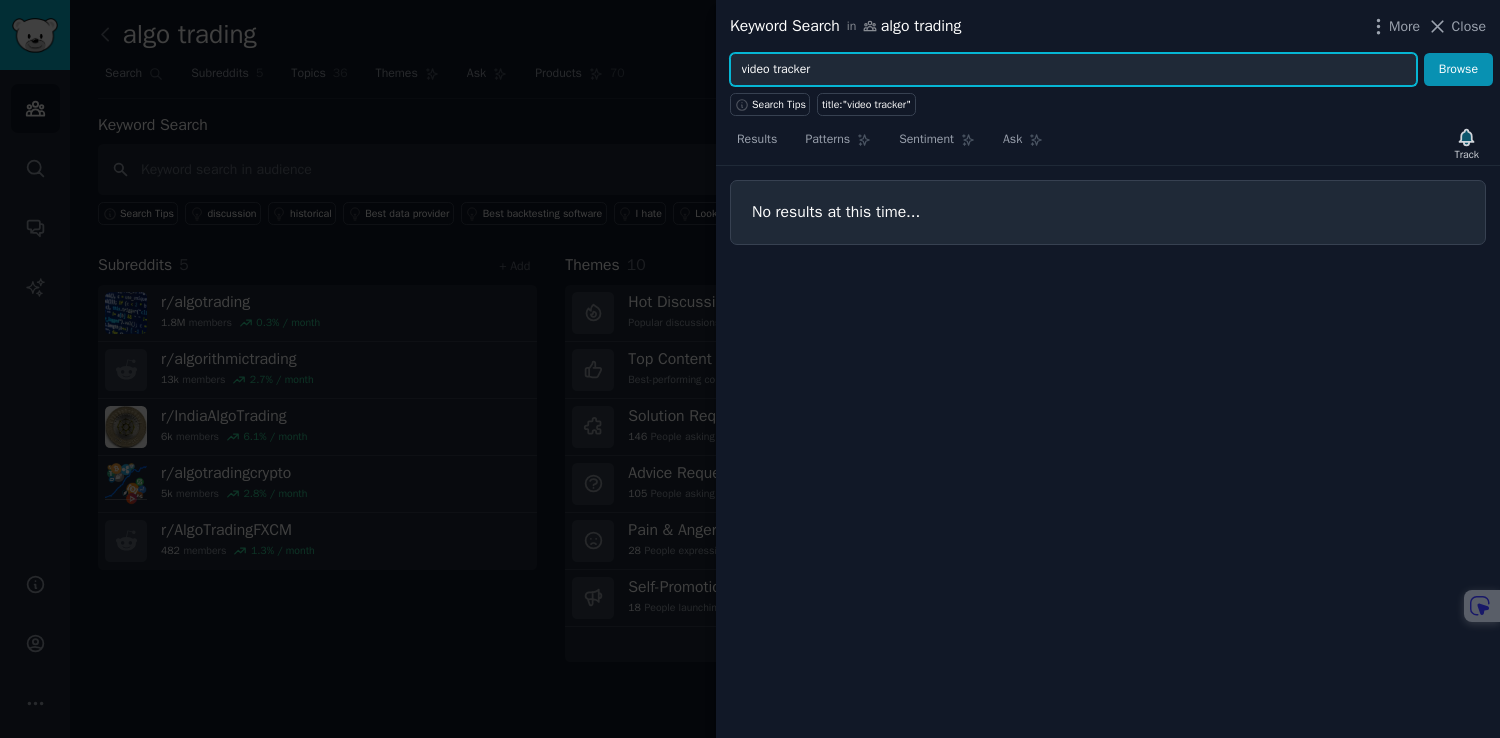 click on "video tracker" at bounding box center (1073, 70) 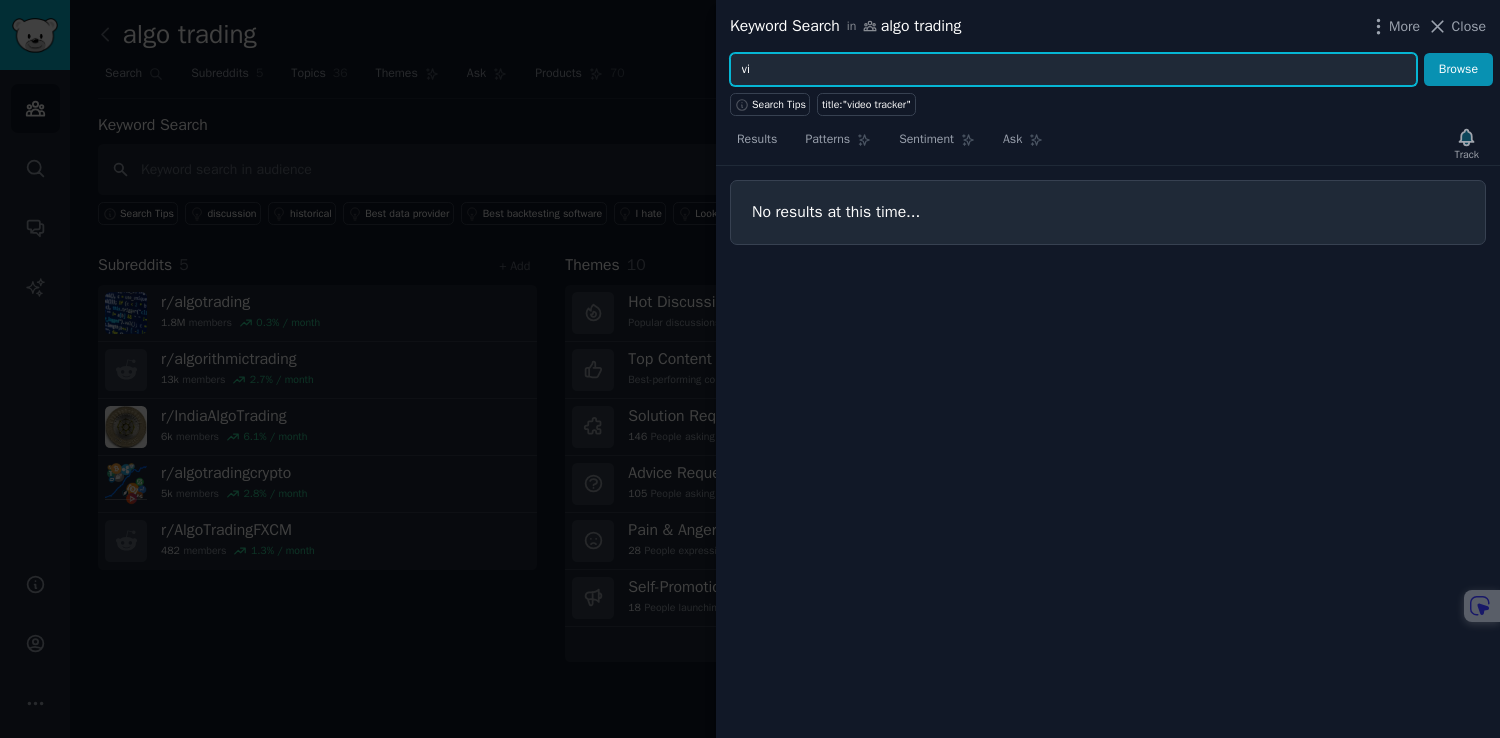type on "v" 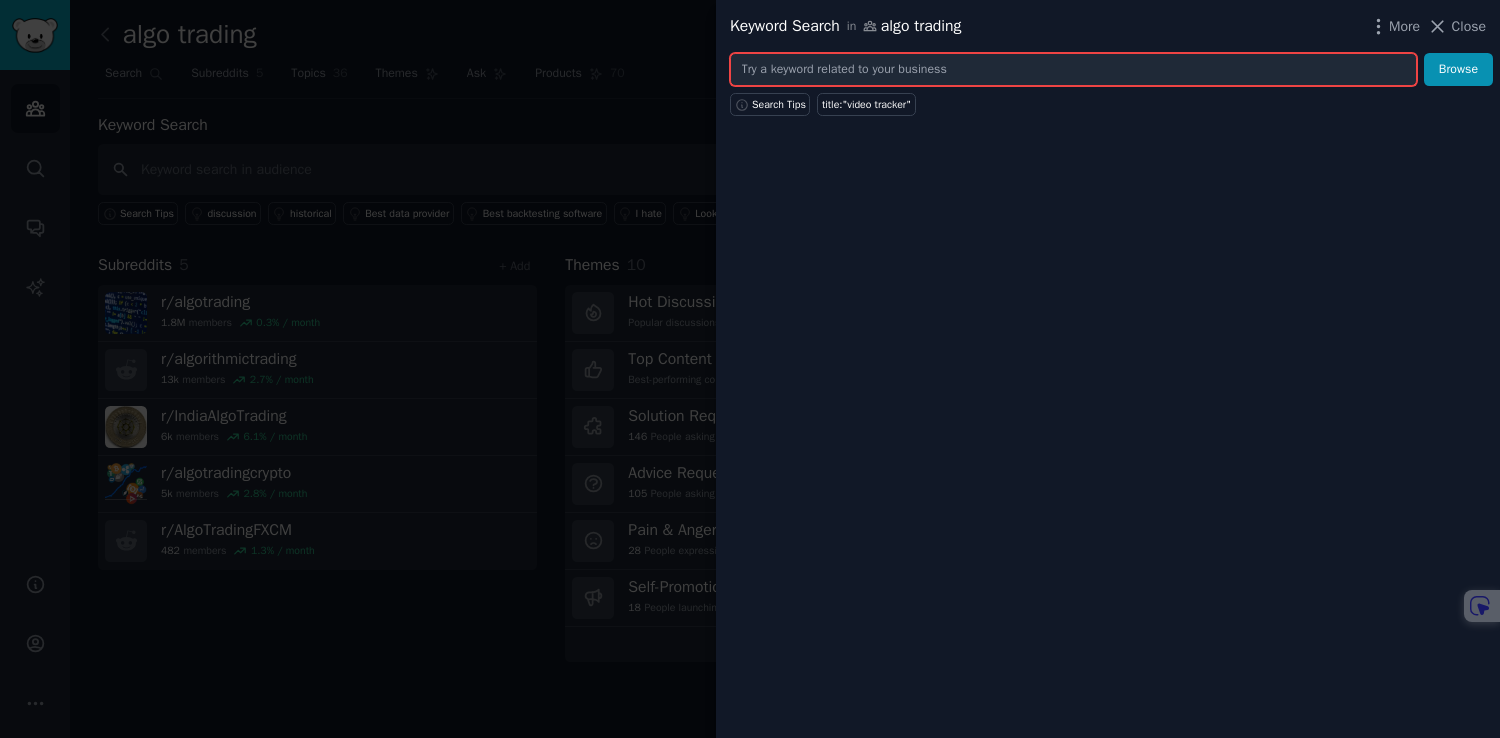 type 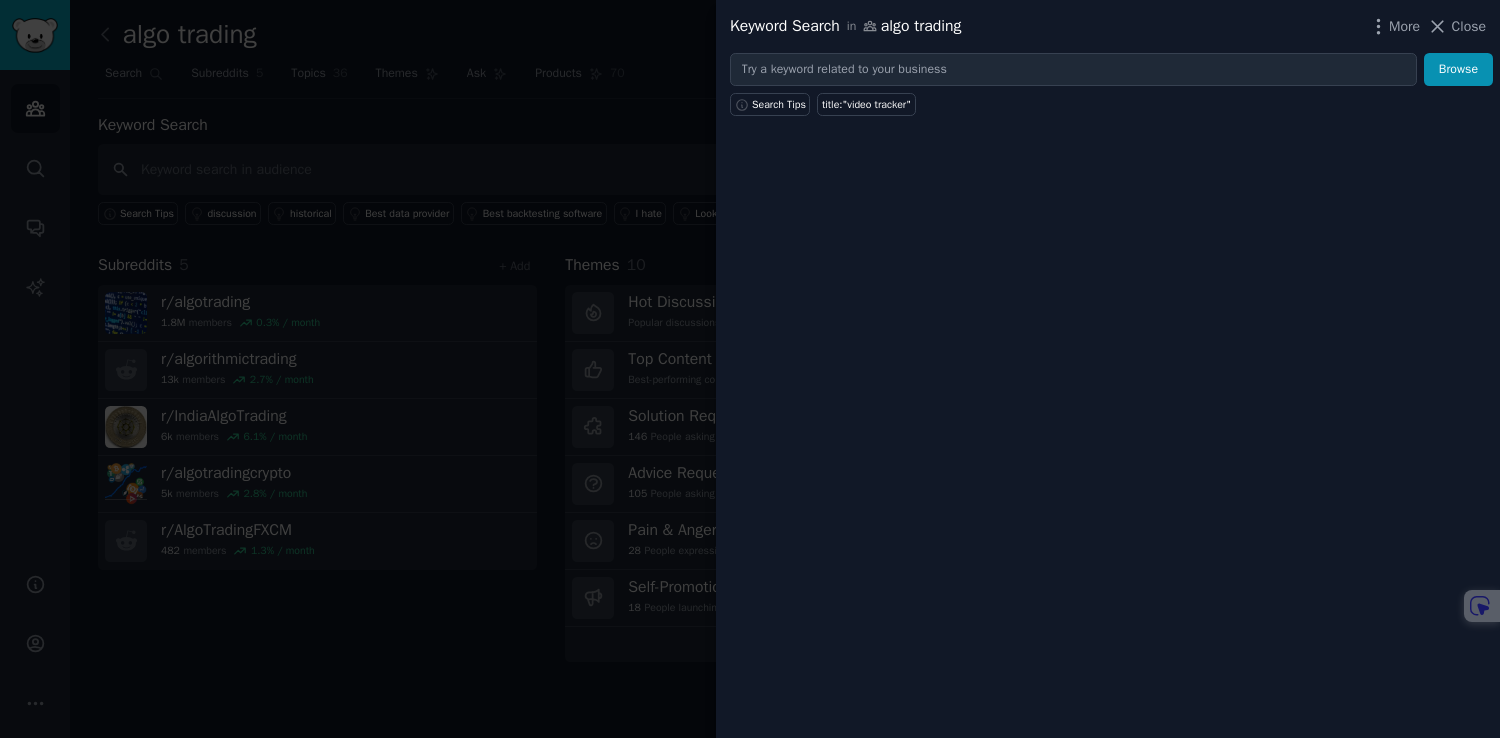 click at bounding box center [750, 369] 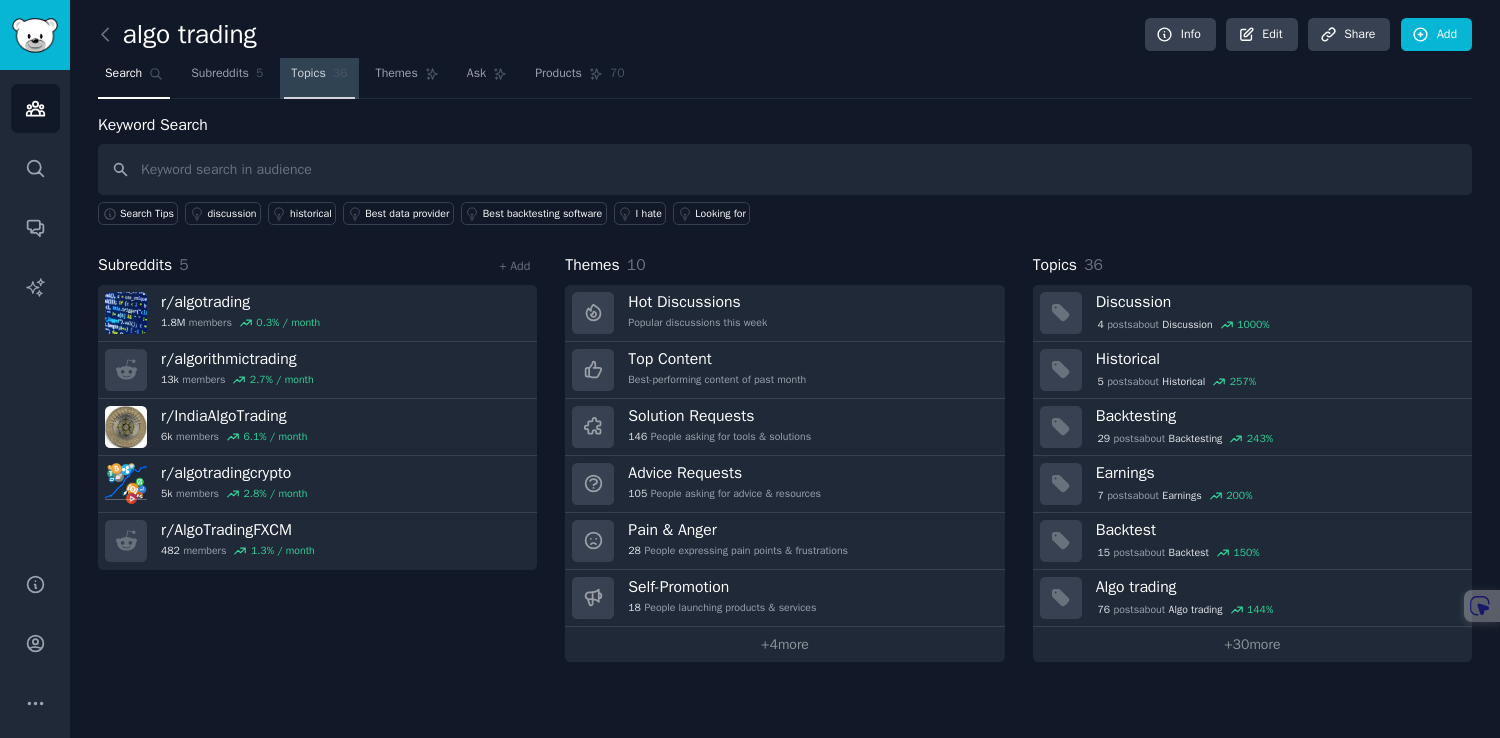 click on "Topics" at bounding box center [308, 74] 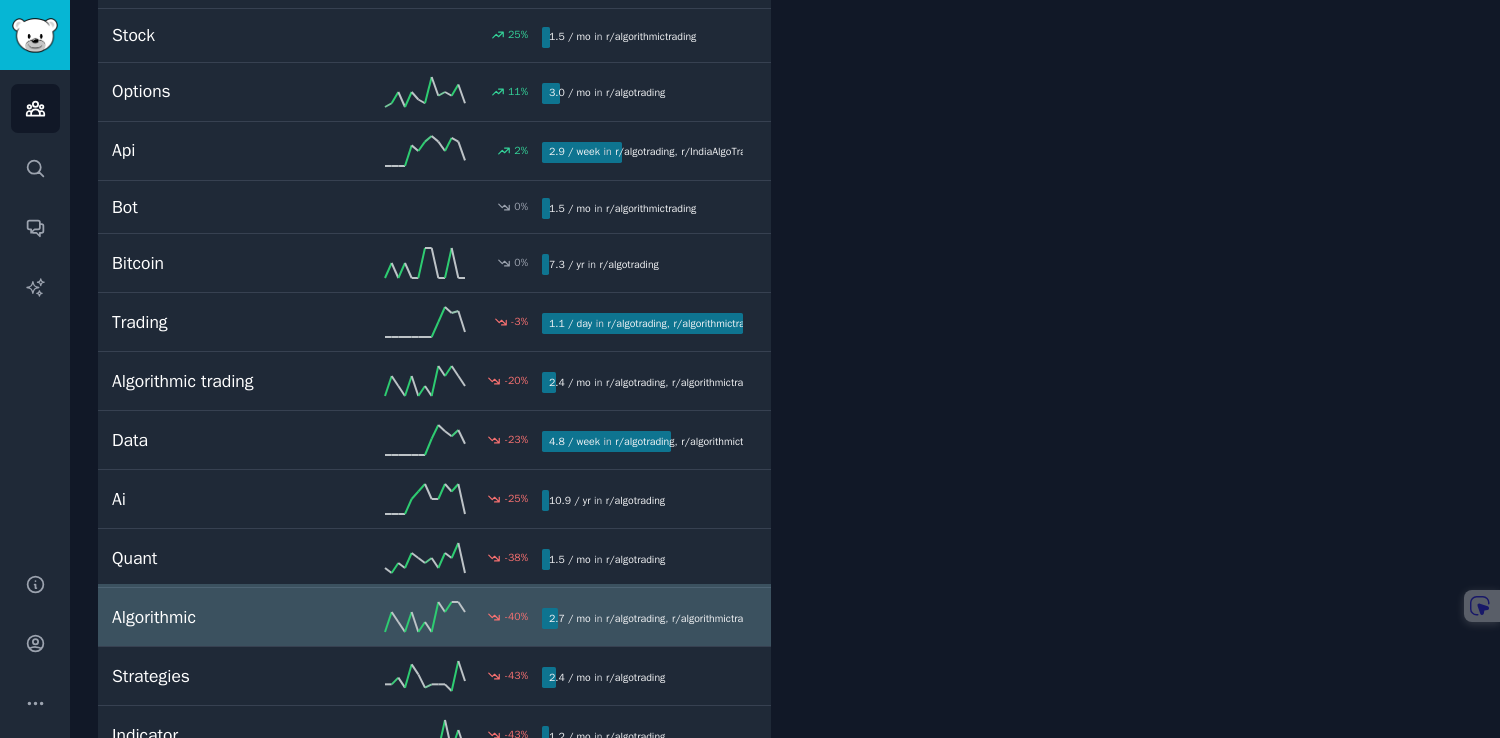 scroll, scrollTop: 780, scrollLeft: 0, axis: vertical 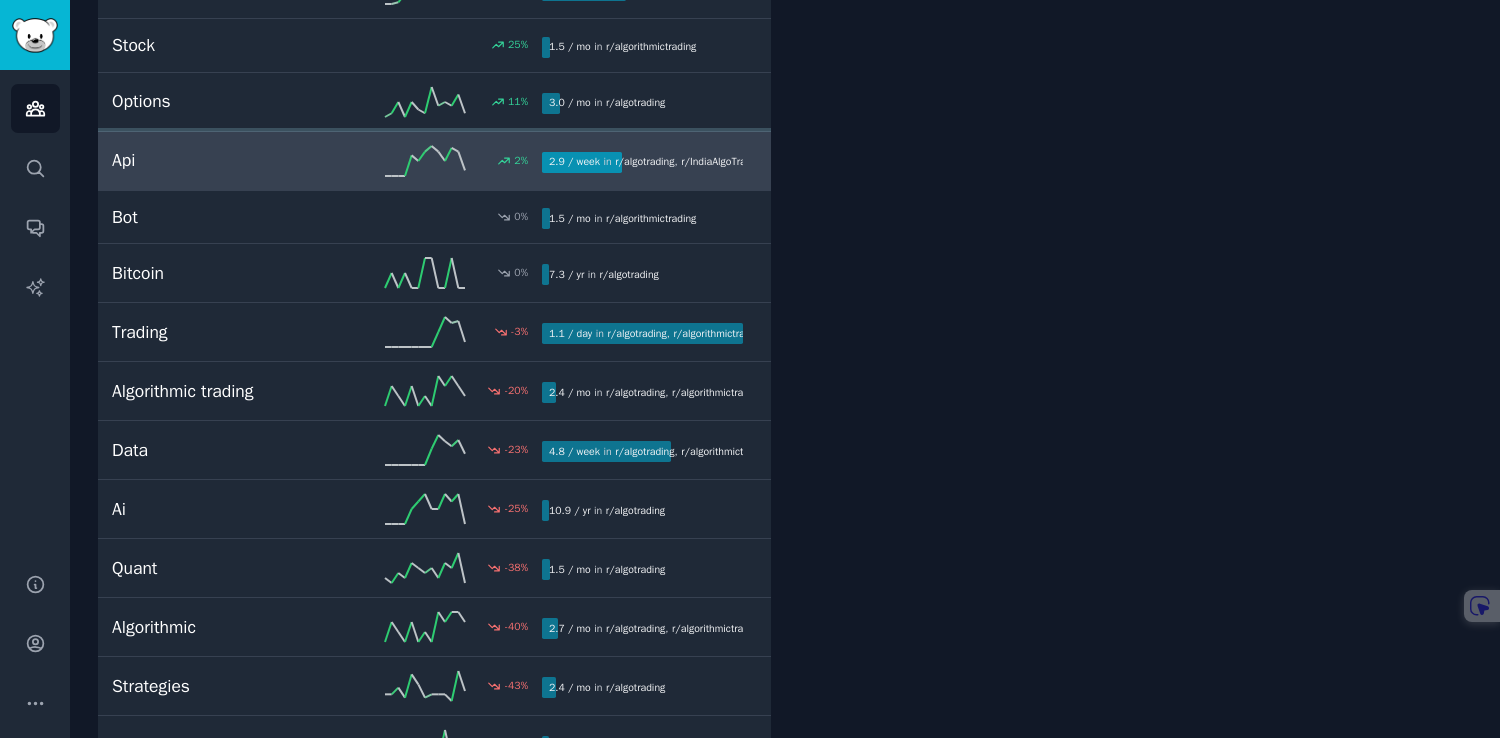 click on "Api" at bounding box center (219, 160) 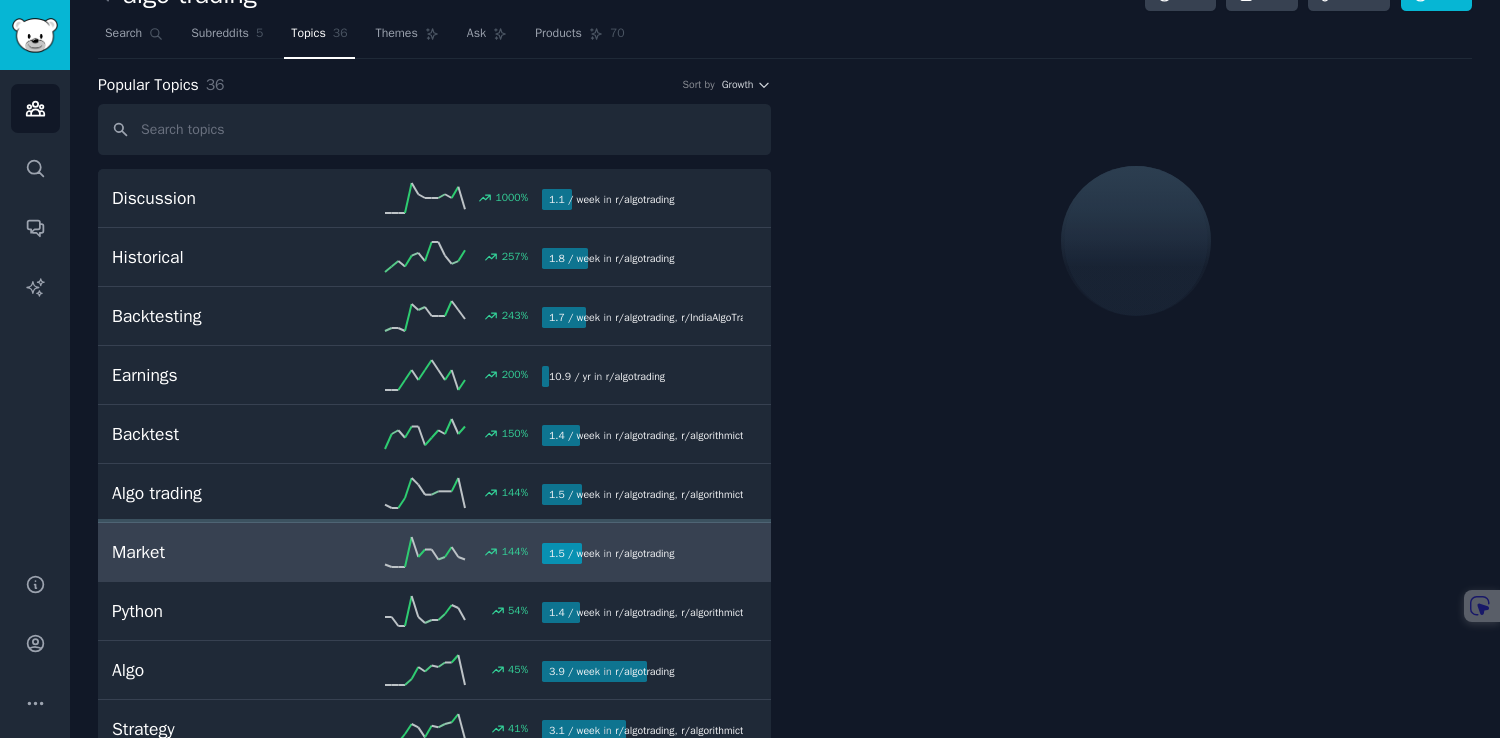 scroll, scrollTop: 0, scrollLeft: 0, axis: both 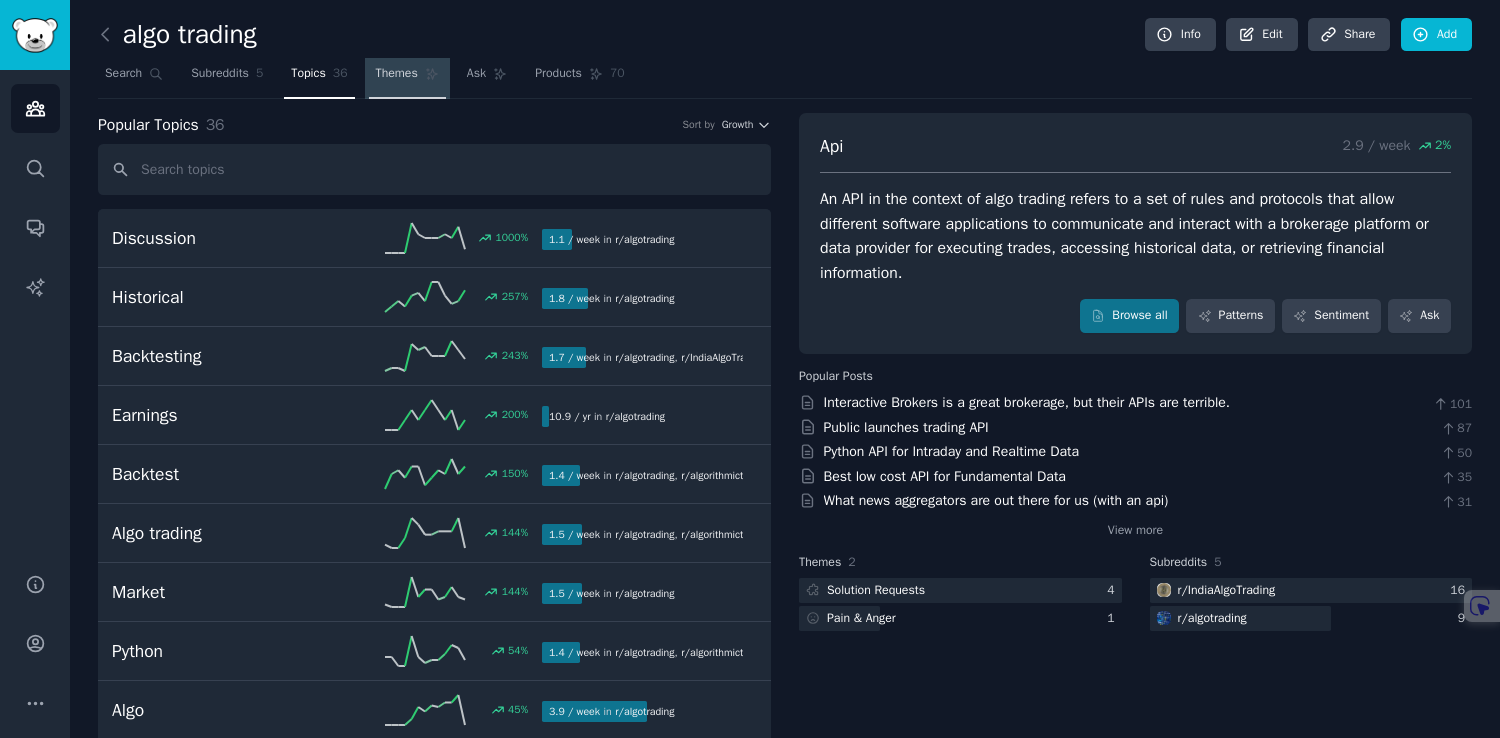 click on "Themes" at bounding box center [397, 74] 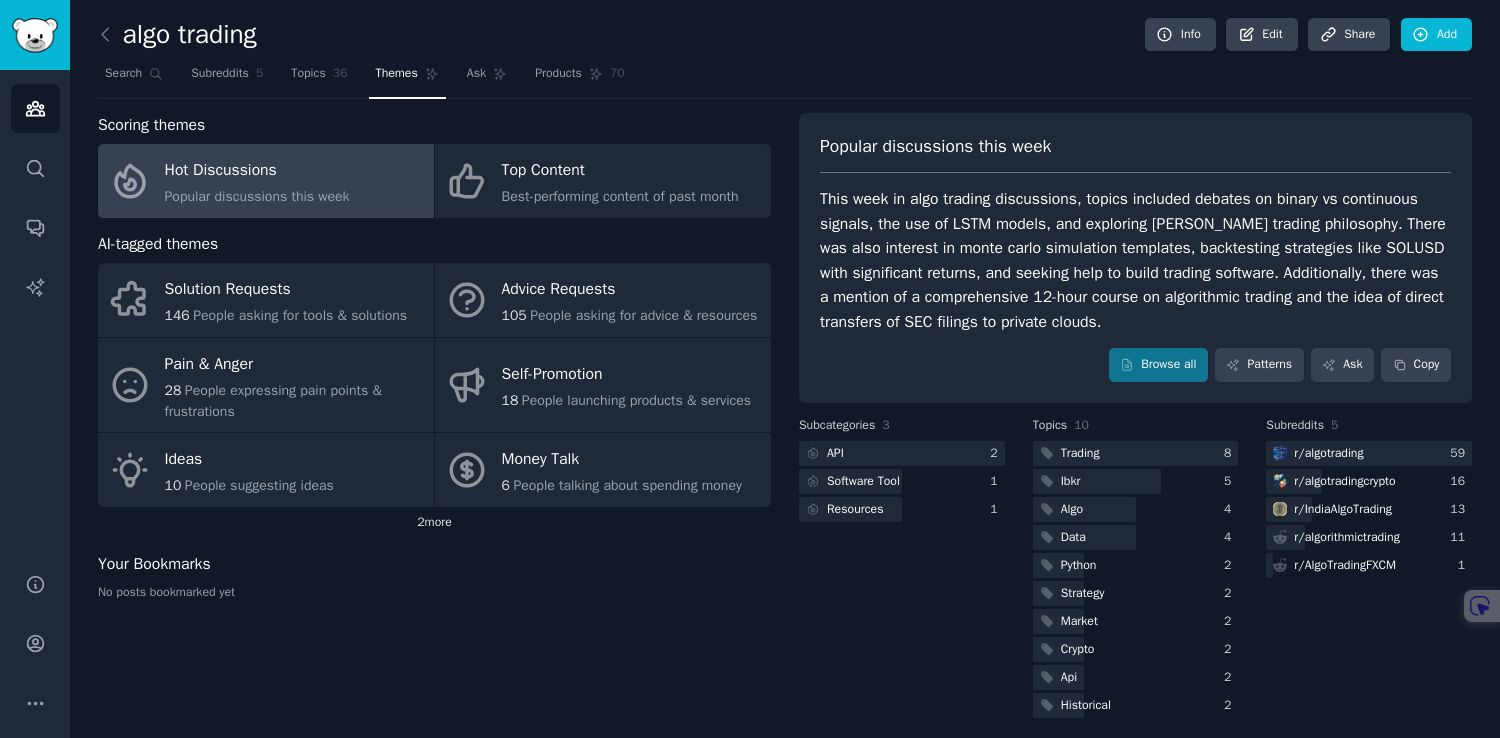 click on "2  more" 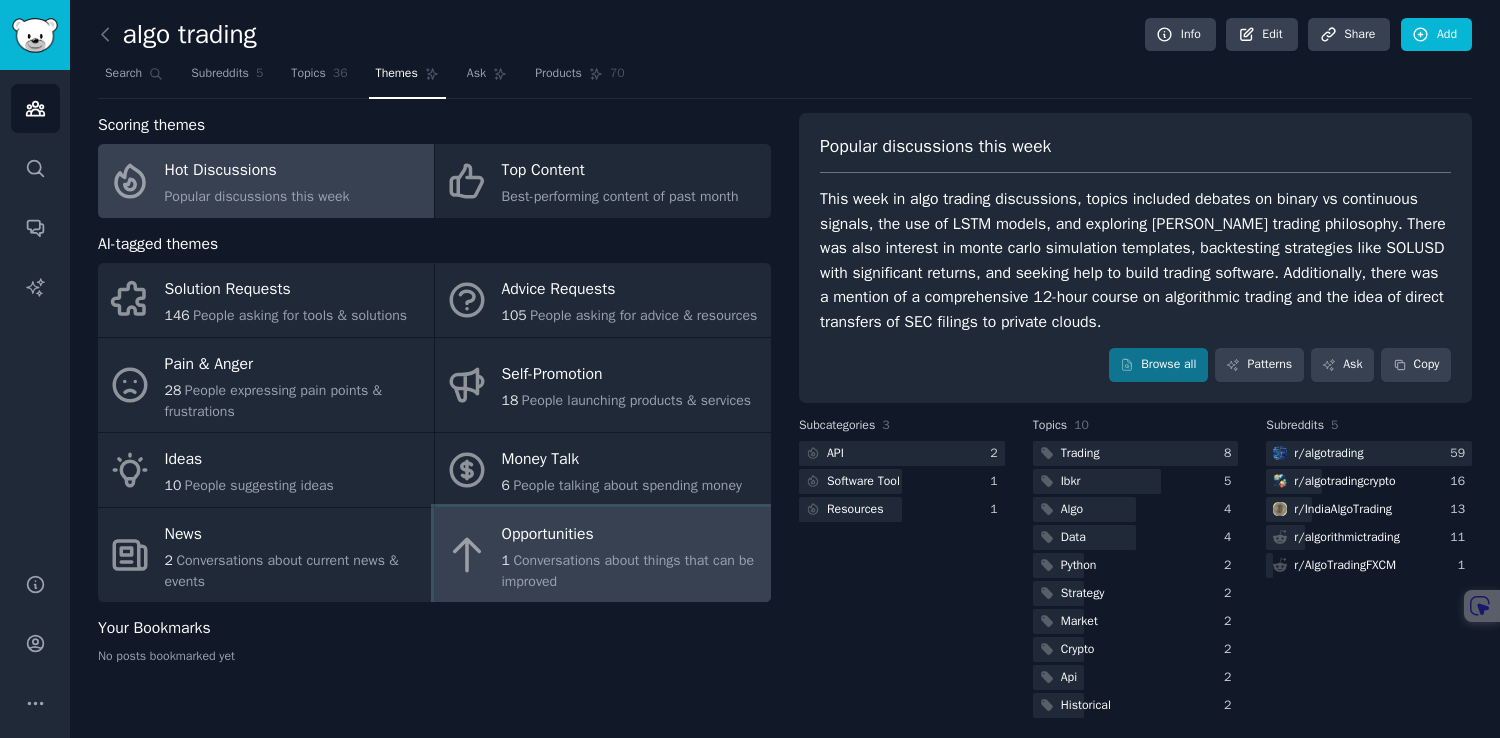 click on "Conversations about things that can be improved" at bounding box center (628, 571) 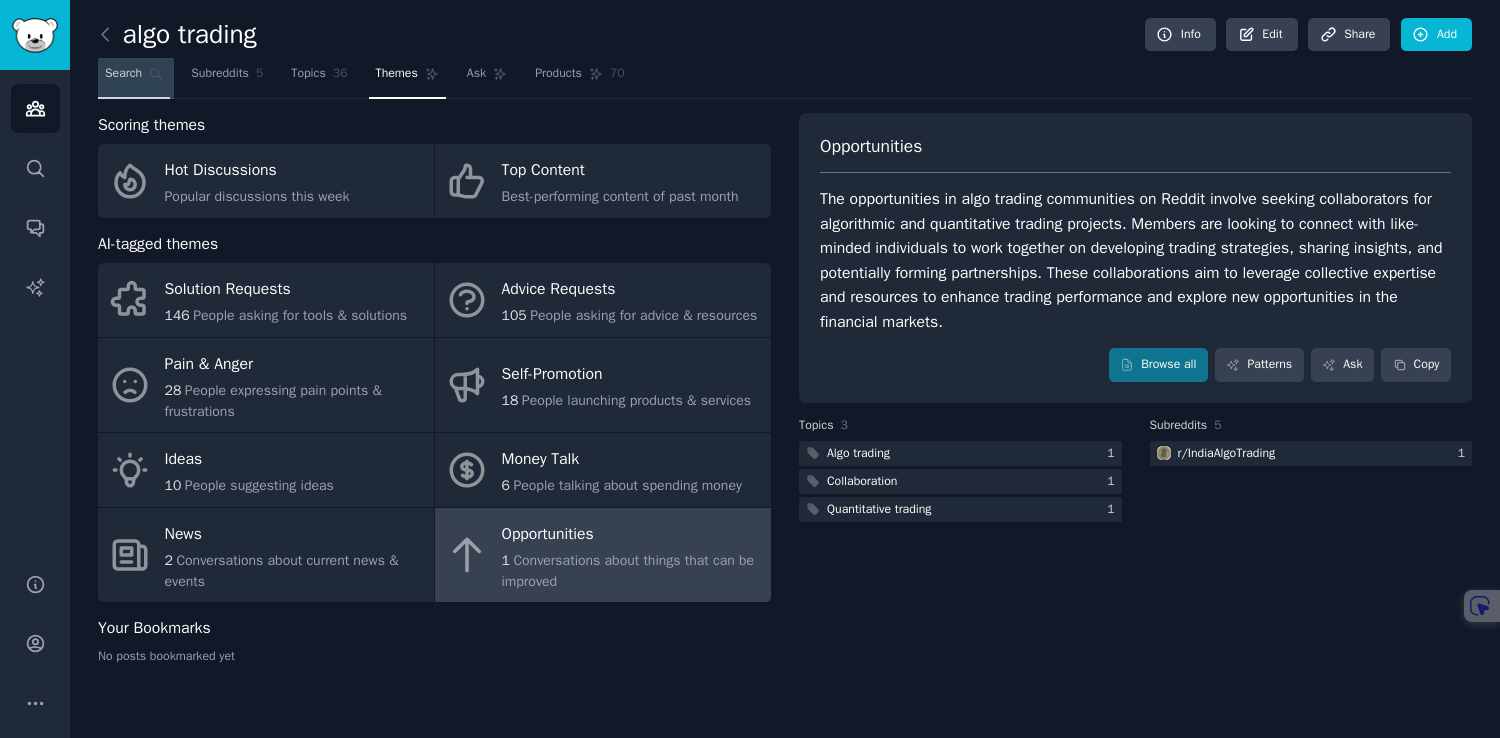 click on "Search" at bounding box center (134, 78) 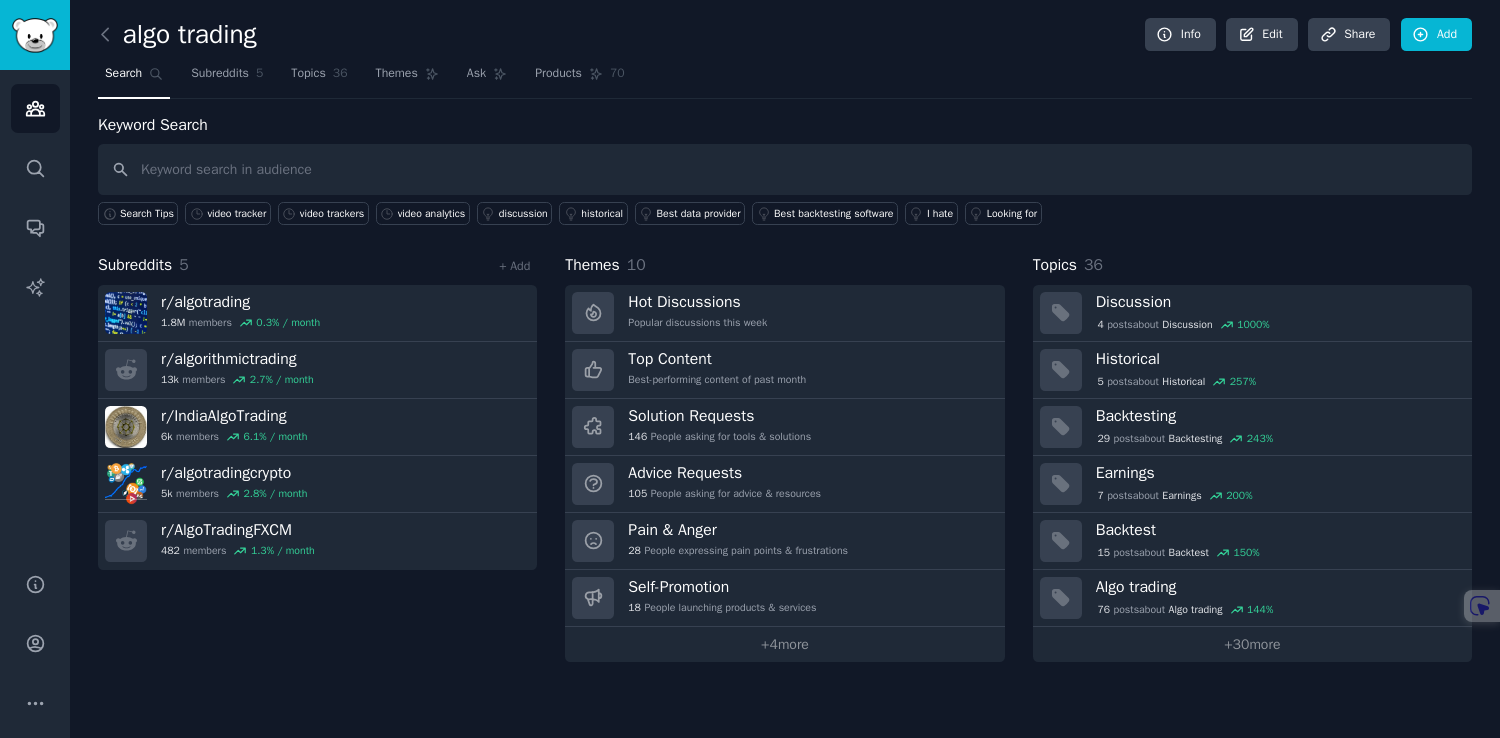 click at bounding box center (785, 169) 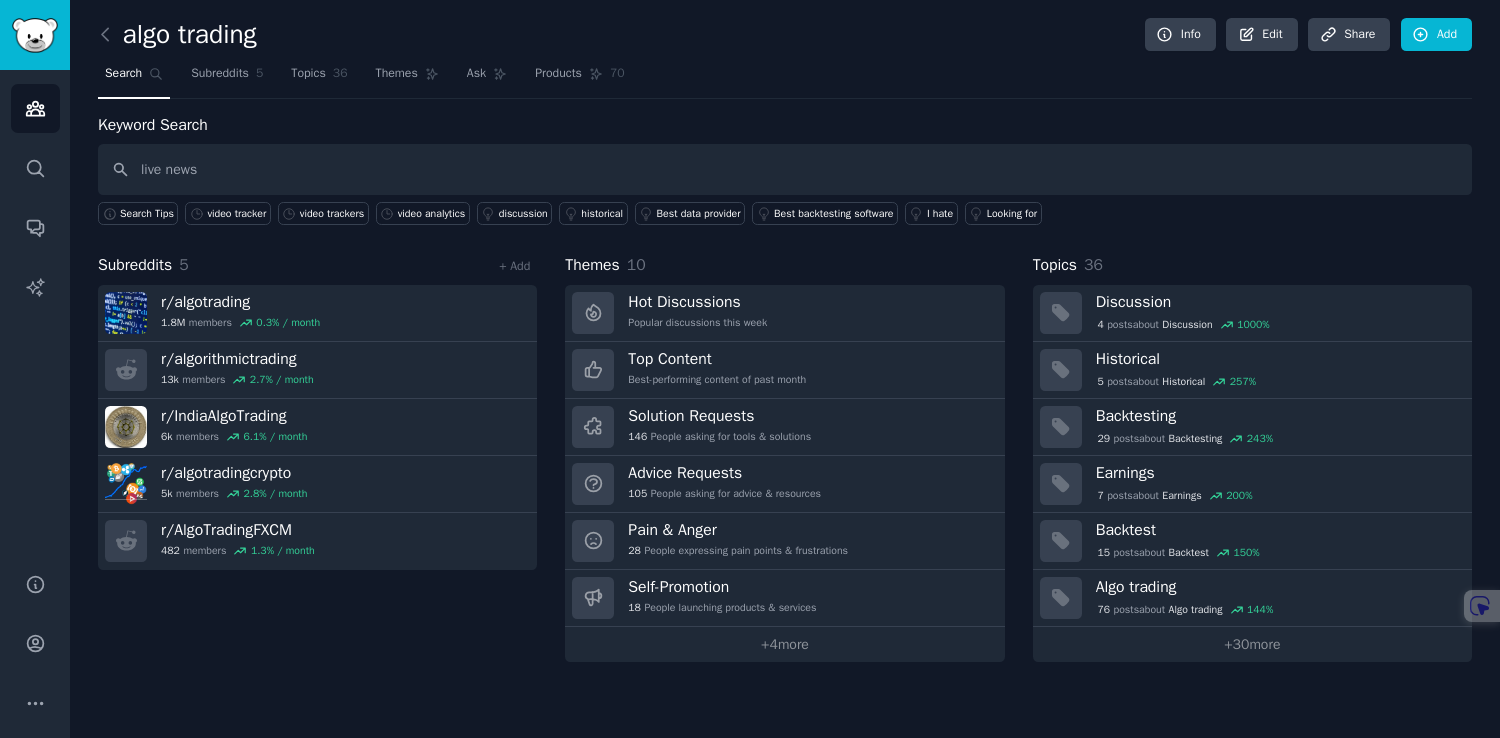 type on "live news" 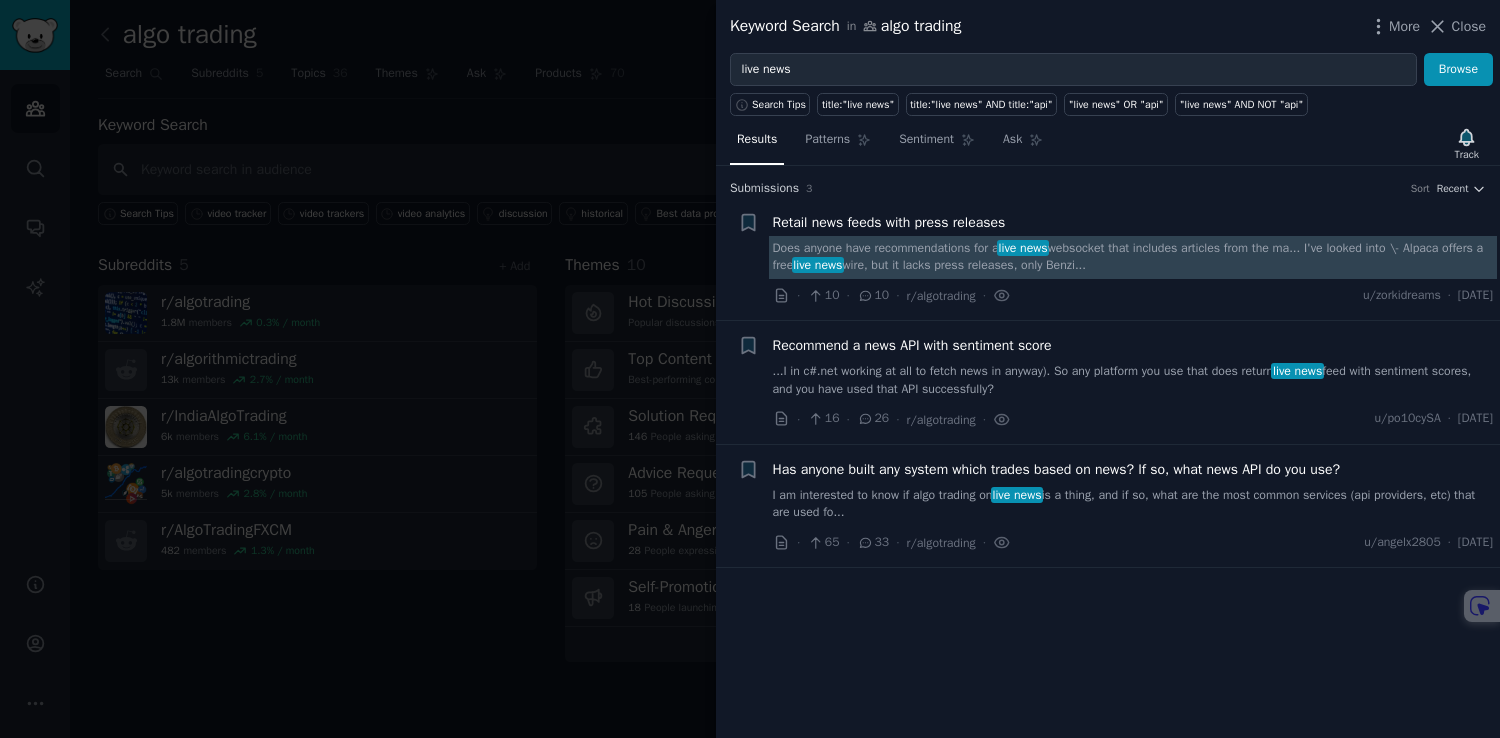 click on "Does anyone have recommendations for a  live news  websocket that includes articles from the ma...
I've looked into
\- Alpaca offers a free  live news wire, but it lacks press releases, only Benzi..." at bounding box center [1133, 257] 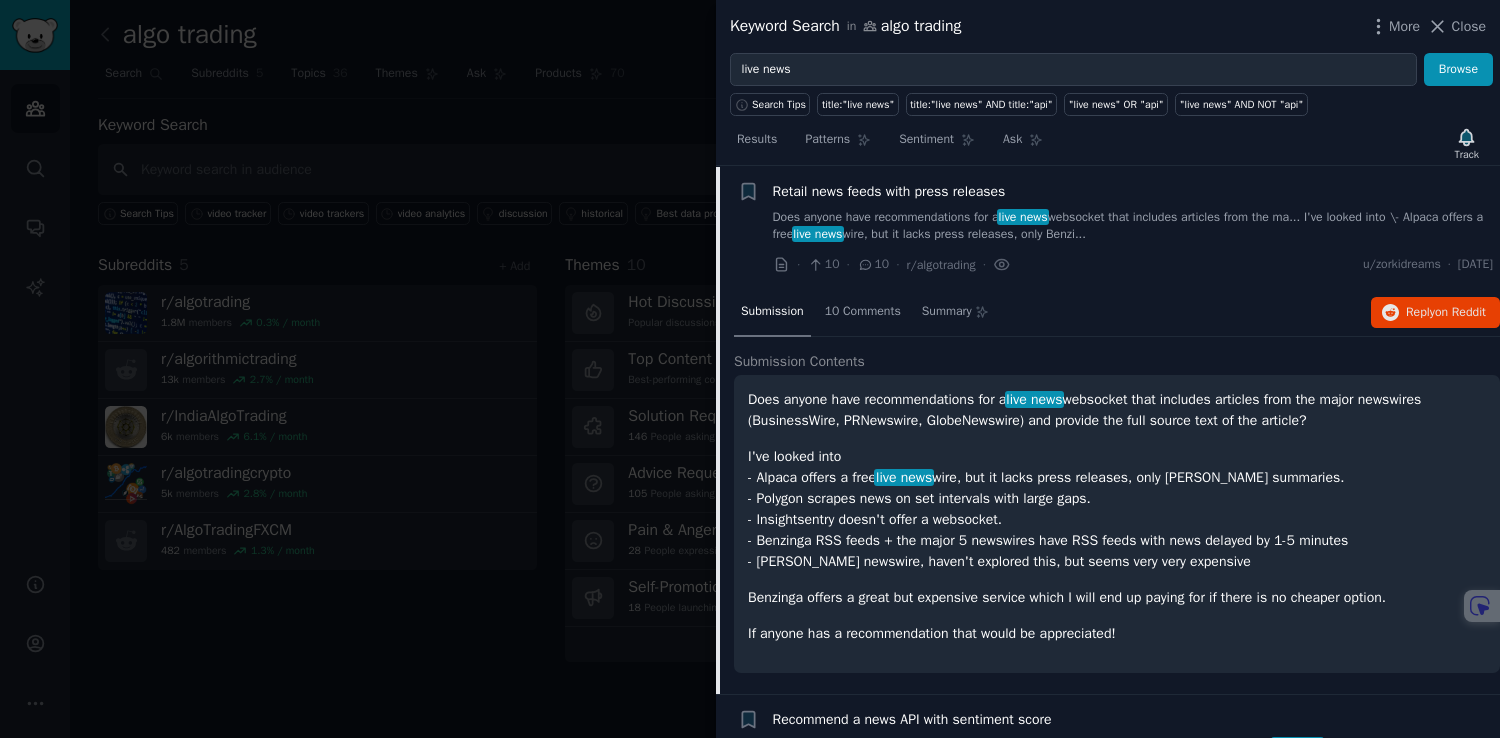 scroll, scrollTop: 0, scrollLeft: 0, axis: both 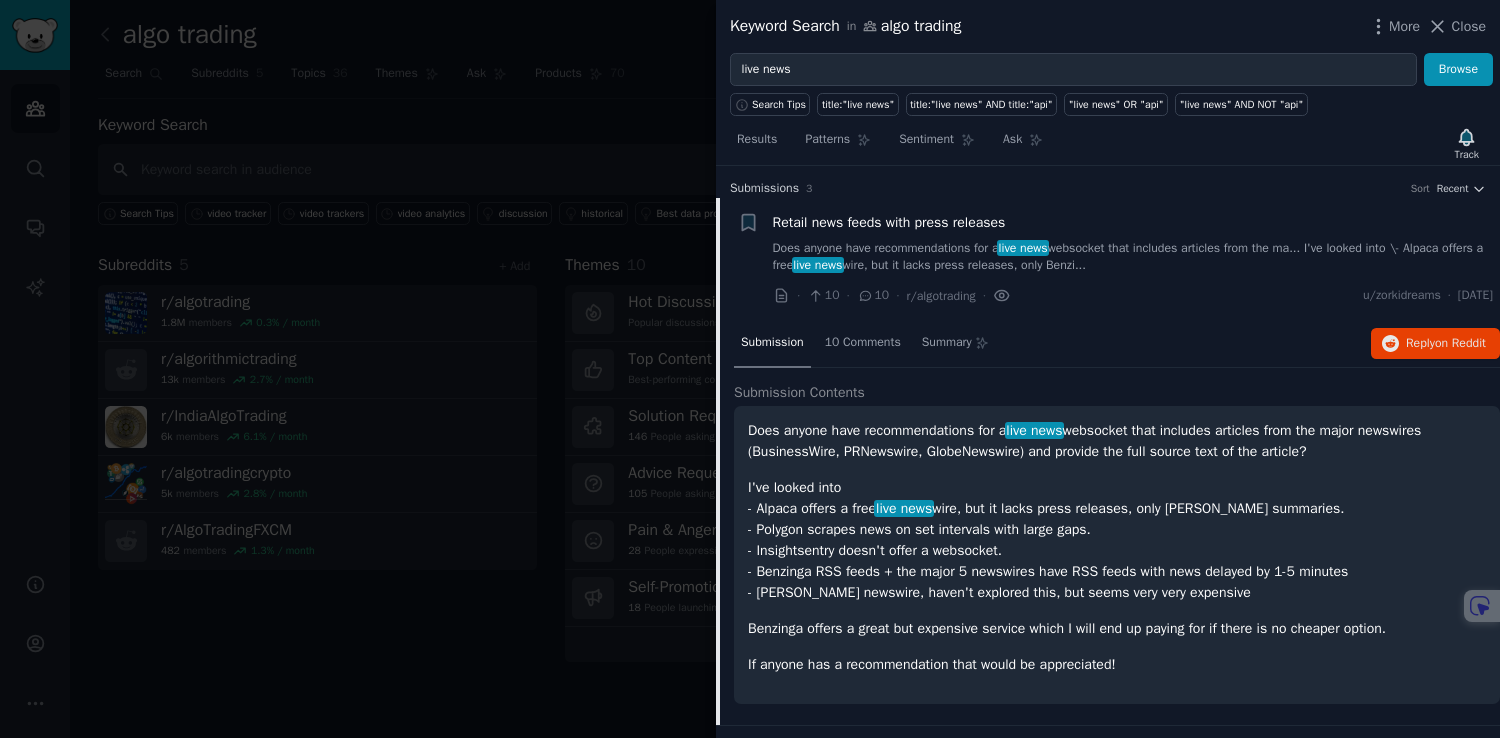 click 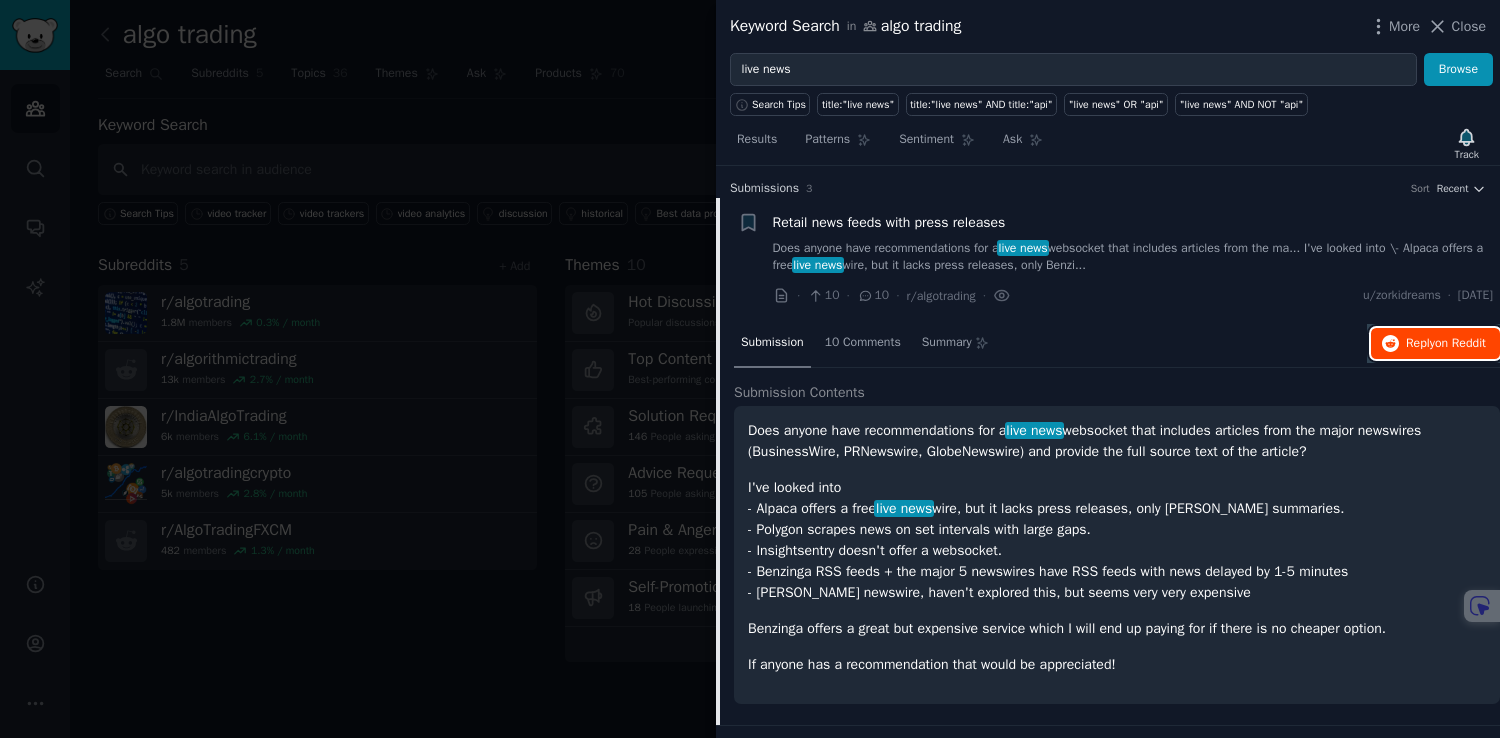 click on "on Reddit" at bounding box center [1460, 343] 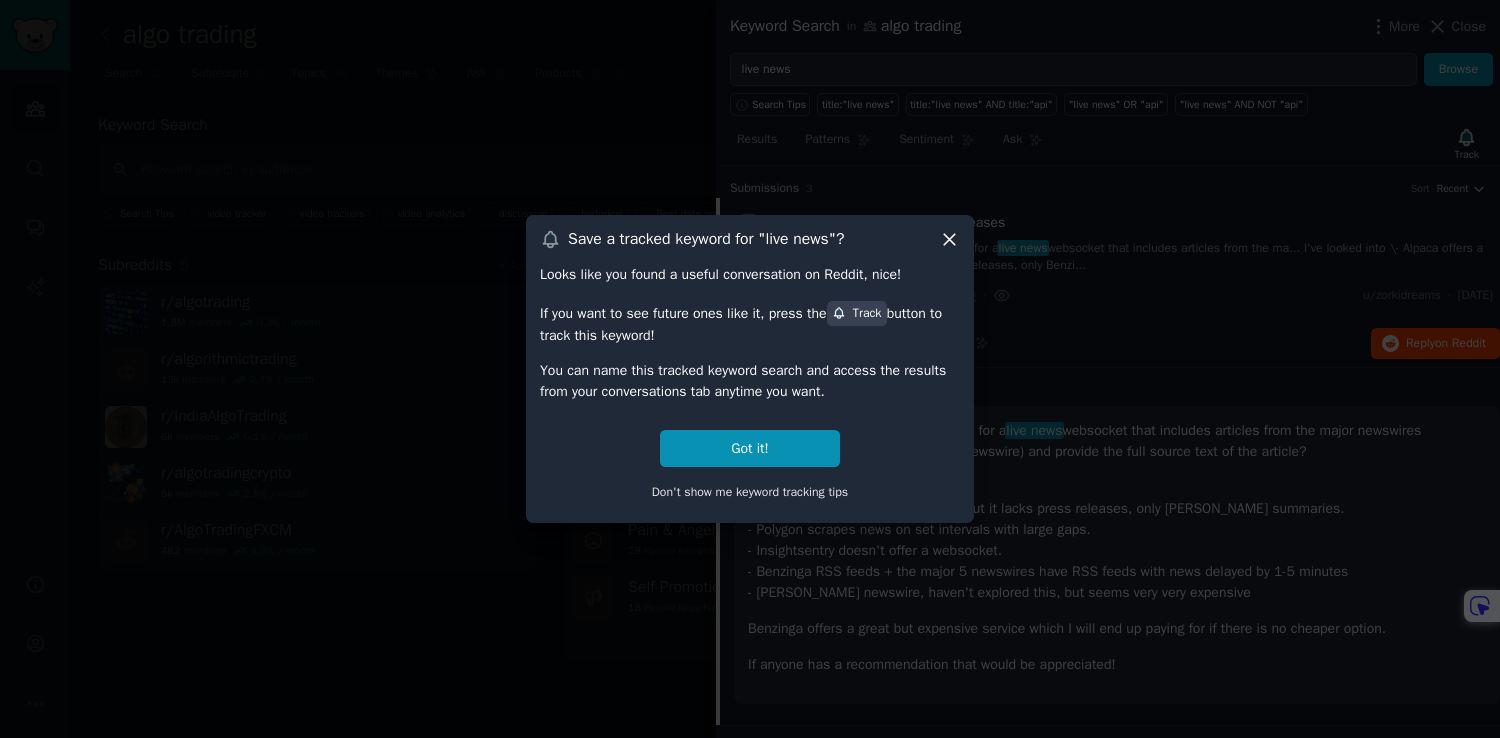 type 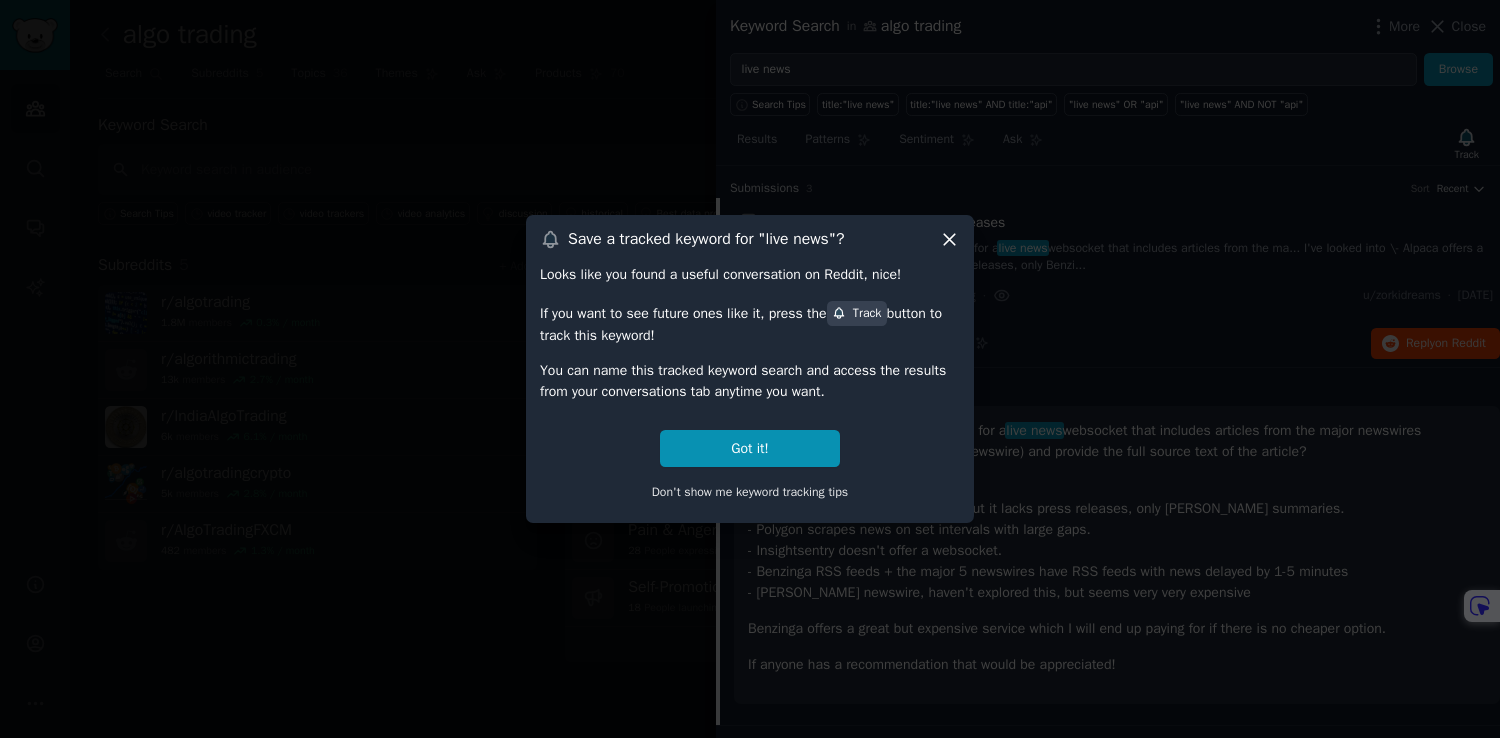 click at bounding box center (750, 369) 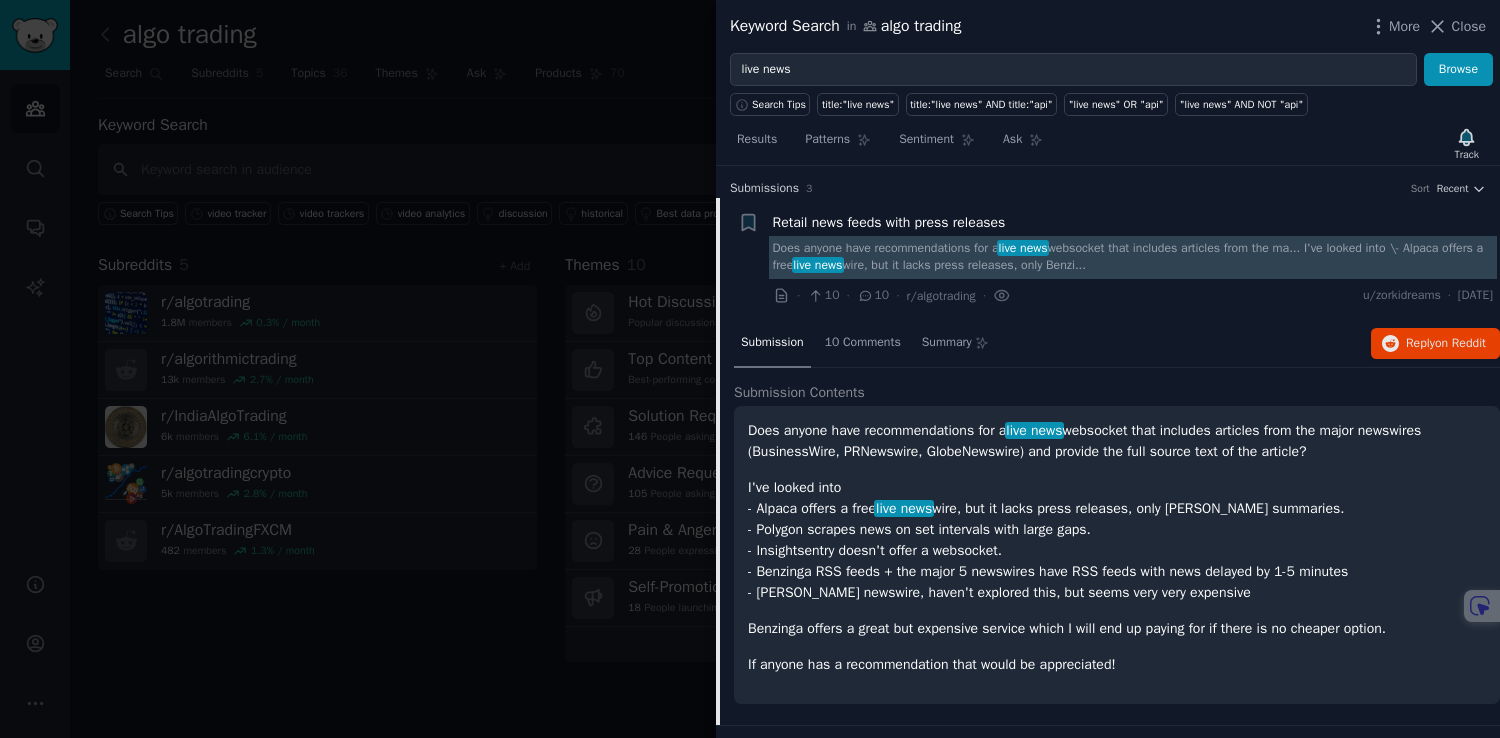click on "Does anyone have recommendations for a  live news  websocket that includes articles from the ma...
I've looked into
\- Alpaca offers a free  live news wire, but it lacks press releases, only Benzi..." at bounding box center (1133, 257) 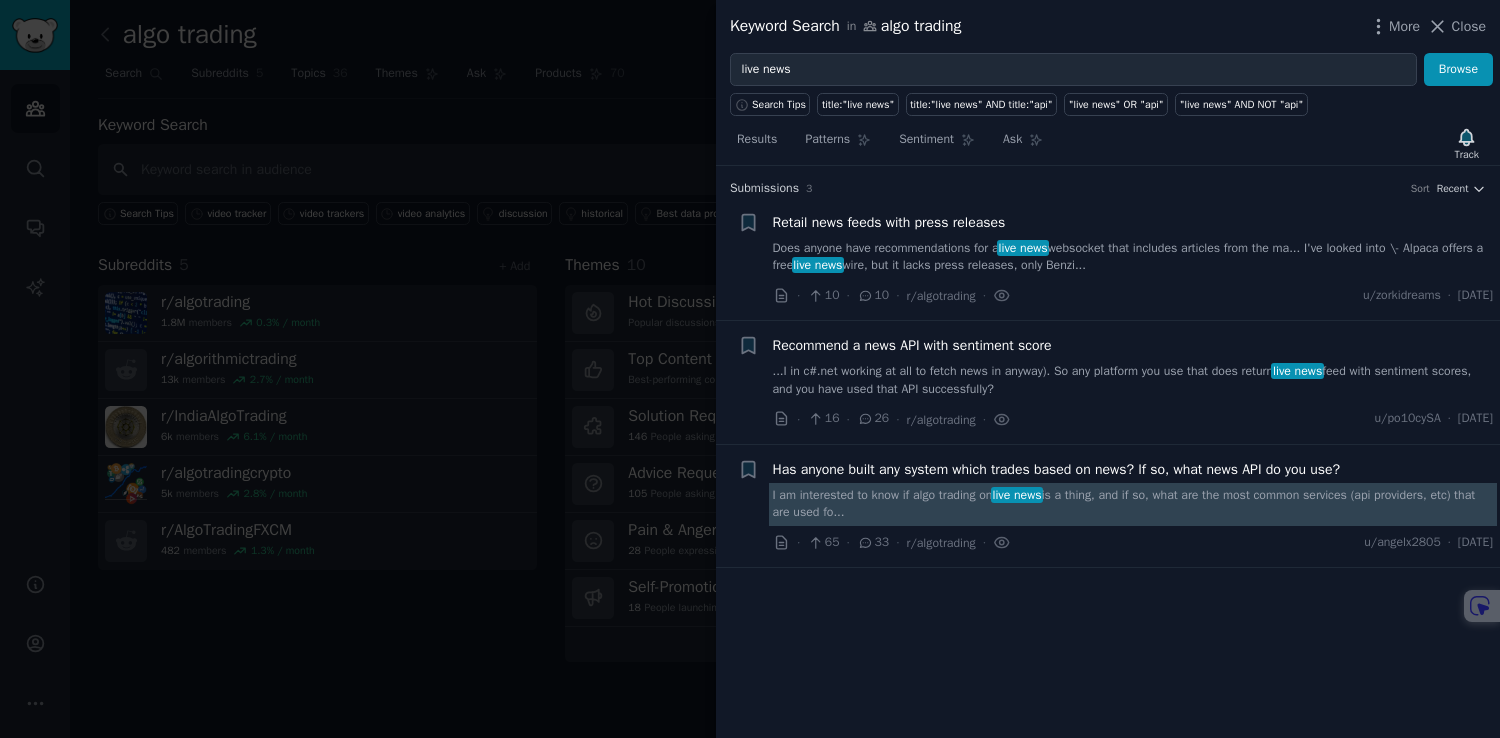 click on "I am interested to know if algo trading on  live news  is a thing, and if so, what are the most common services (api providers, etc) that are used fo..." at bounding box center [1133, 504] 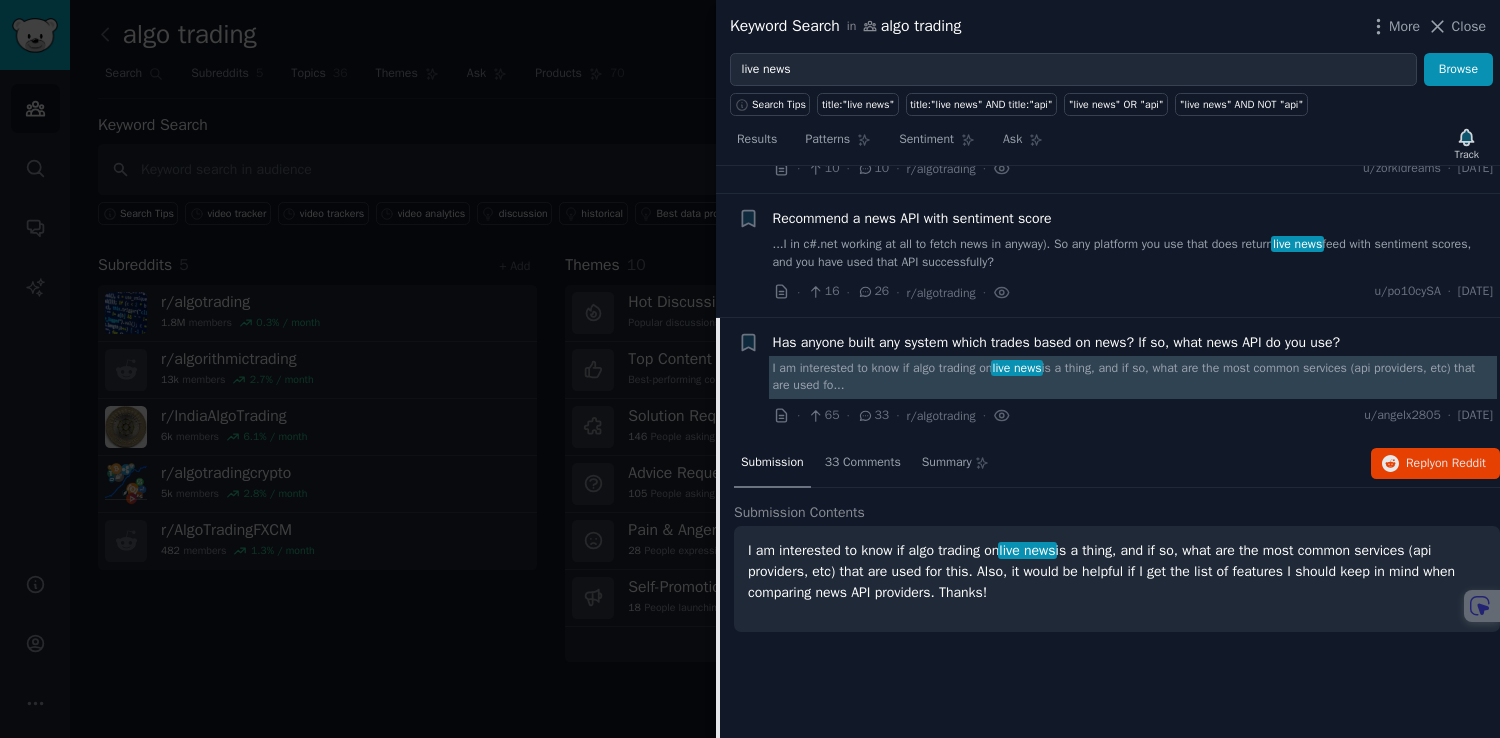 scroll, scrollTop: 130, scrollLeft: 0, axis: vertical 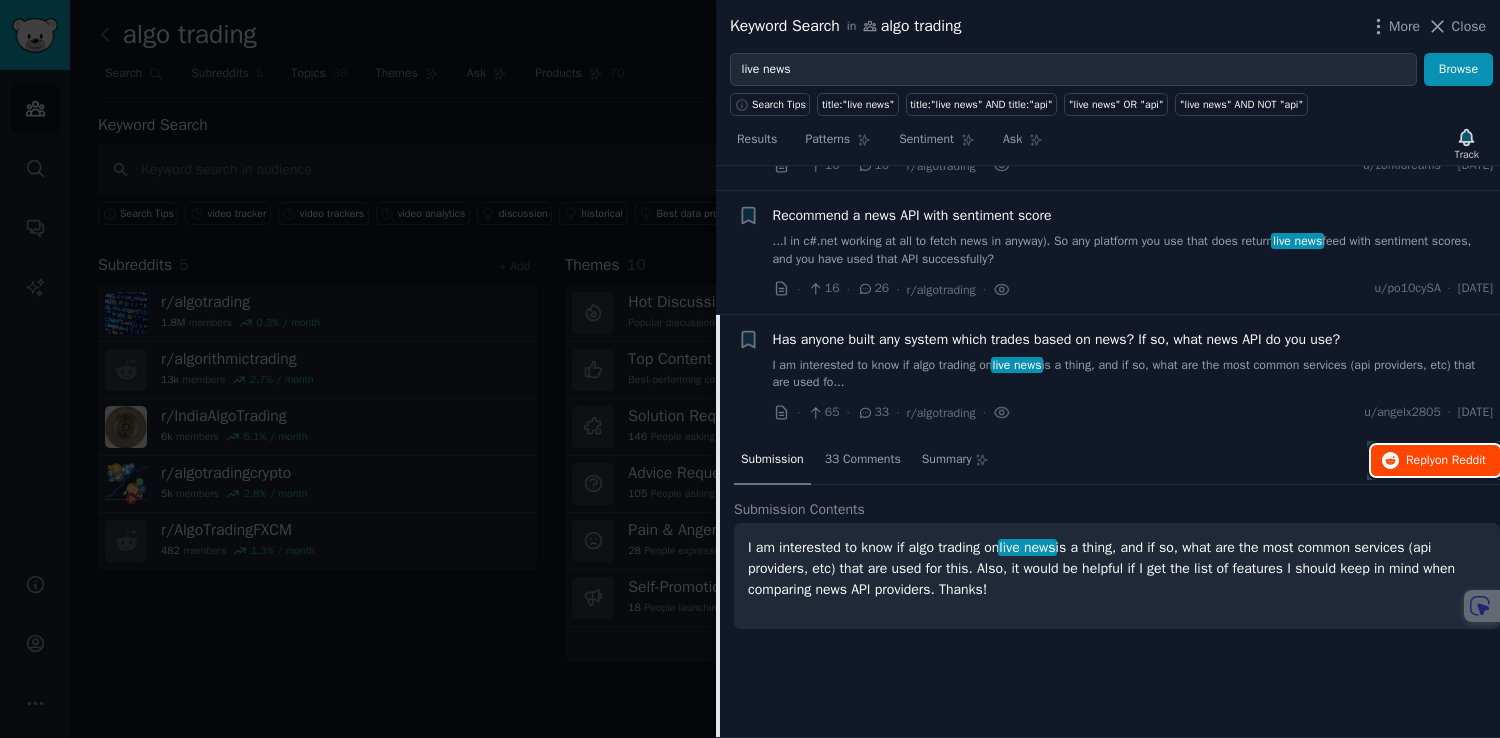 click on "on Reddit" at bounding box center [1460, 460] 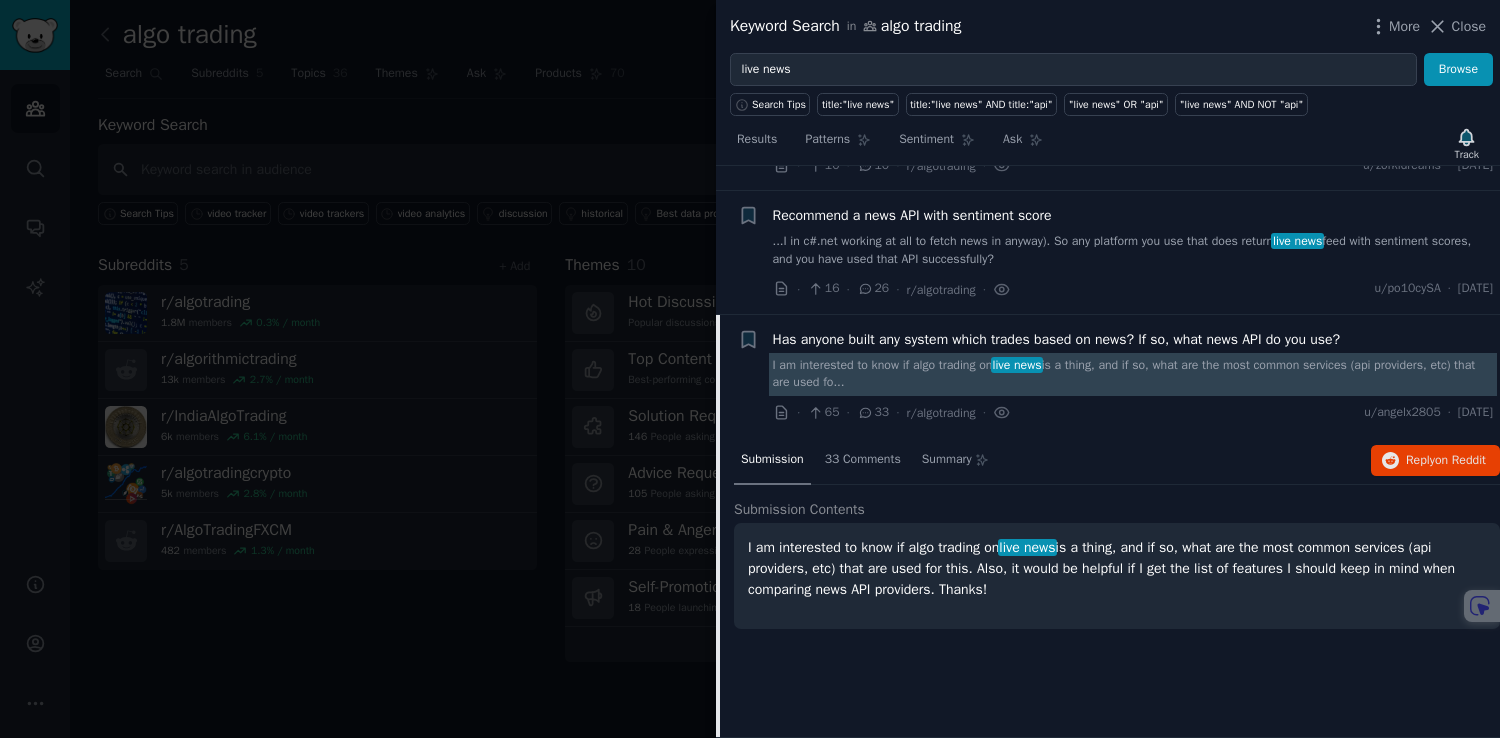 click on "I am interested to know if algo trading on  live news  is a thing, and if so, what are the most common services (api providers, etc) that are used fo..." at bounding box center (1133, 374) 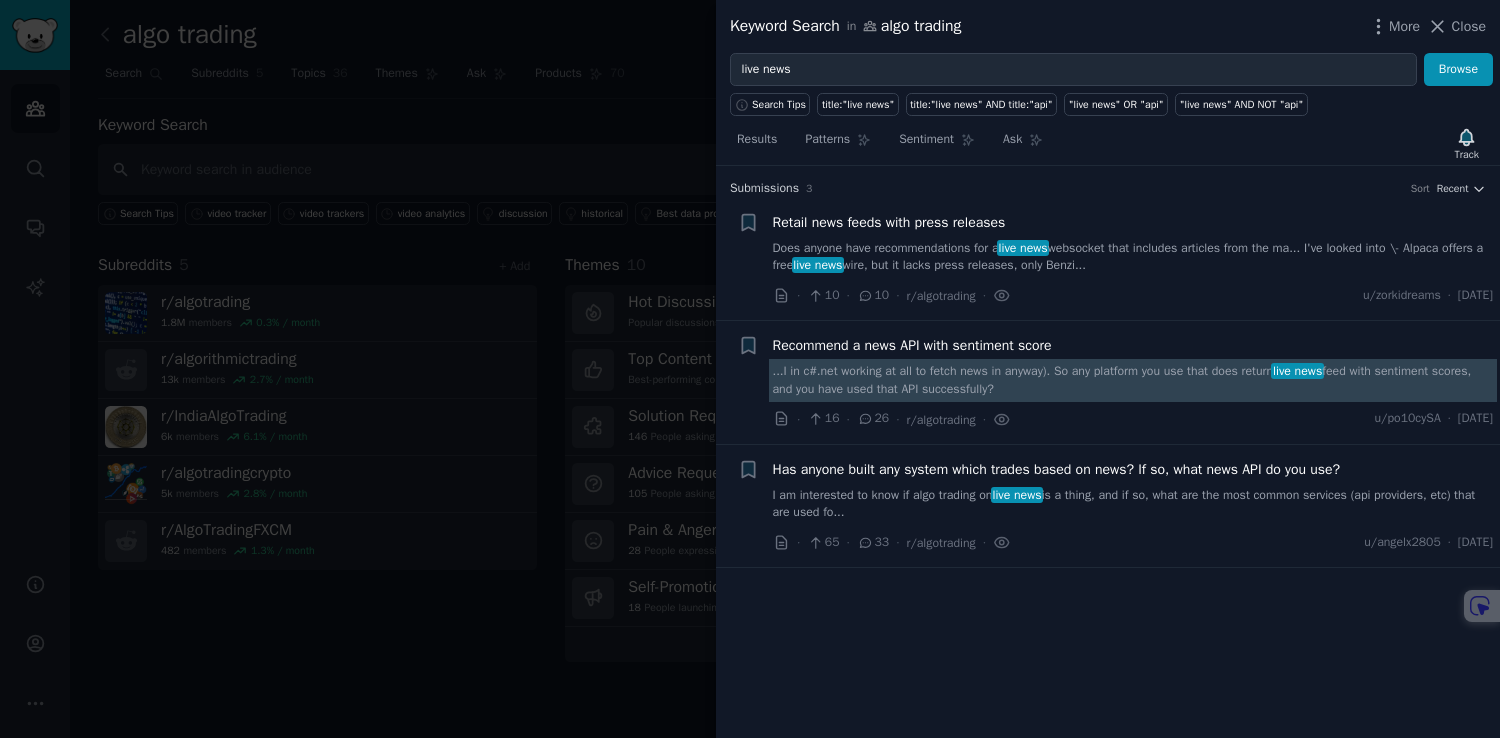 scroll, scrollTop: 0, scrollLeft: 0, axis: both 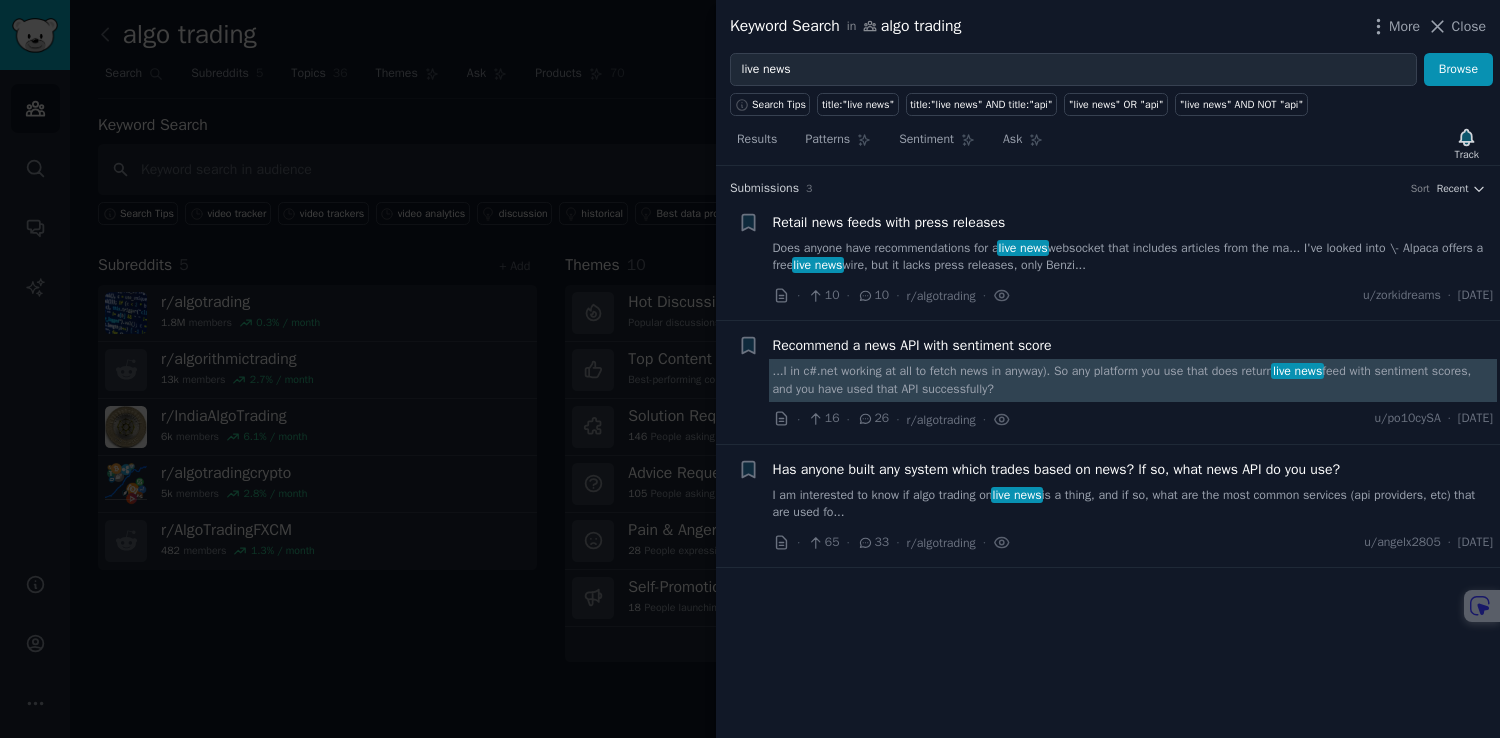 click on "...I in c#.net working at all to fetch news in anyway).
So any platform you use that does return  live news  feed with sentiment scores, and you have used that API successfully?" at bounding box center (1133, 380) 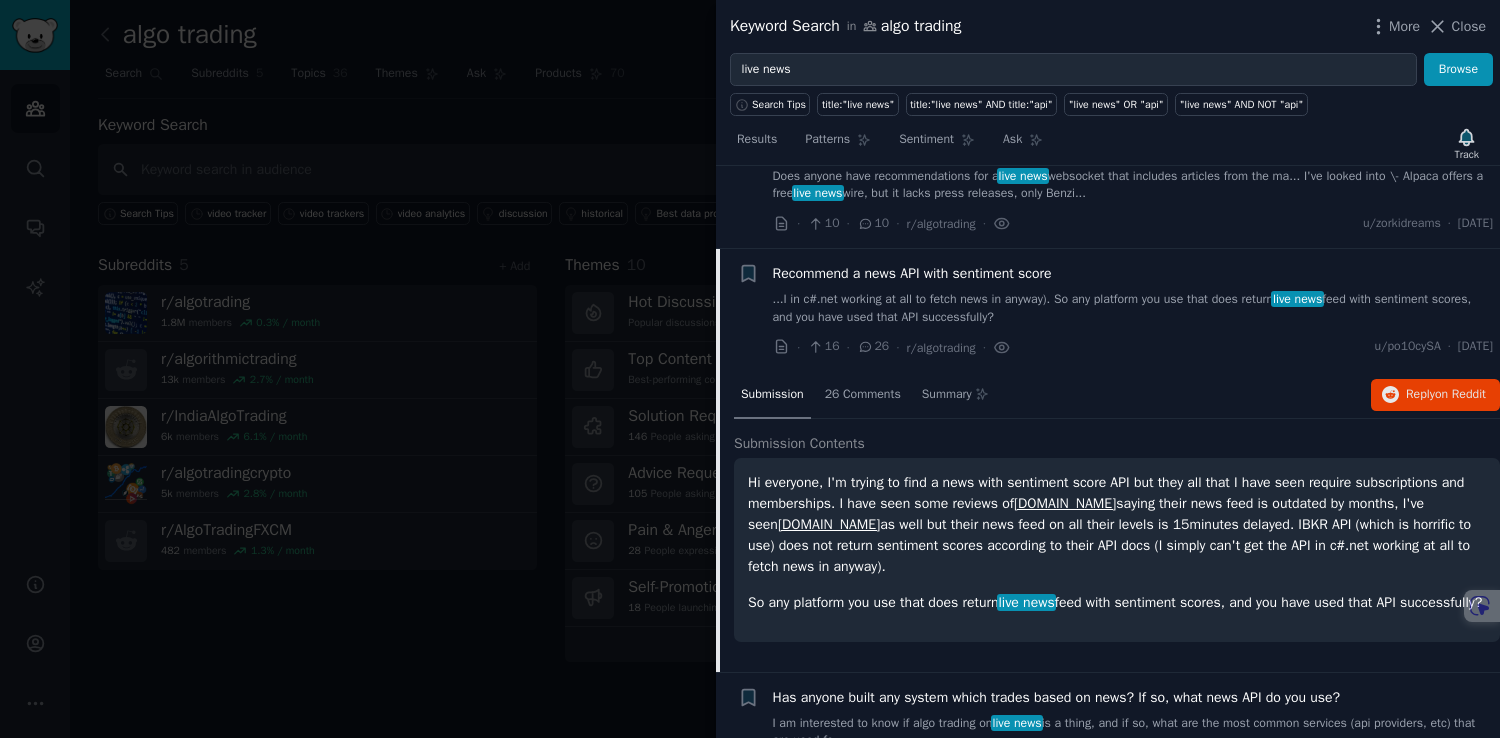 scroll, scrollTop: 56, scrollLeft: 0, axis: vertical 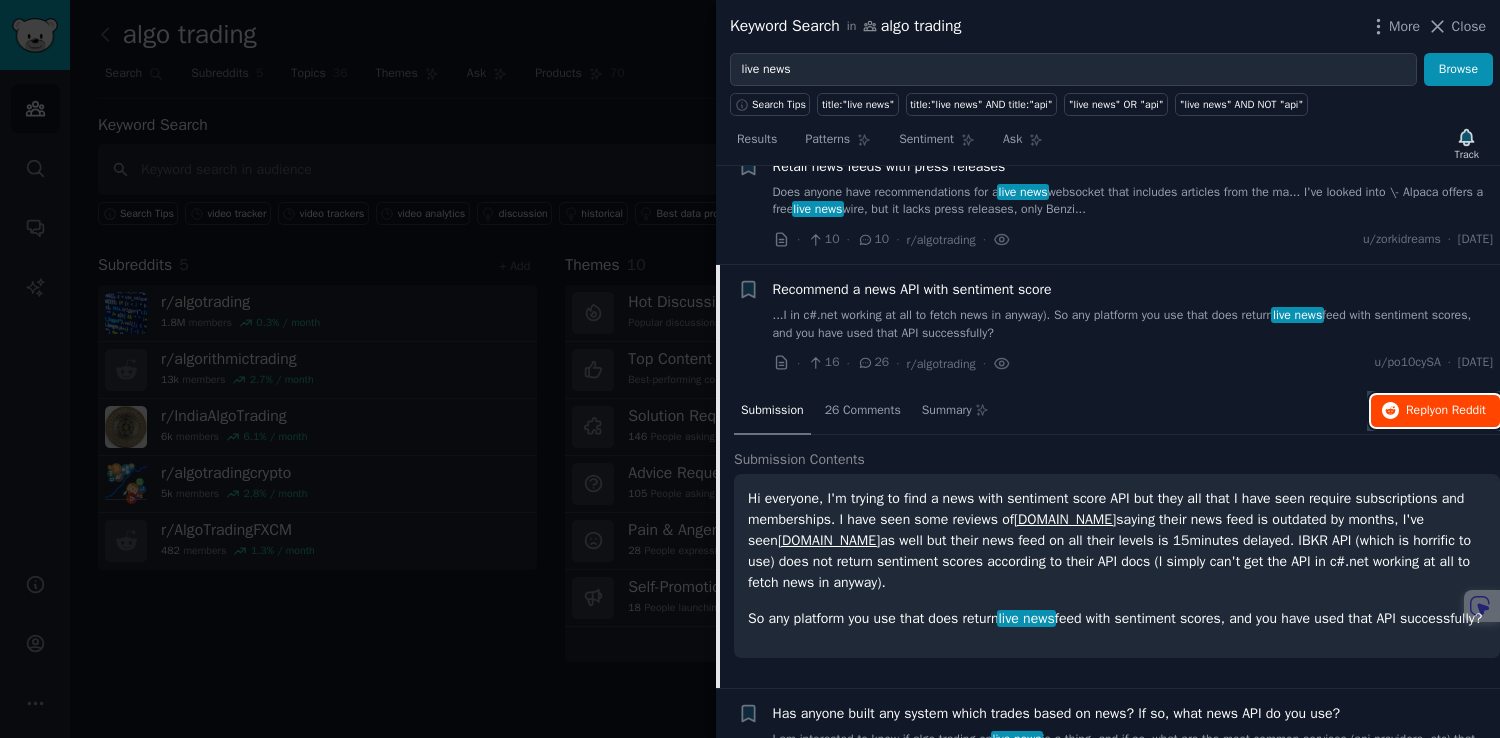click on "Reply  on Reddit" at bounding box center [1446, 411] 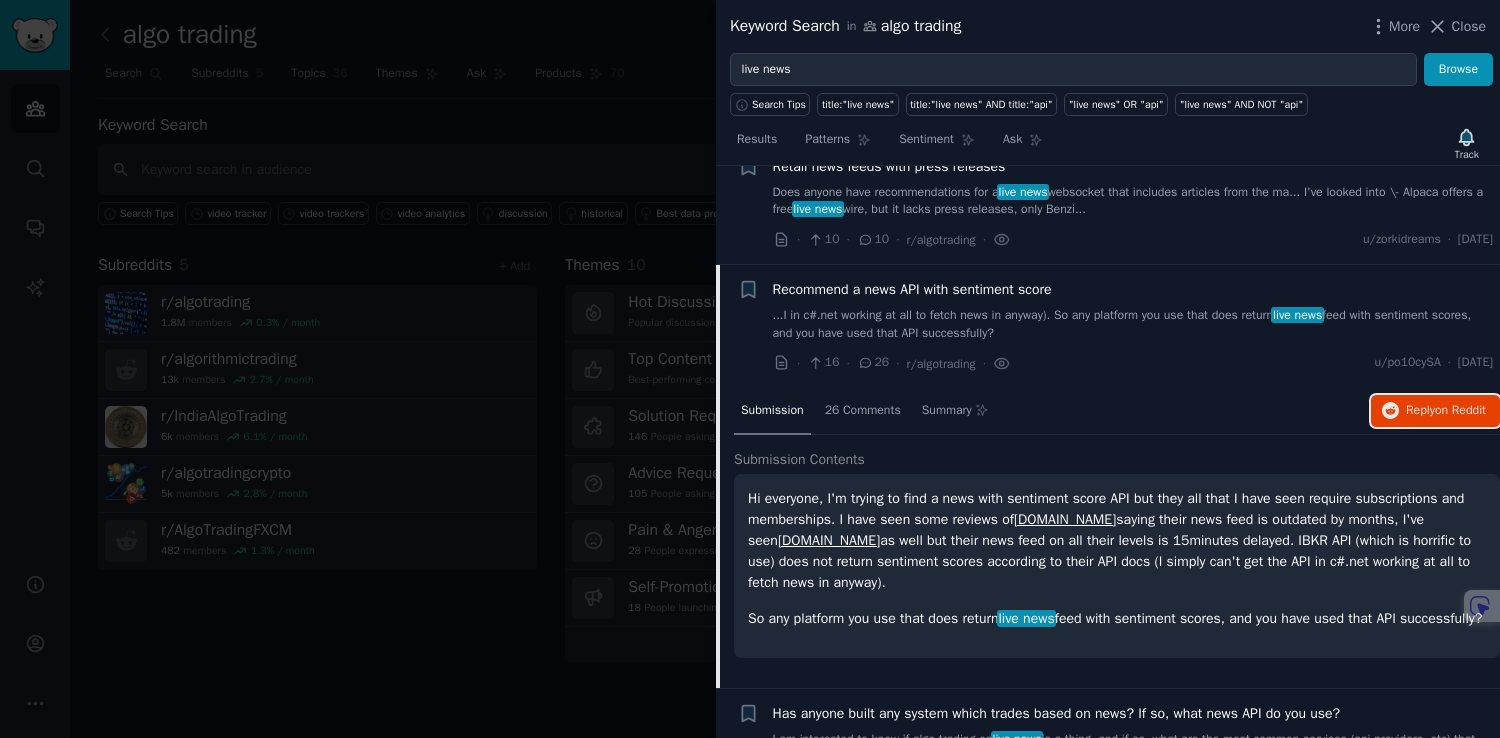scroll, scrollTop: 0, scrollLeft: 0, axis: both 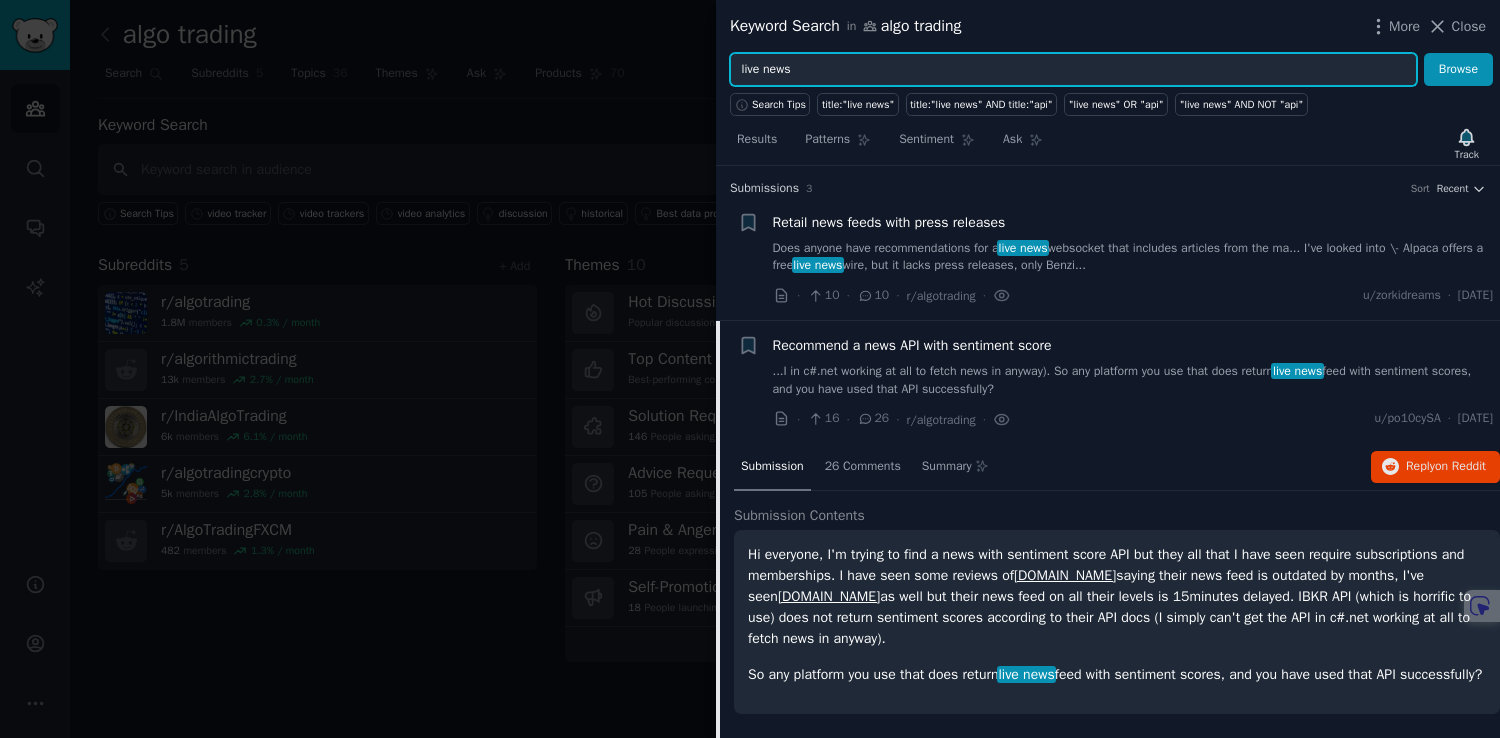 click on "live news" at bounding box center [1073, 70] 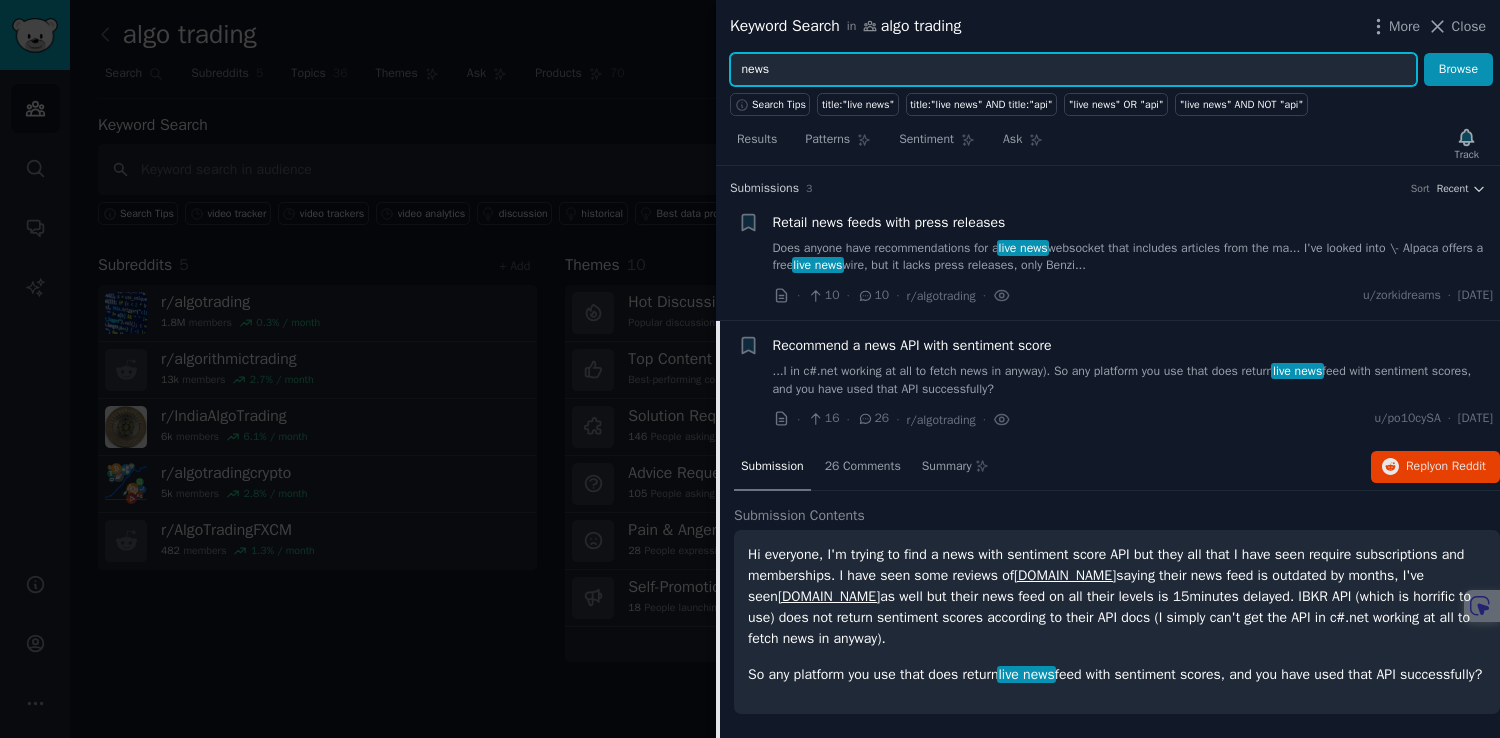click on "news" at bounding box center (1073, 70) 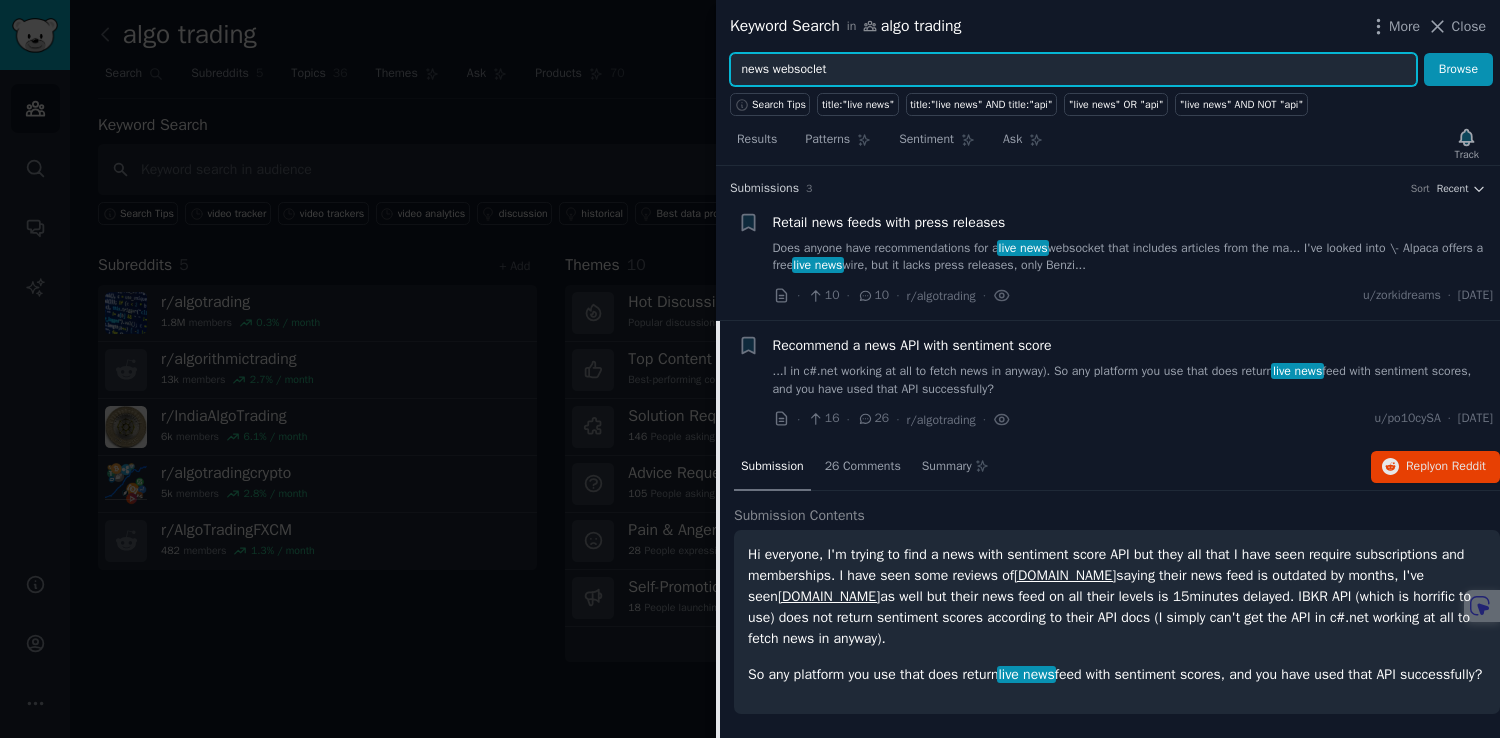 click on "Browse" at bounding box center [1458, 70] 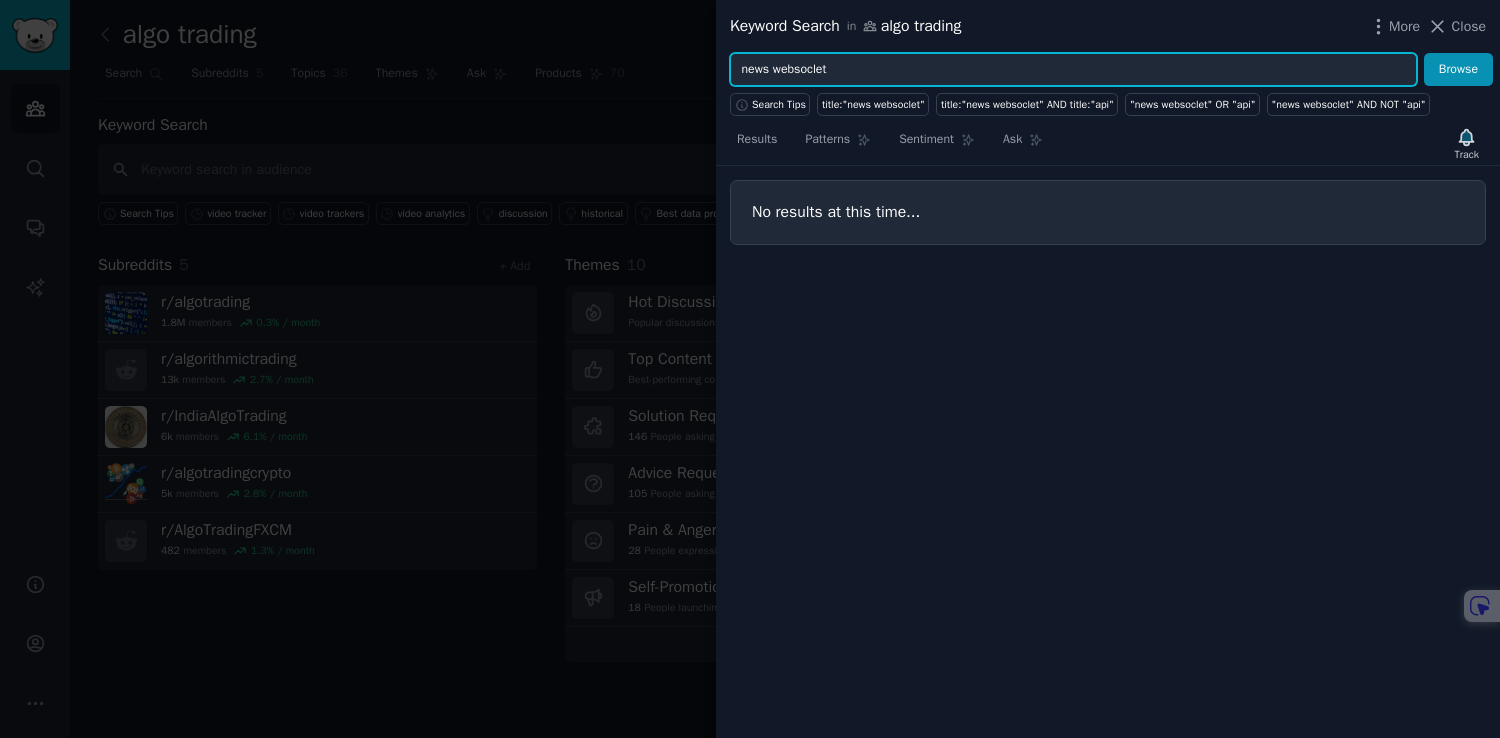 click on "news websoclet" at bounding box center (1073, 70) 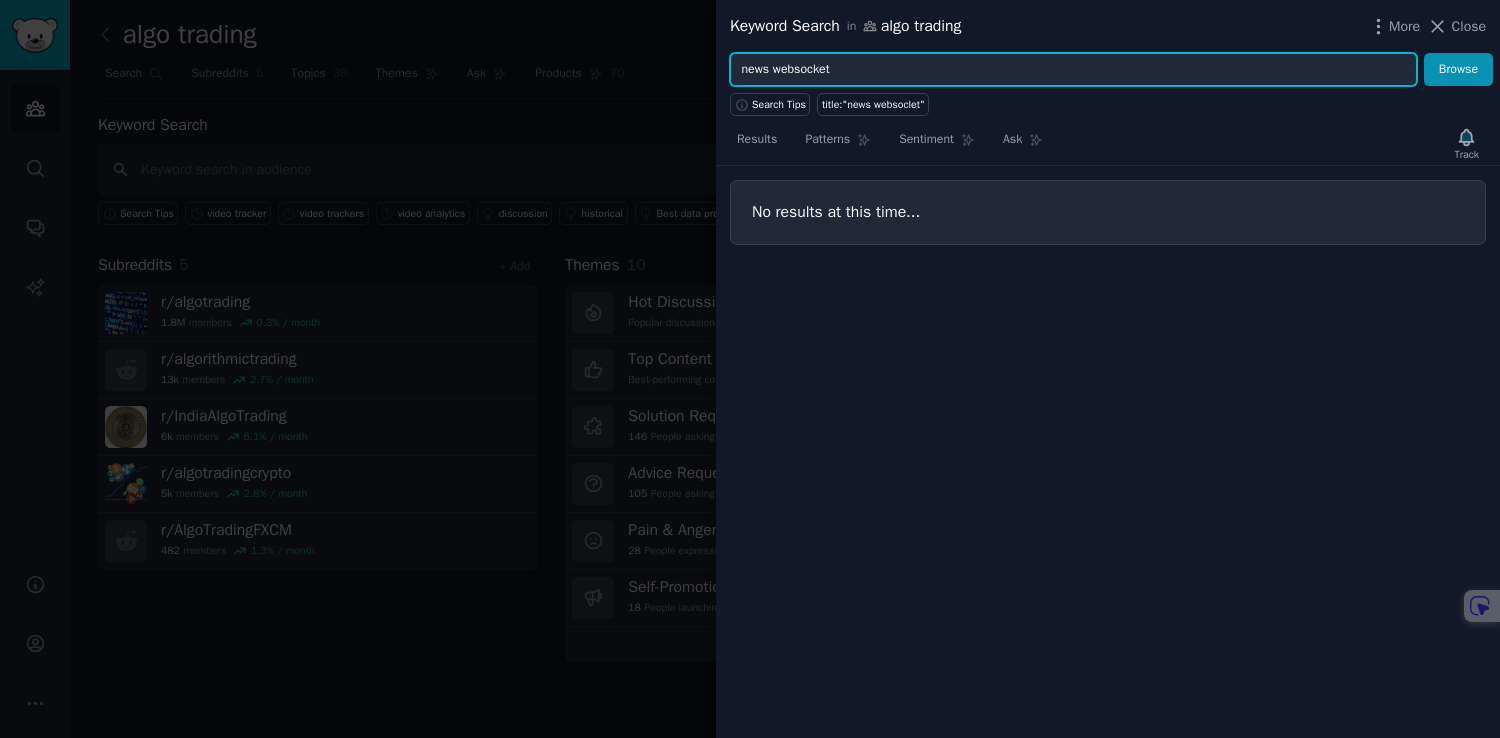 type on "news websocket" 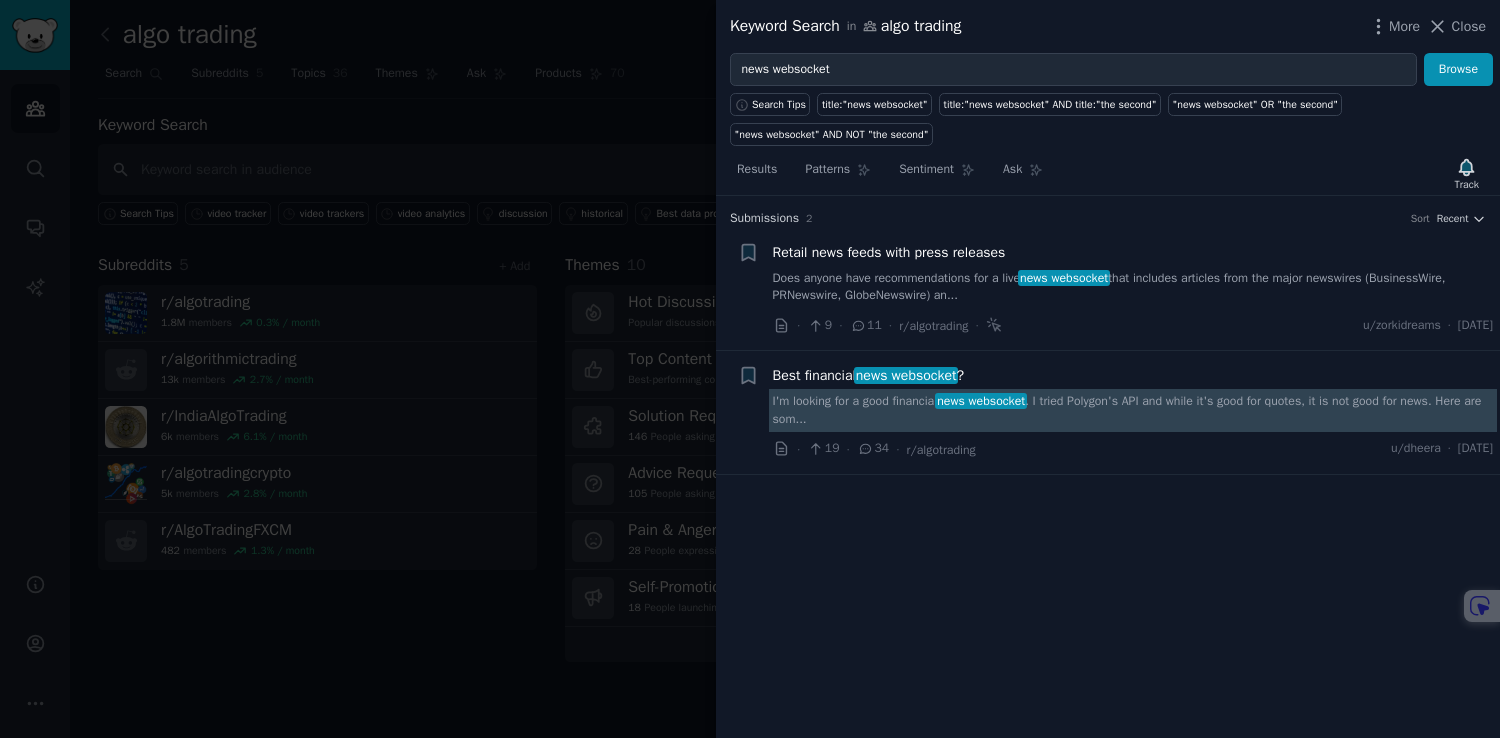 click on "I'm looking for a good financial  news websocket . I tried Polygon's API and while it's good for quotes, it is not good for news. Here are som..." at bounding box center [1133, 410] 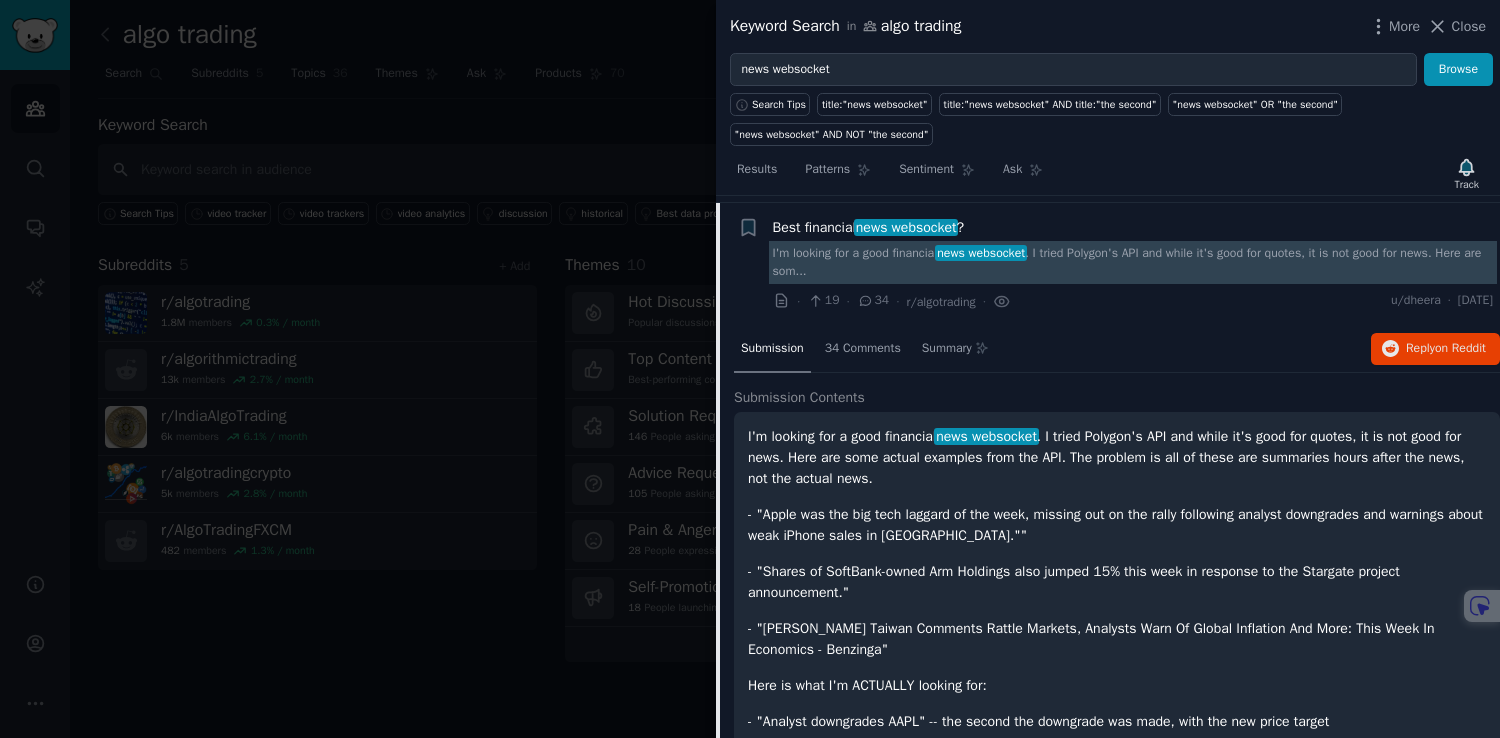 scroll, scrollTop: 155, scrollLeft: 0, axis: vertical 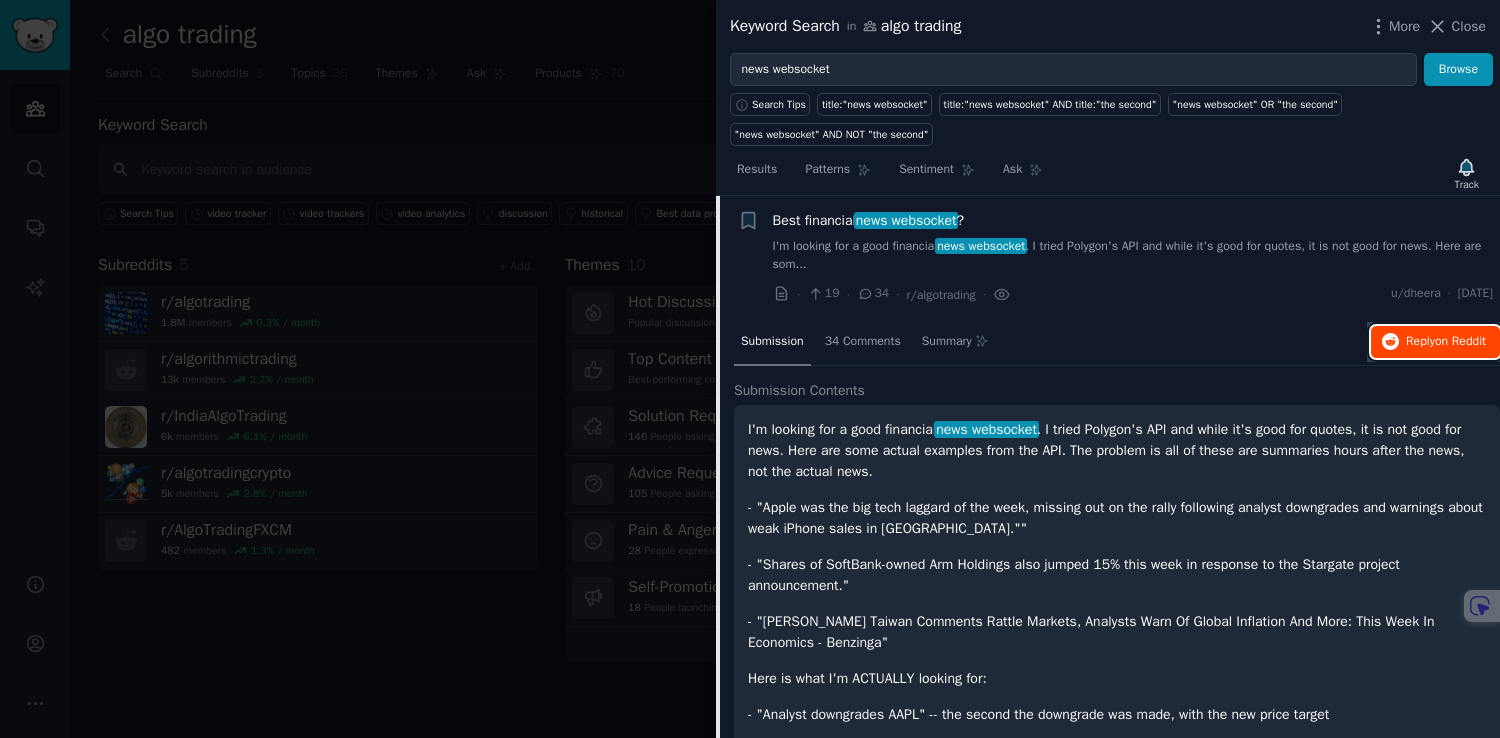 click on "Reply  on Reddit" at bounding box center (1446, 342) 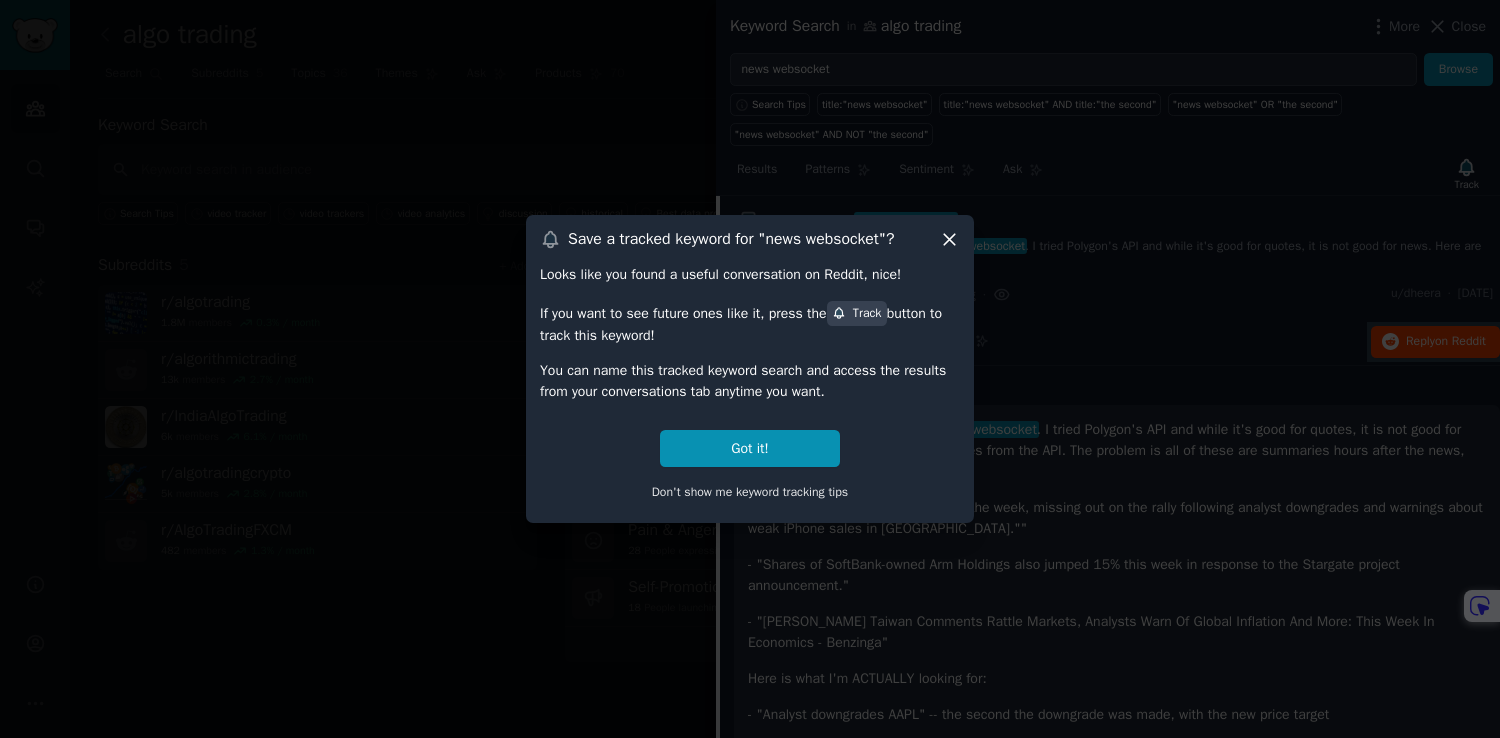 type 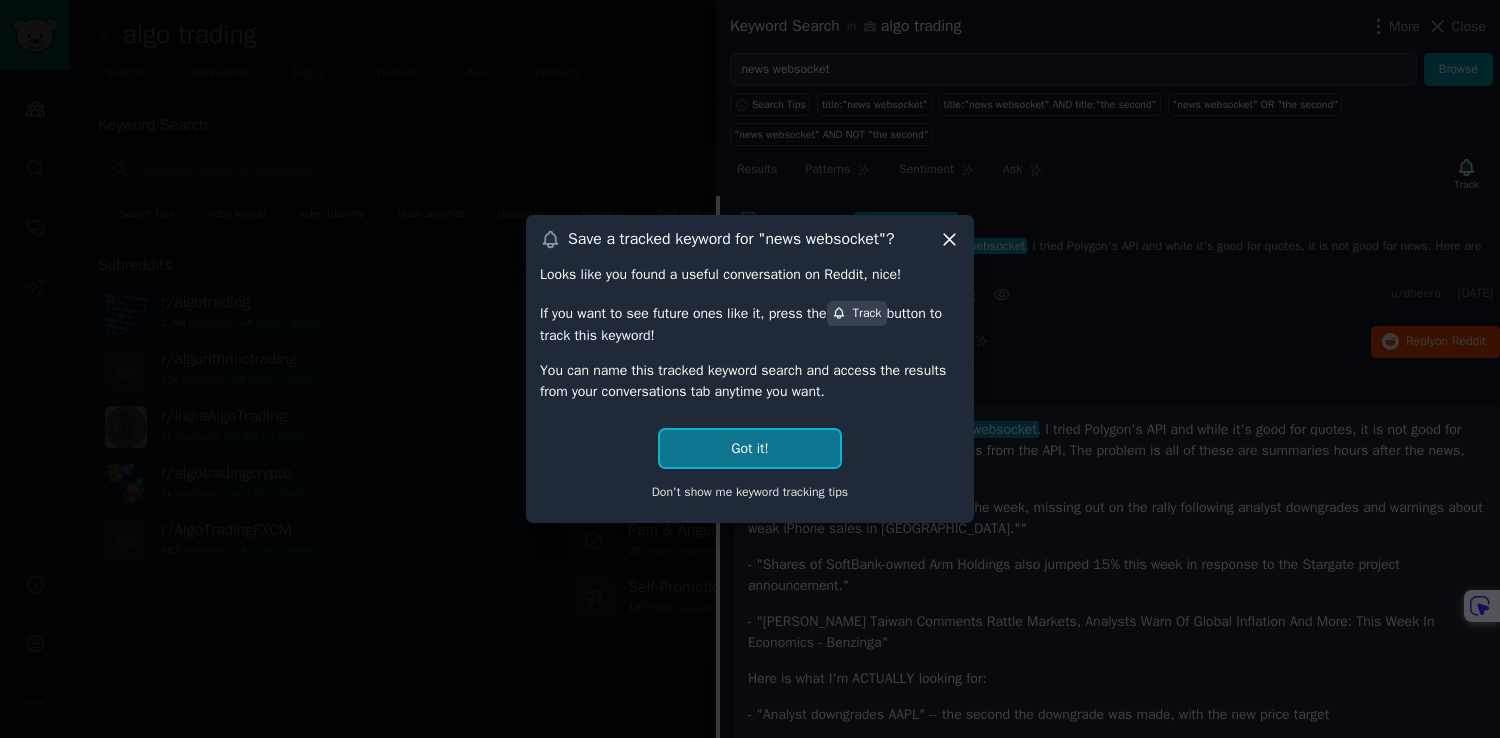 click on "Got it!" at bounding box center (749, 448) 